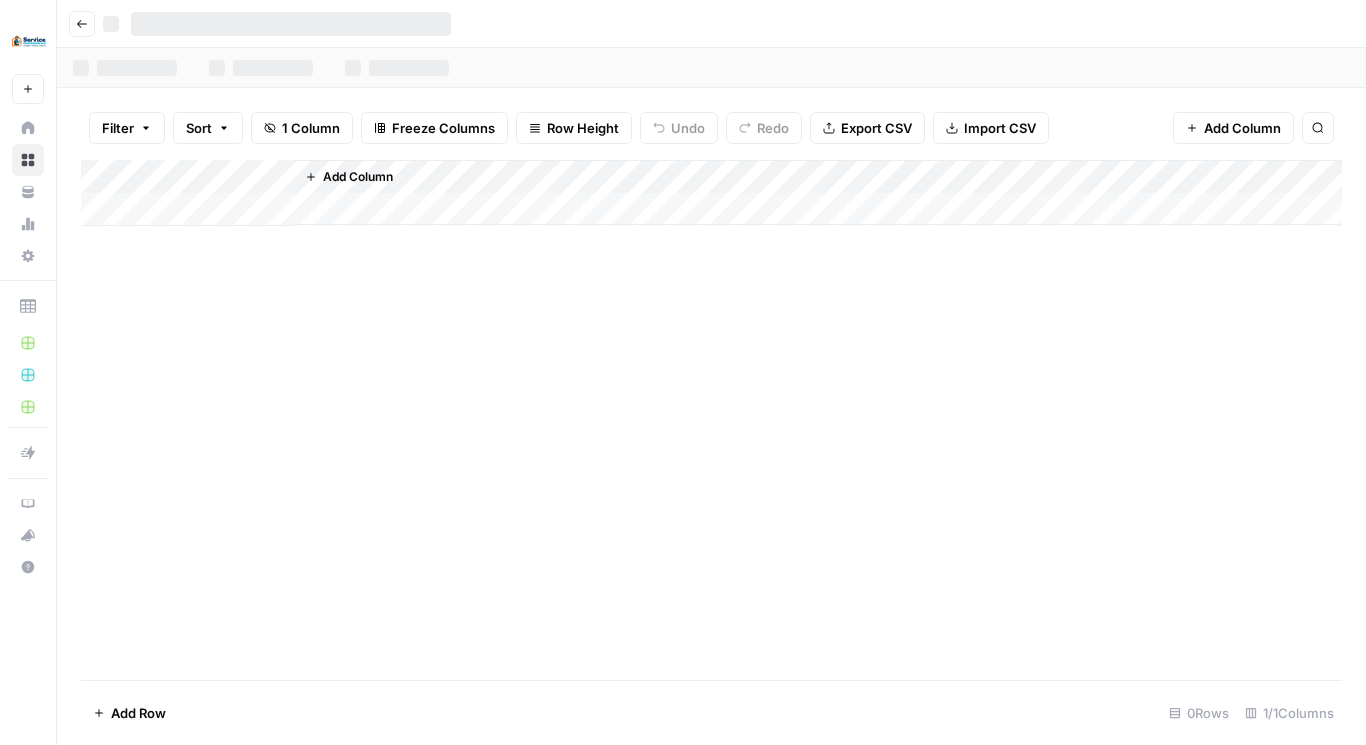 scroll, scrollTop: 0, scrollLeft: 0, axis: both 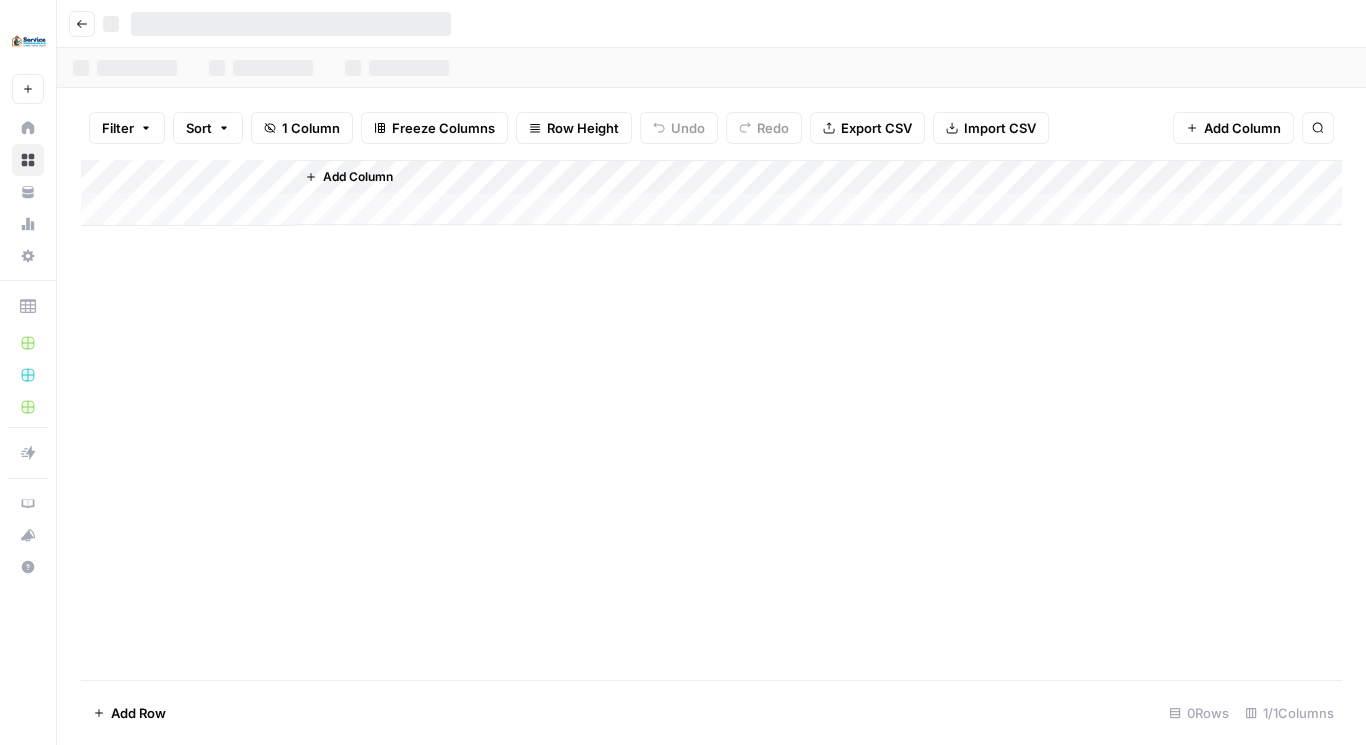 click on "Add Column" at bounding box center (358, 177) 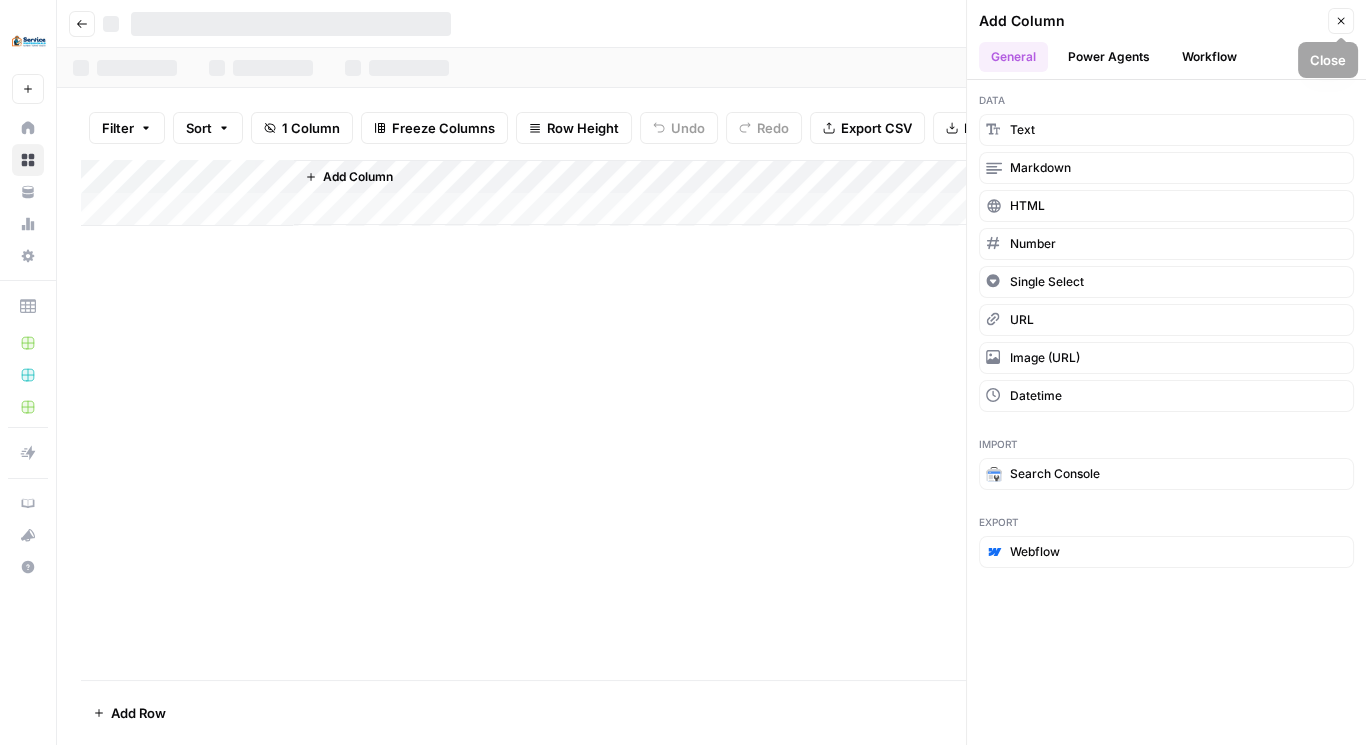 click on "Close" at bounding box center [1341, 21] 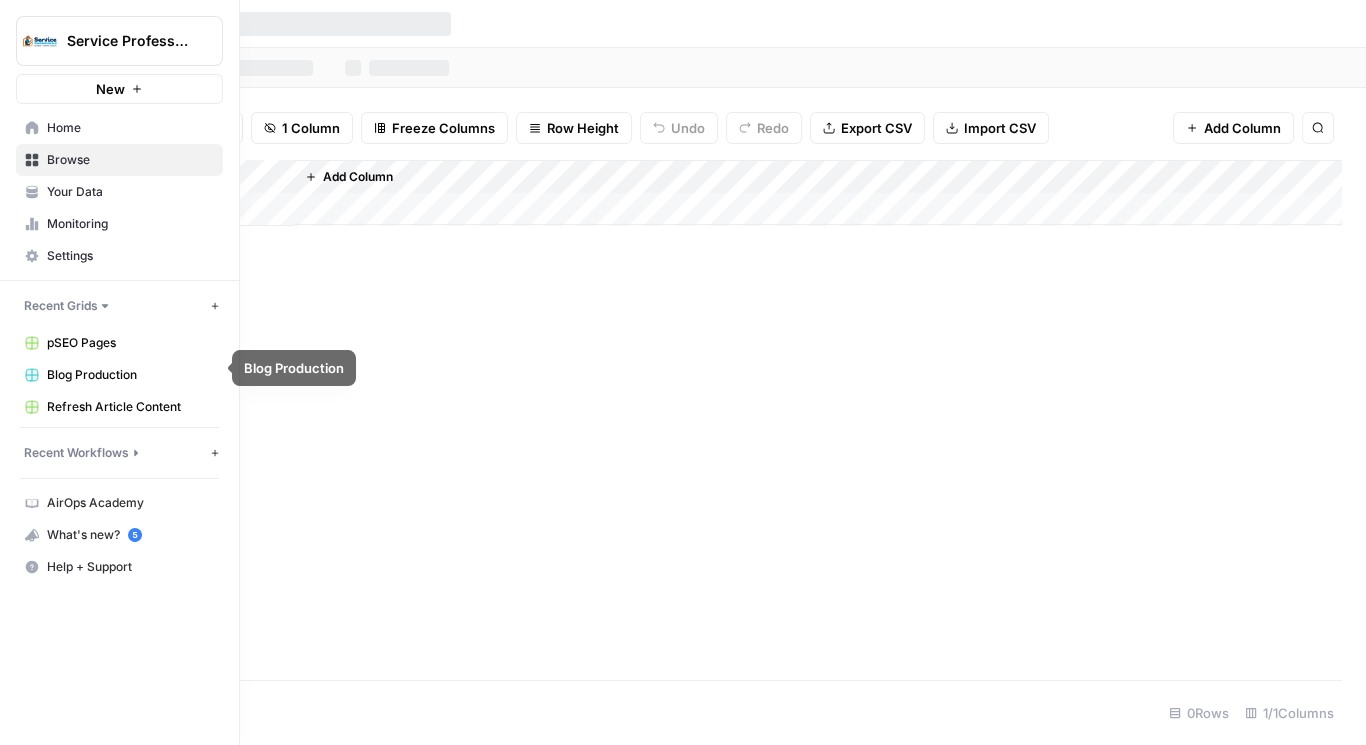 click on "Settings" at bounding box center (130, 256) 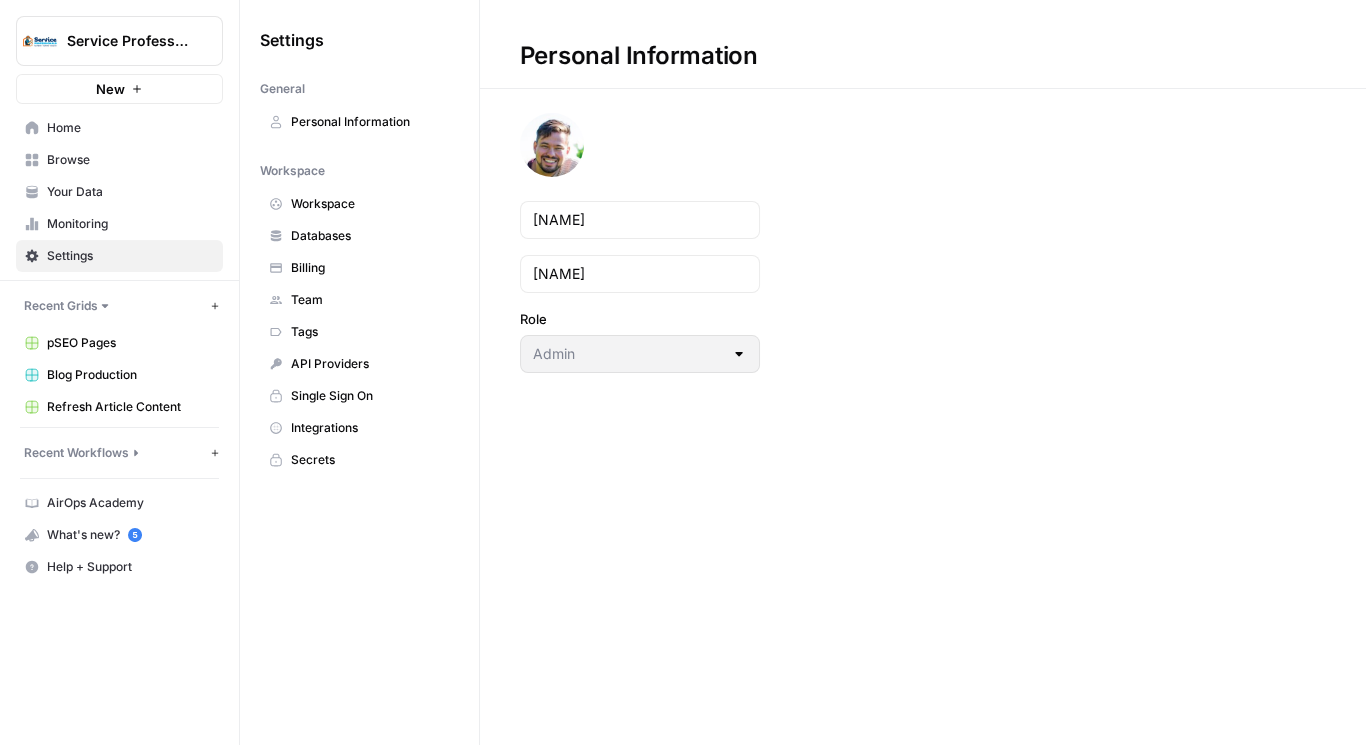 click on "Integrations" at bounding box center (370, 428) 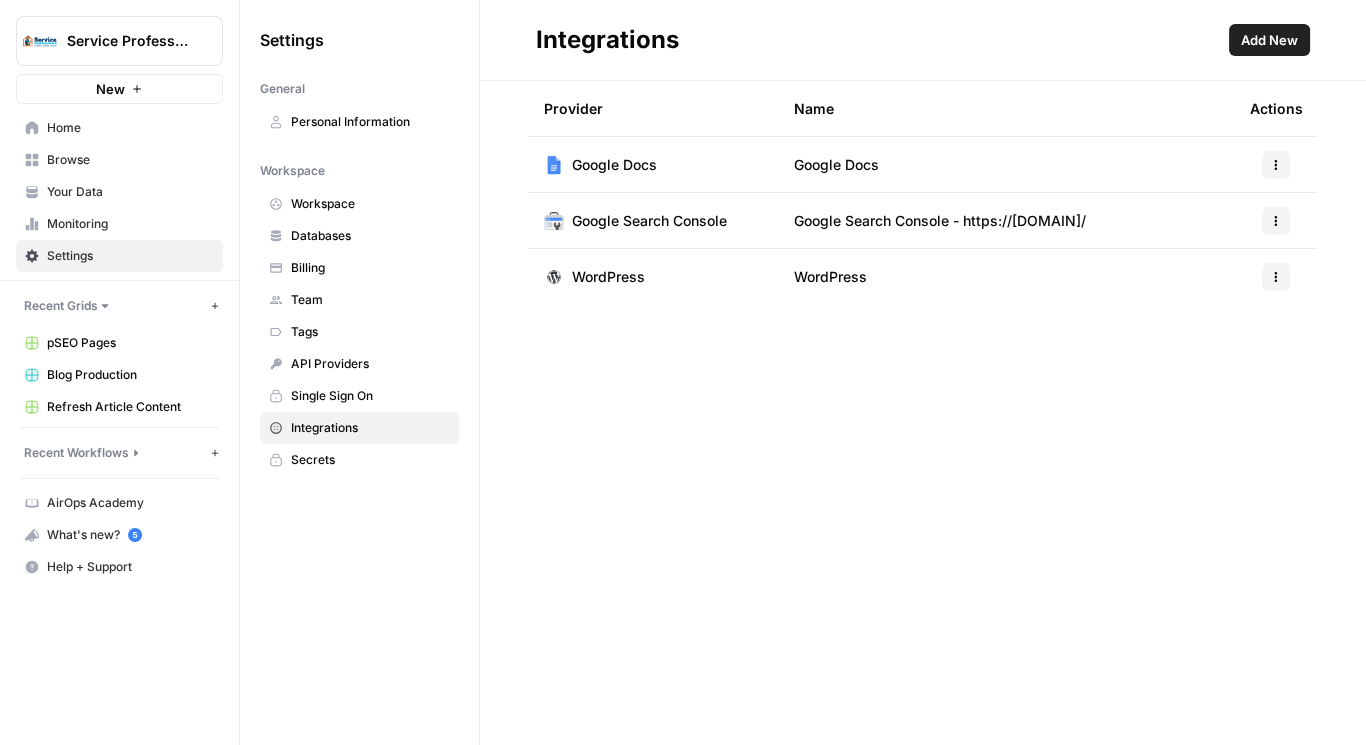 click at bounding box center [1276, 277] 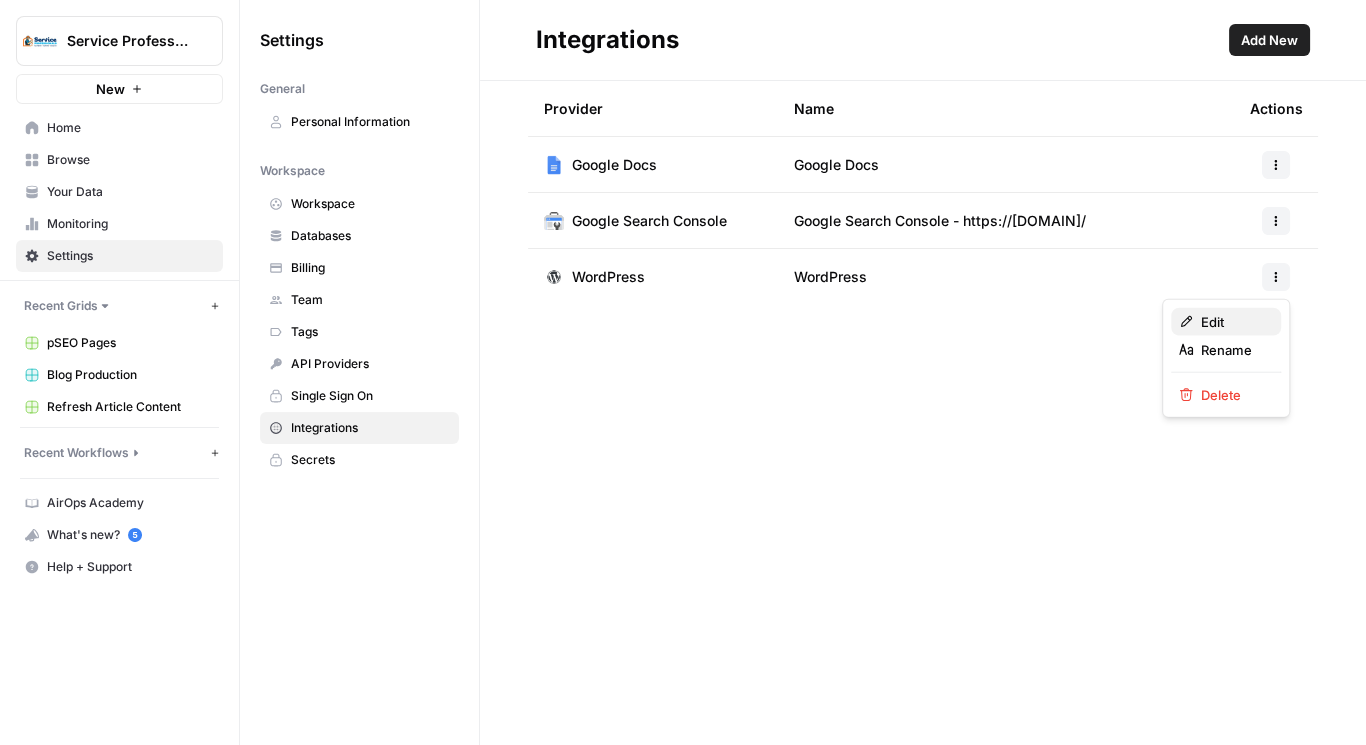 click on "Edit" at bounding box center [1233, 322] 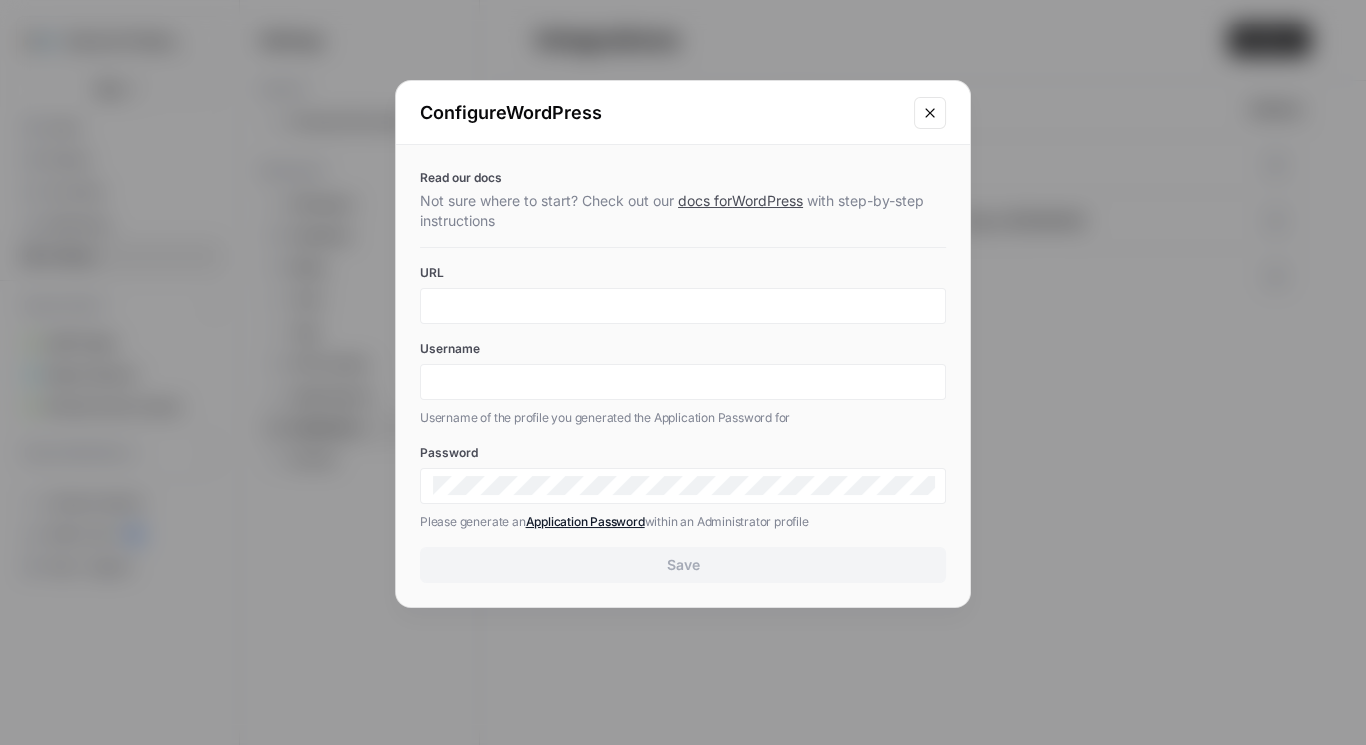 click 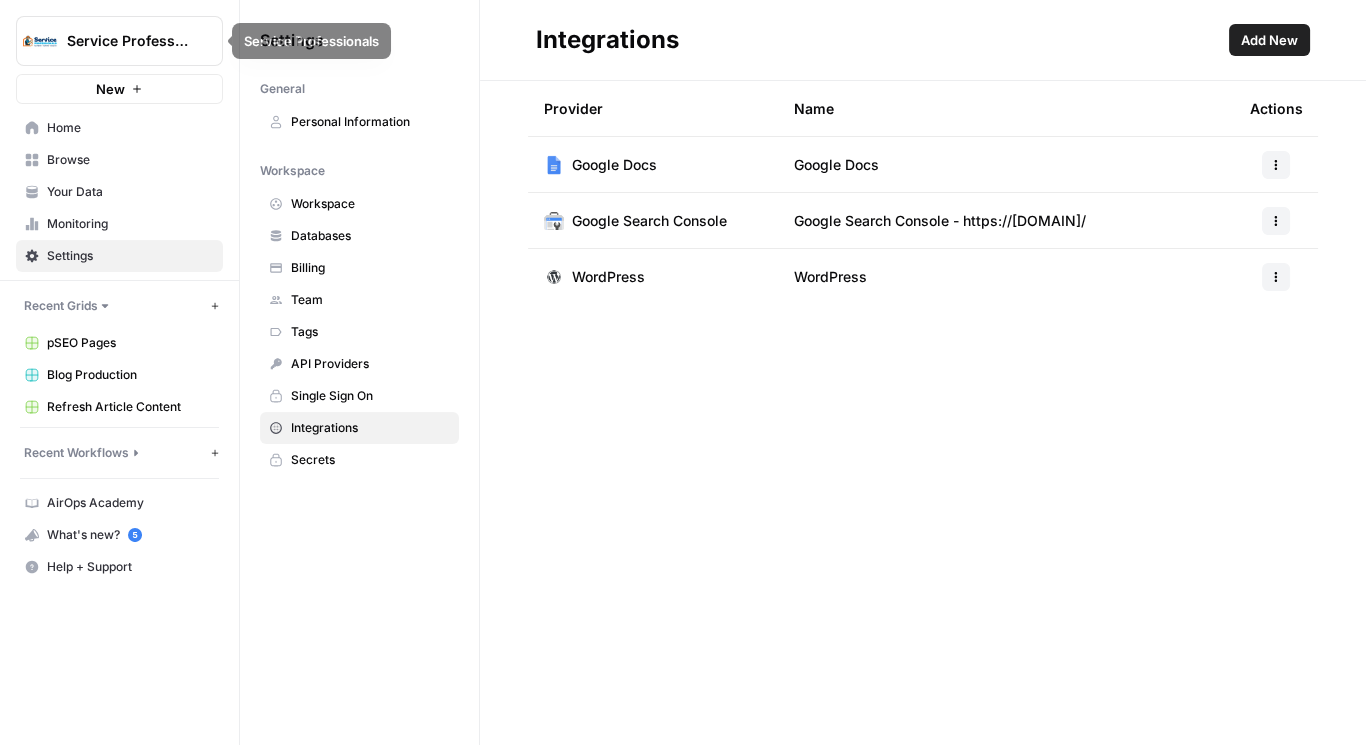 click on "New" at bounding box center [119, 89] 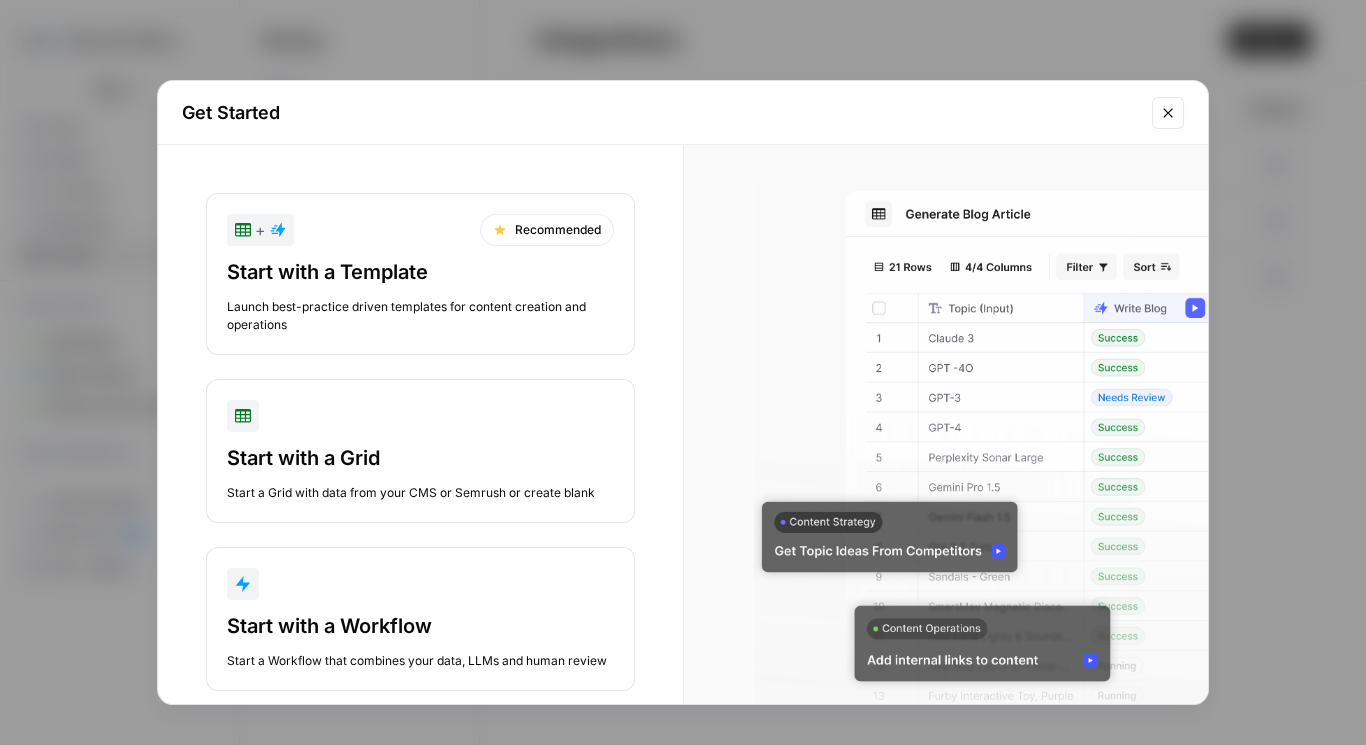 click on "+ Recommended Start with a Template Launch best-practice driven templates for content creation and operations" at bounding box center [420, 274] 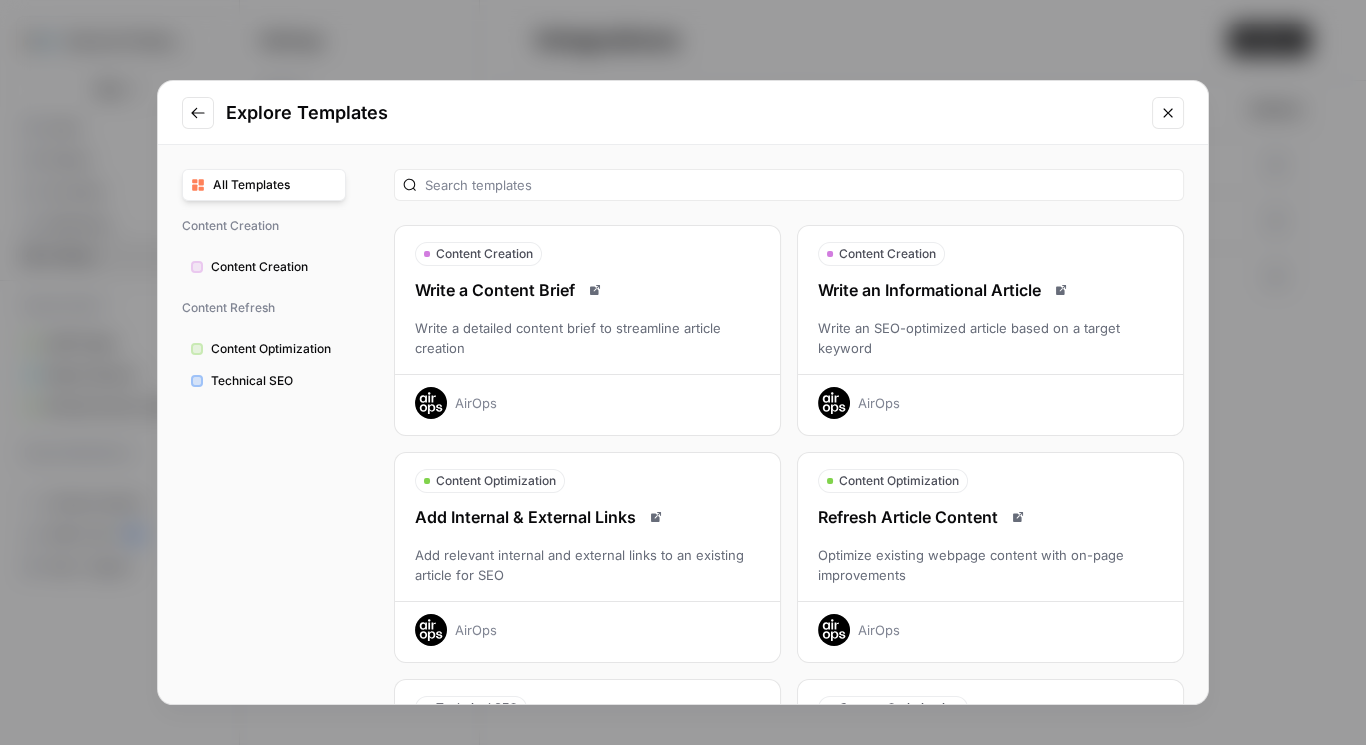 click 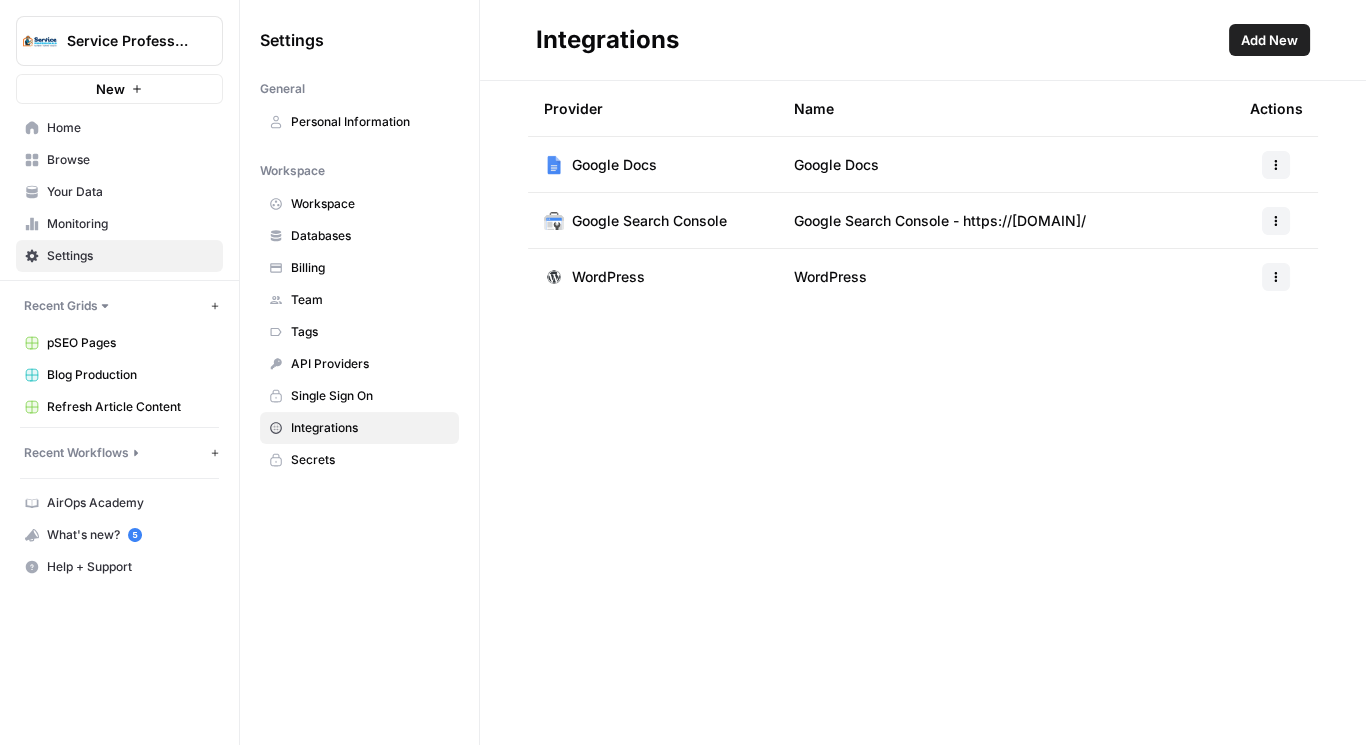 click on "New" at bounding box center [119, 89] 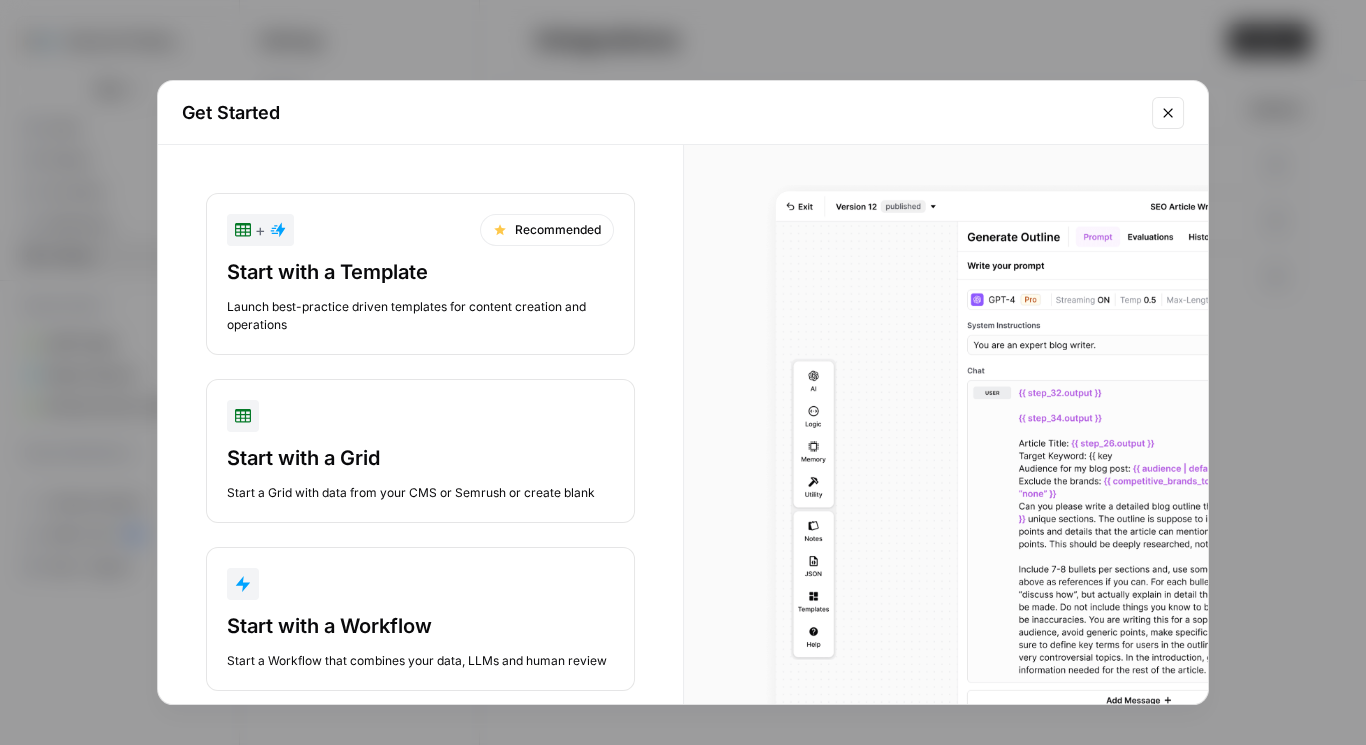 click at bounding box center (420, 584) 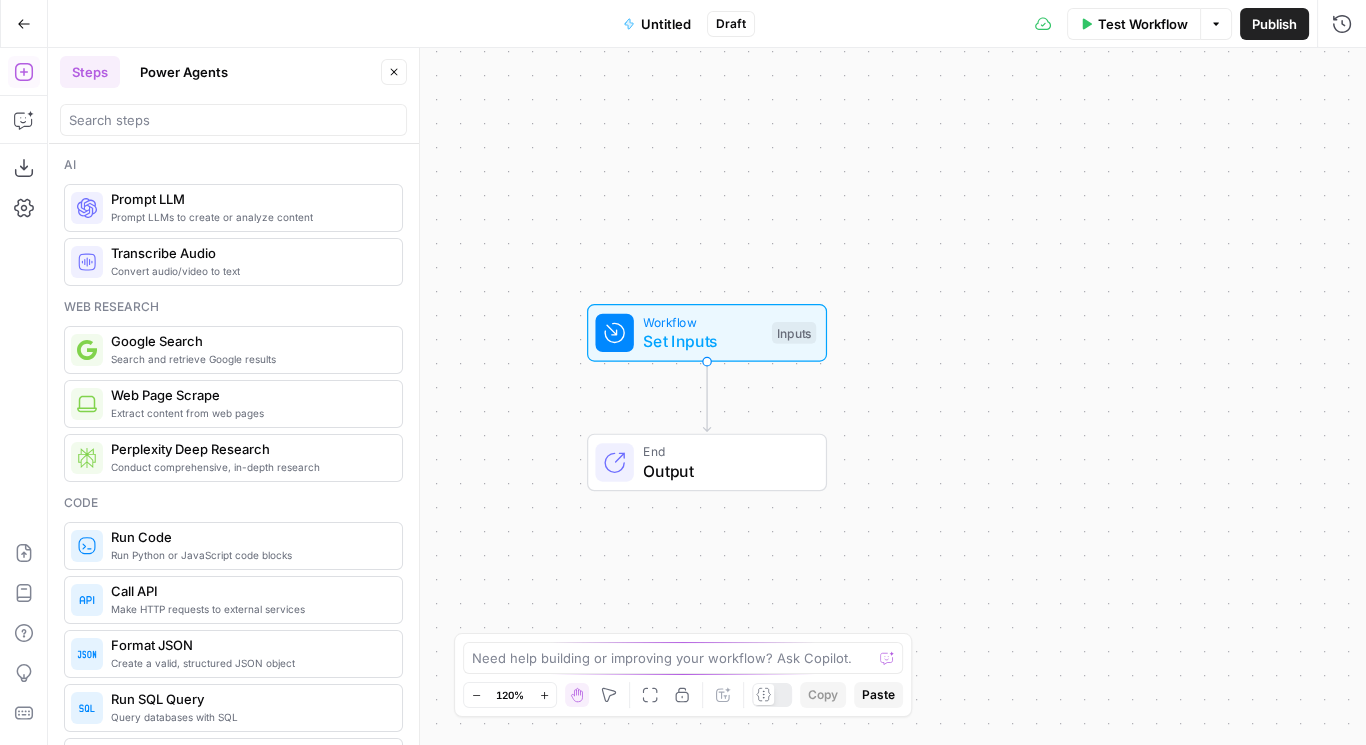 click 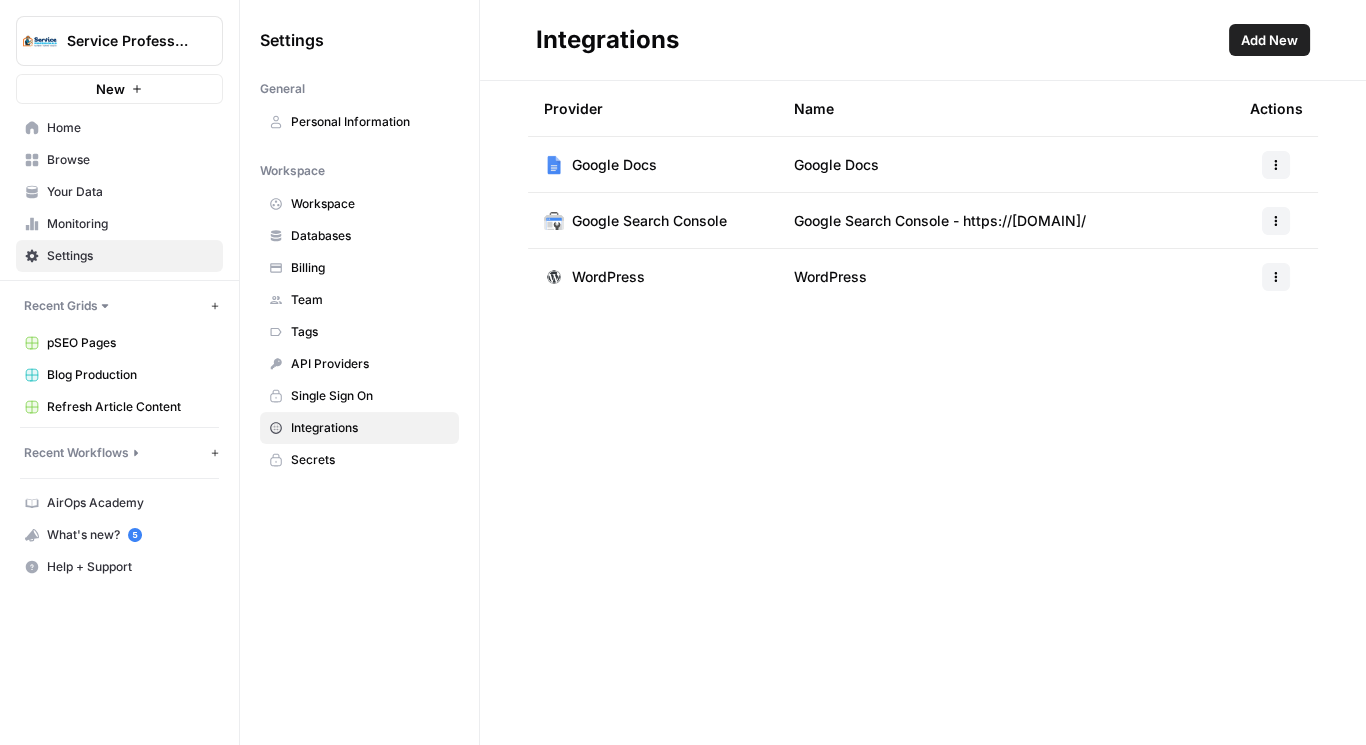 click on "New" at bounding box center [119, 89] 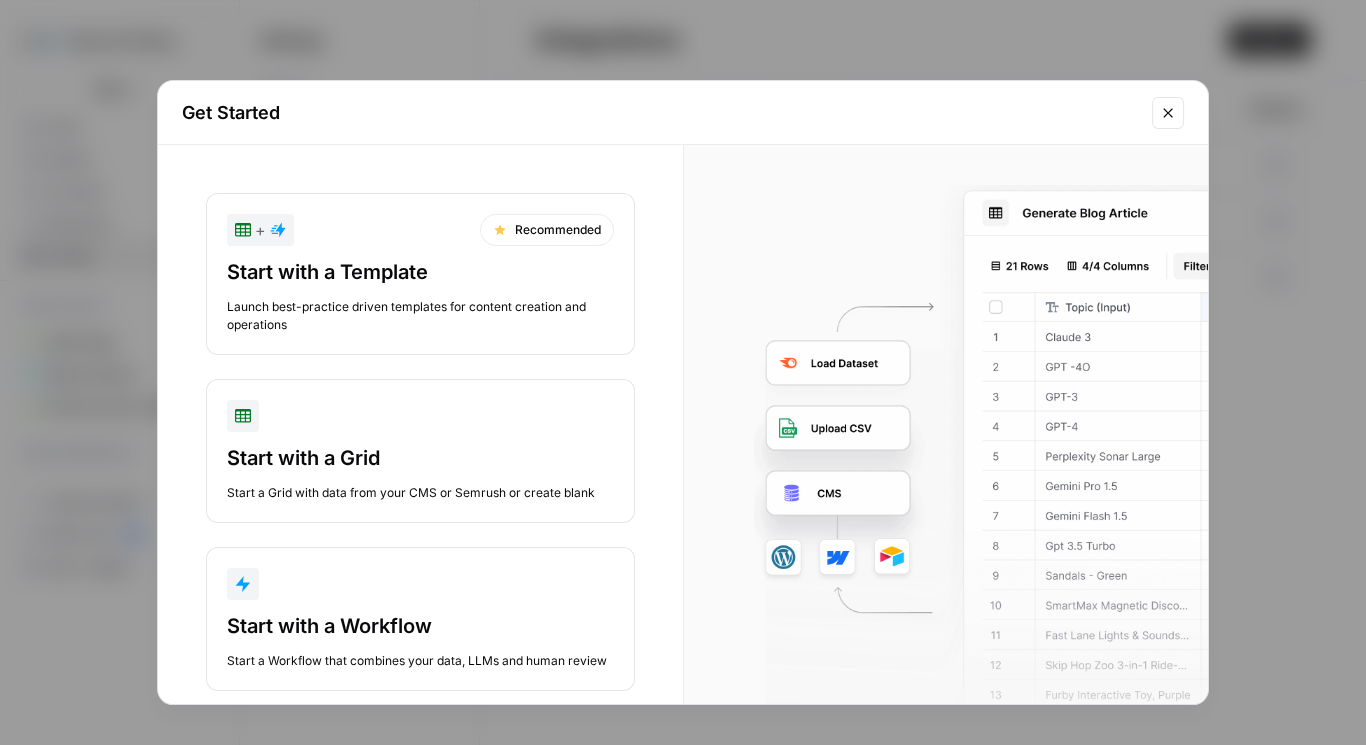 scroll, scrollTop: 30, scrollLeft: 0, axis: vertical 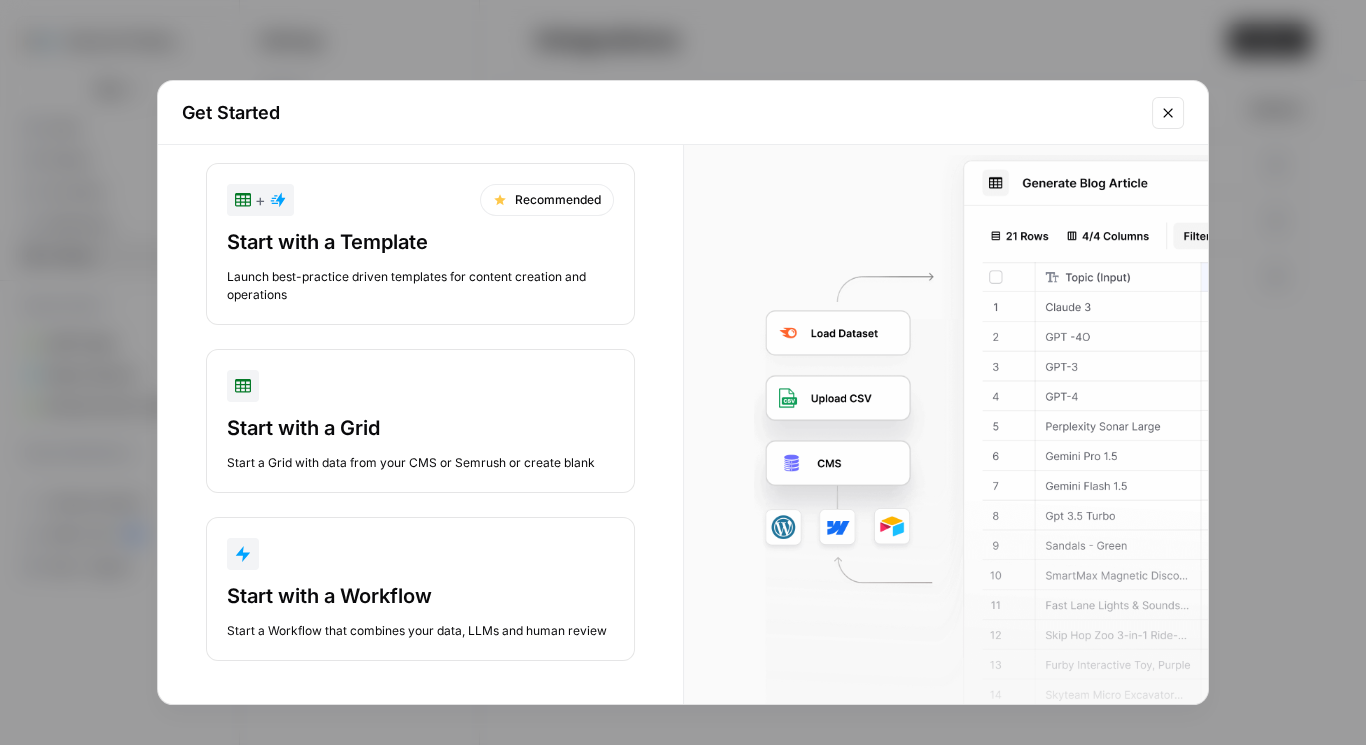 click on "Start with a Grid" at bounding box center (420, 428) 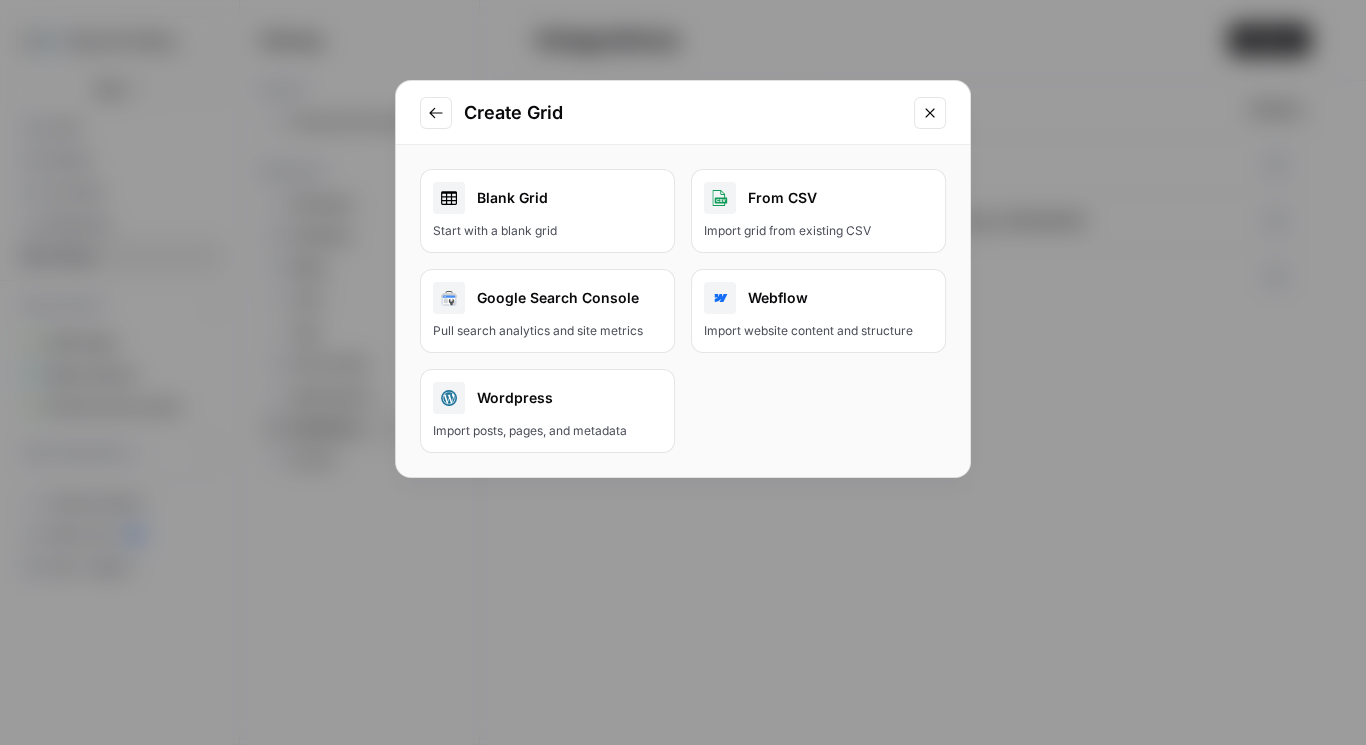 click on "Wordpress" at bounding box center (547, 398) 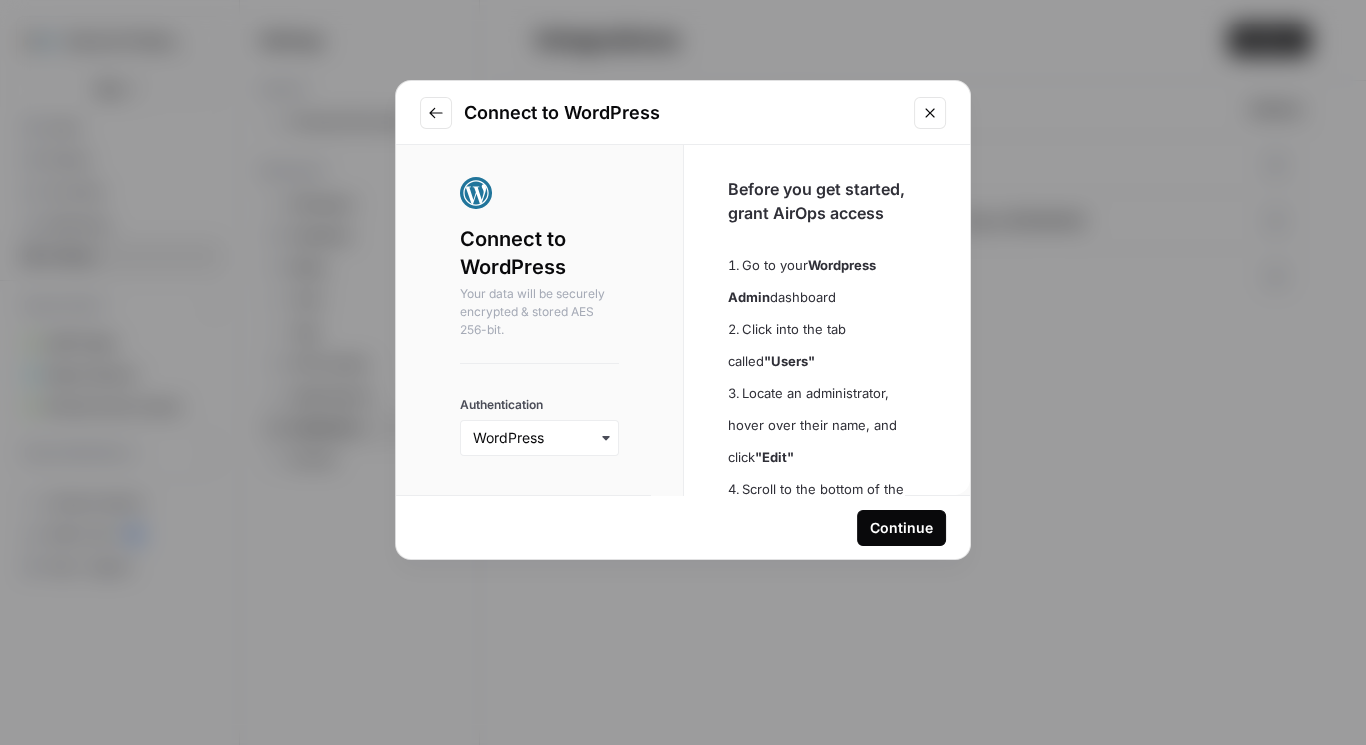 click on "Continue" at bounding box center [901, 528] 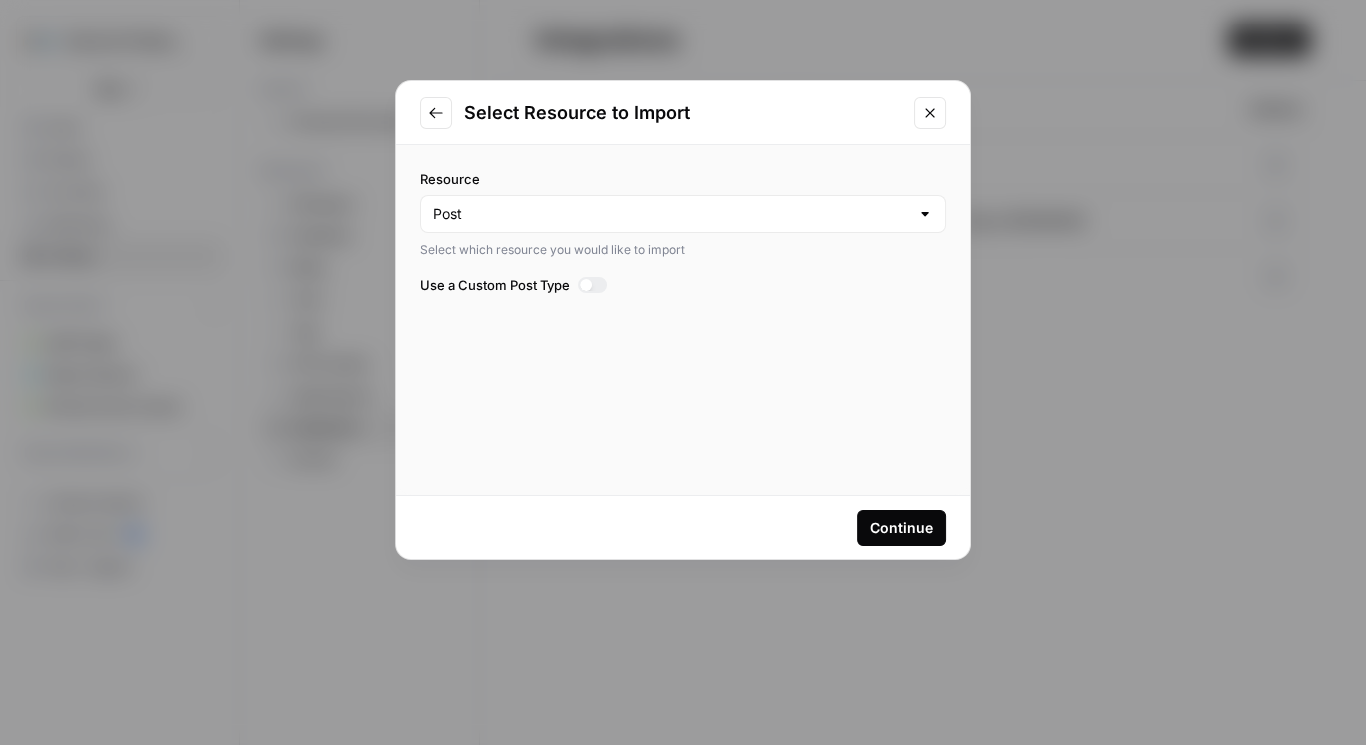 click on "Post" at bounding box center [683, 214] 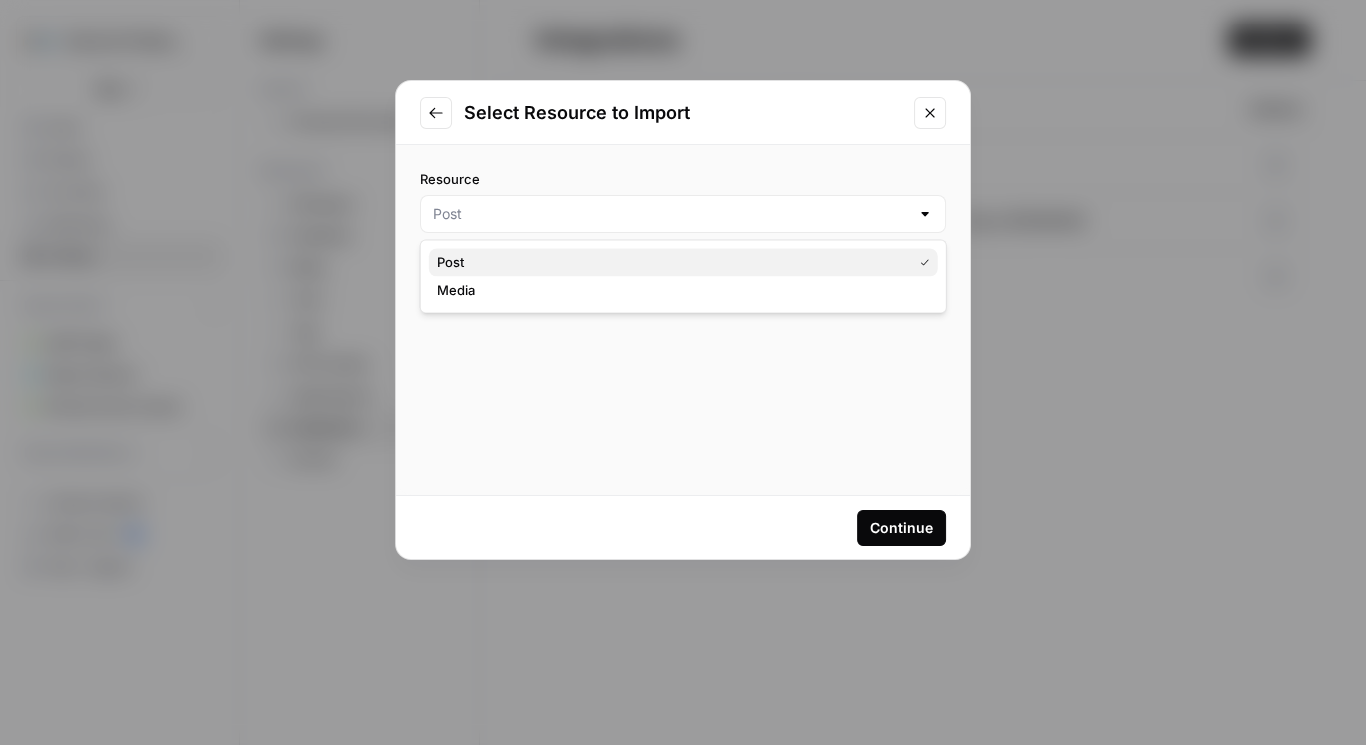 click on "Post" at bounding box center (670, 262) 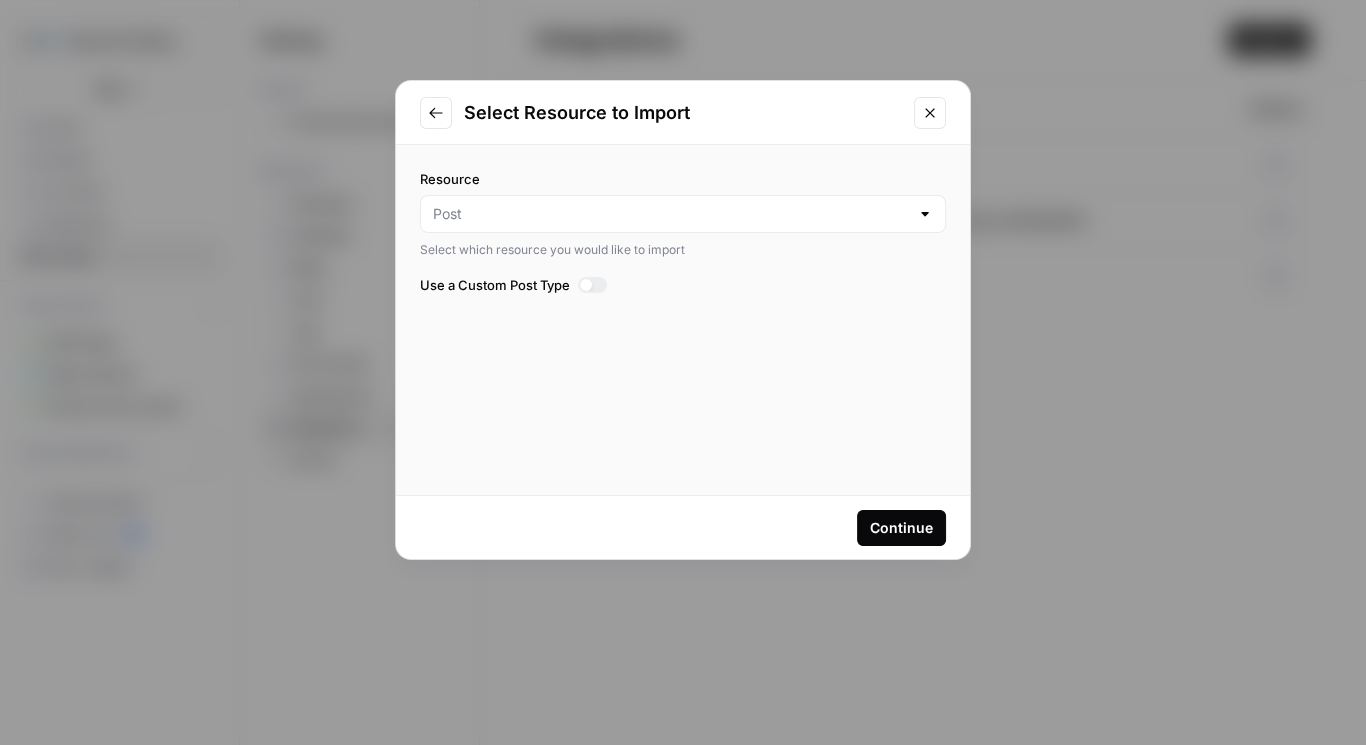 type on "Post" 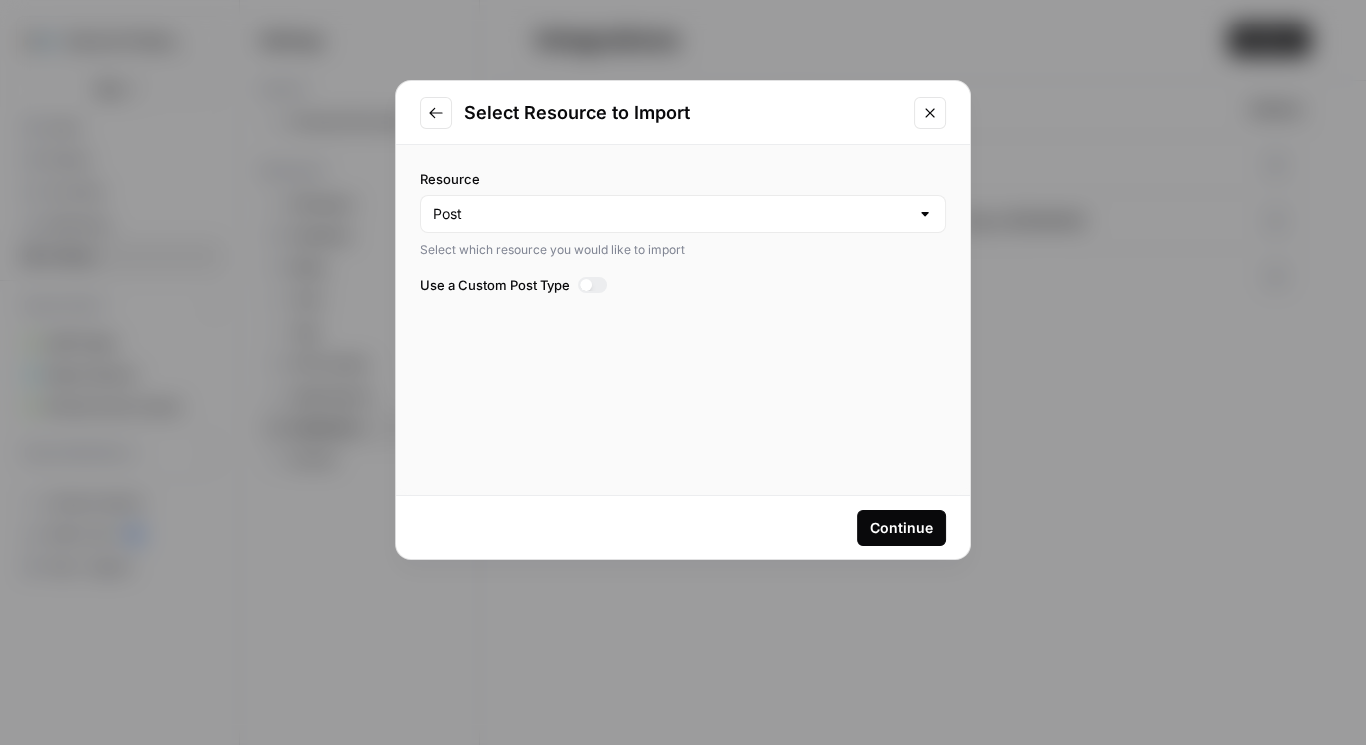 click on "Continue" at bounding box center (901, 528) 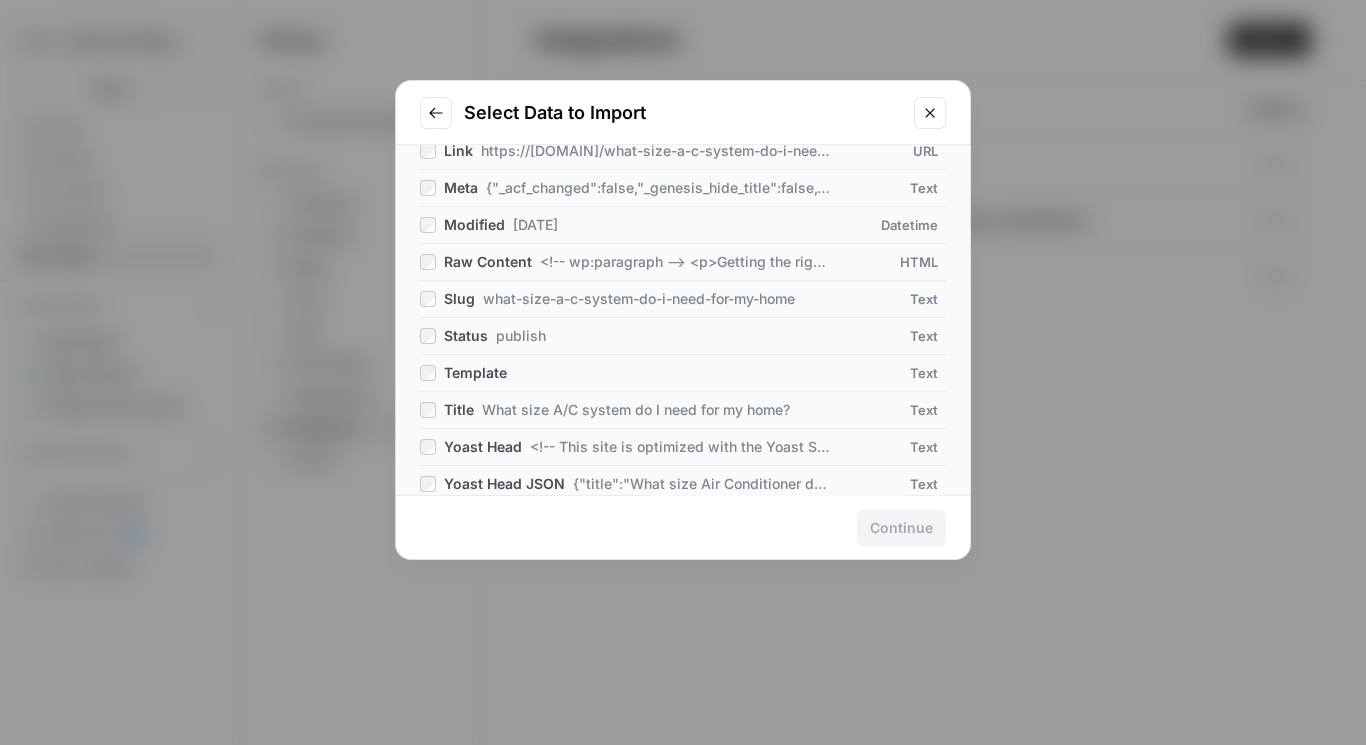 scroll, scrollTop: 391, scrollLeft: 0, axis: vertical 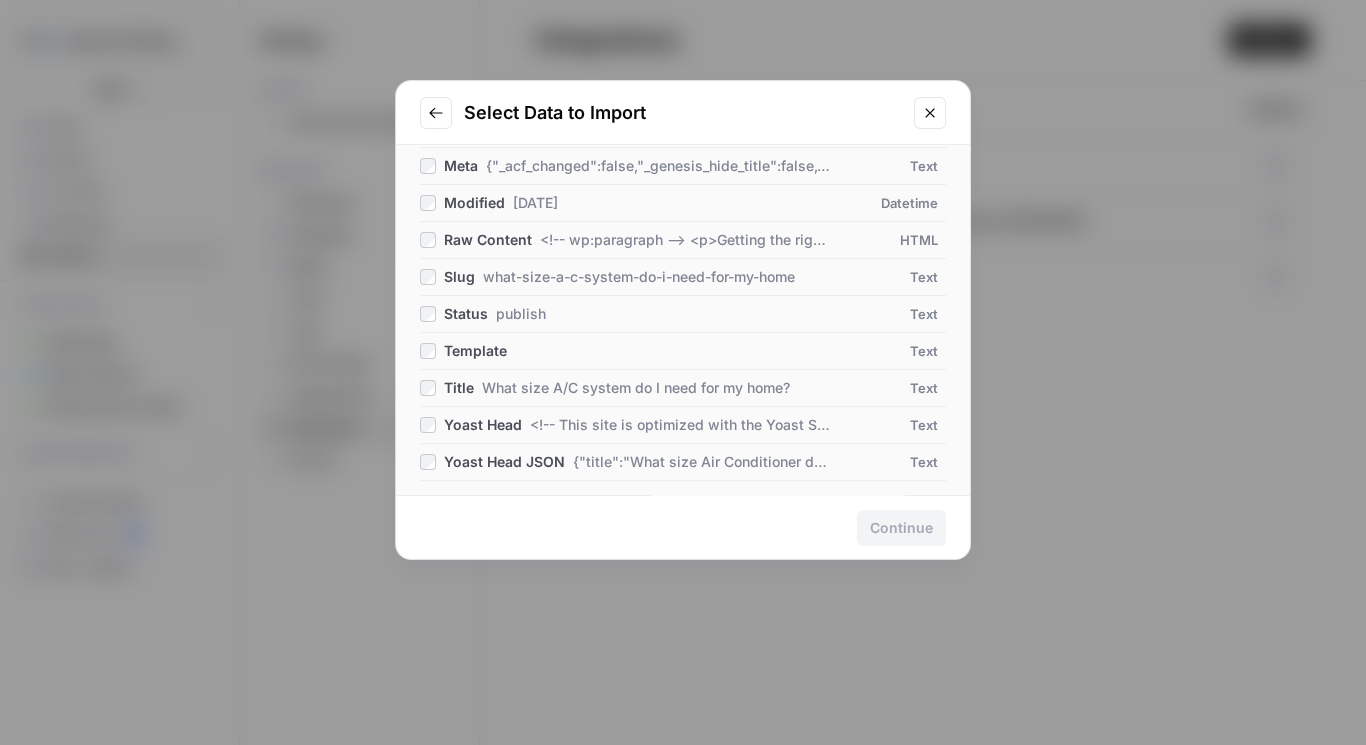 click at bounding box center (436, 113) 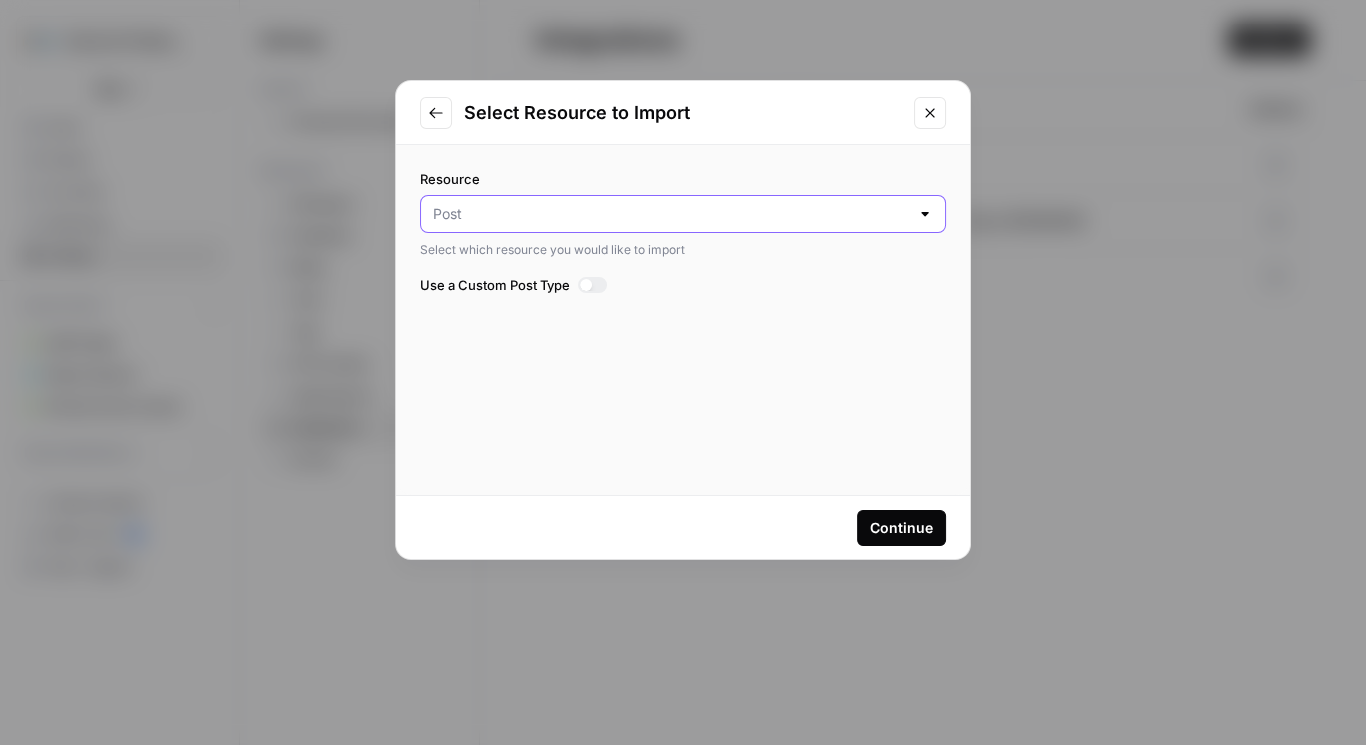 click on "Resource" at bounding box center (671, 214) 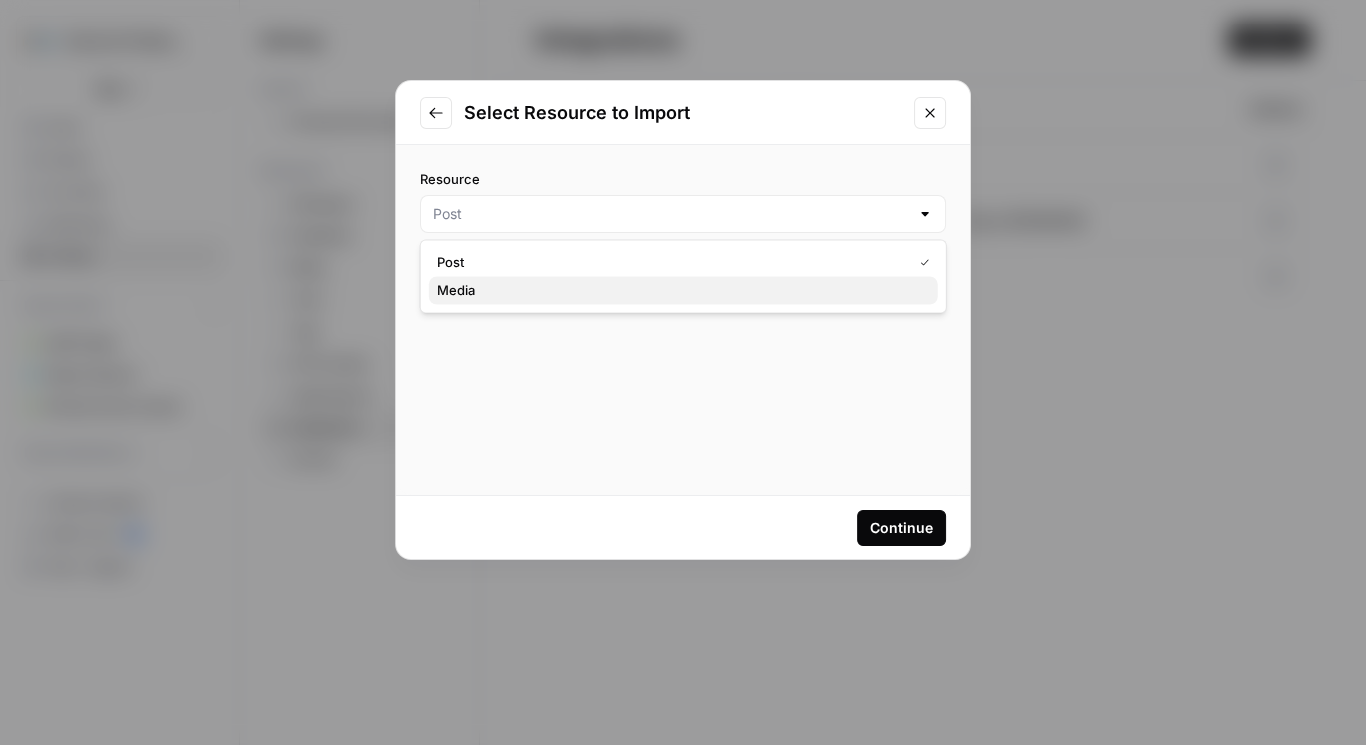 click on "Media" at bounding box center (679, 290) 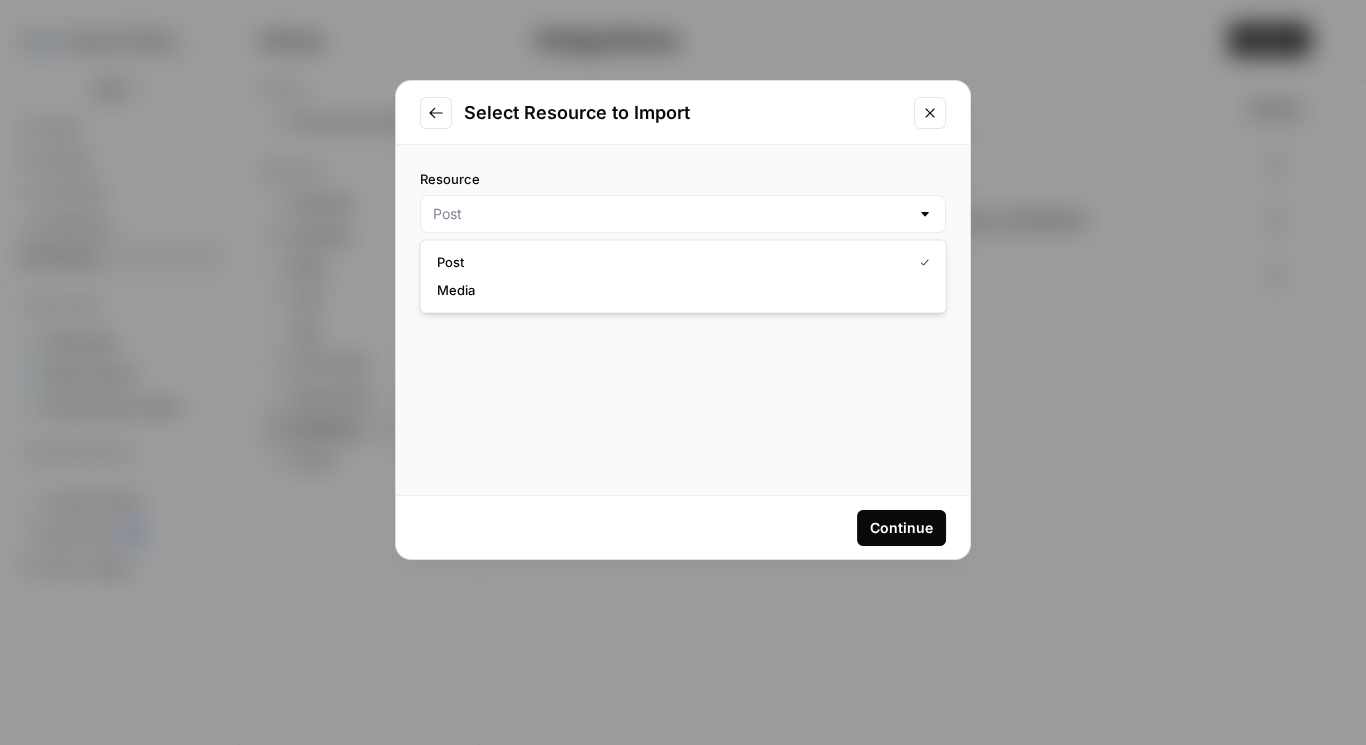 type on "Media" 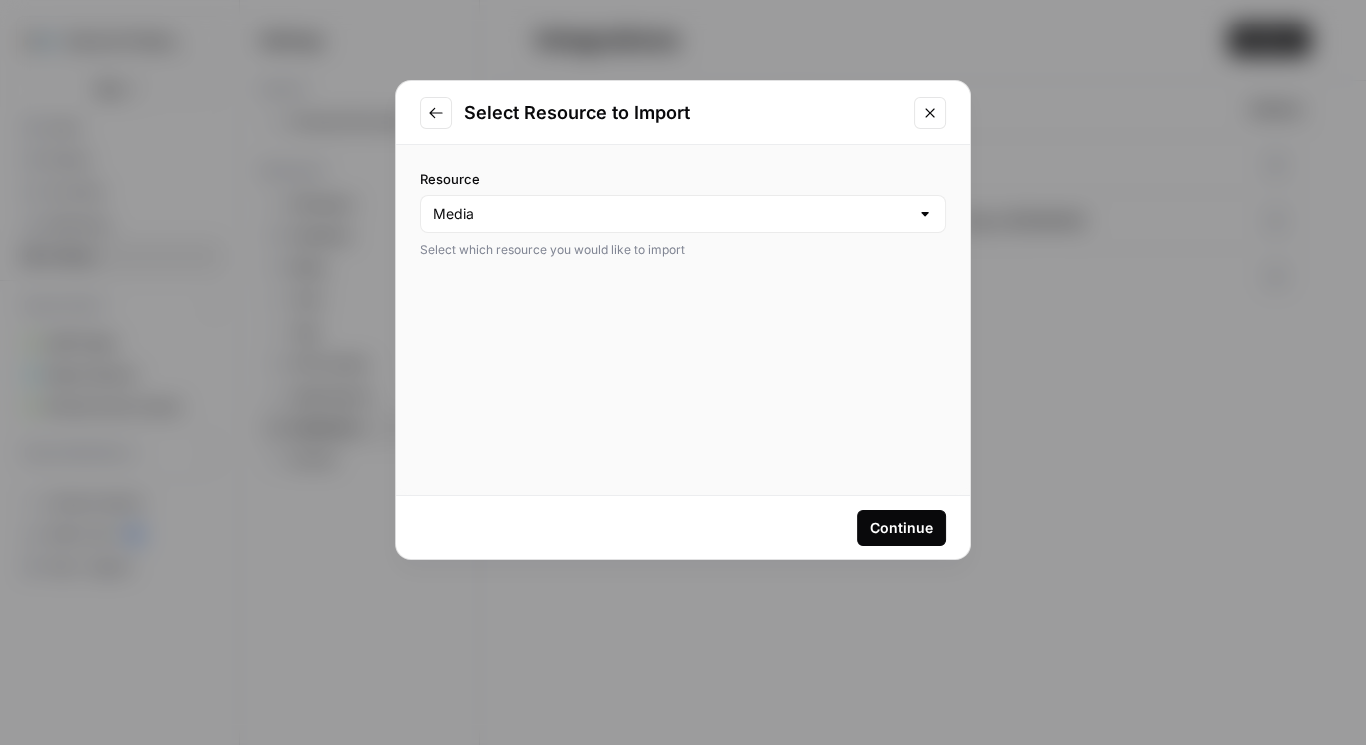 click on "Continue" at bounding box center [901, 528] 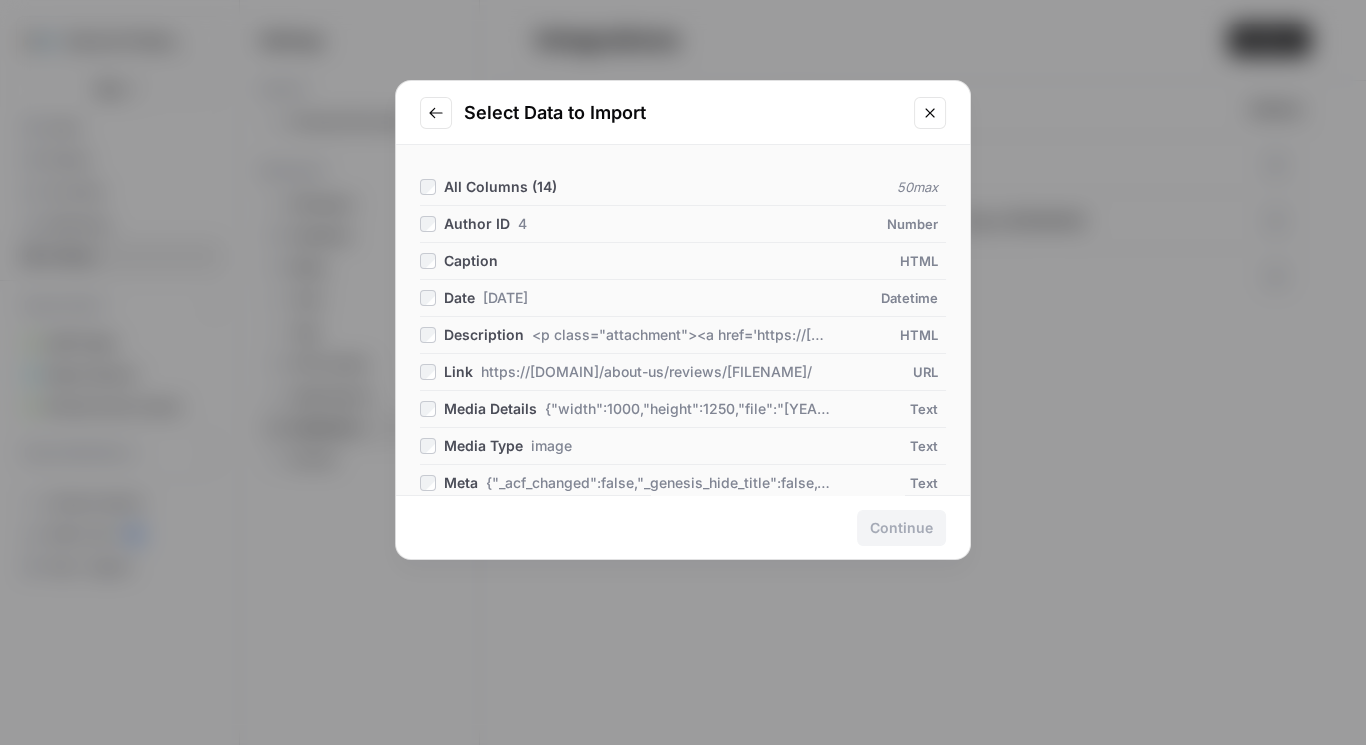 click 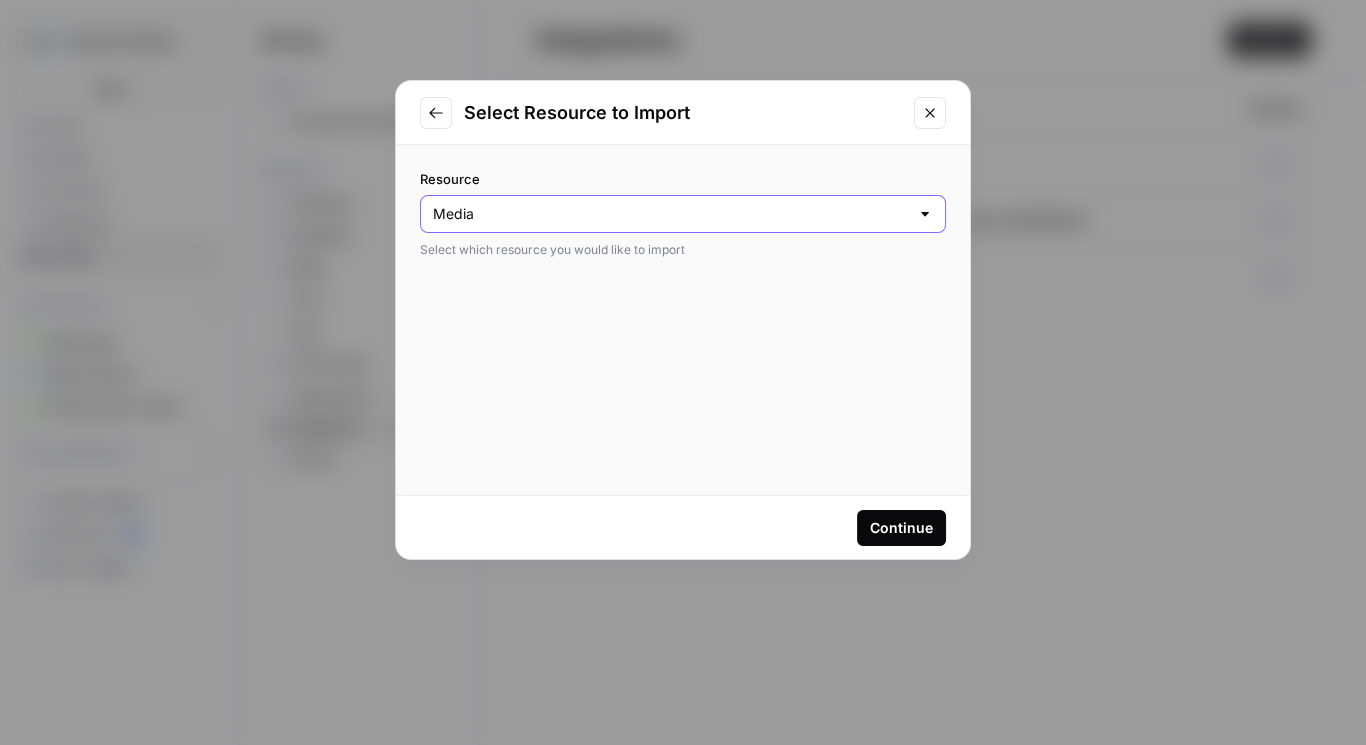 click on "Media" at bounding box center [671, 214] 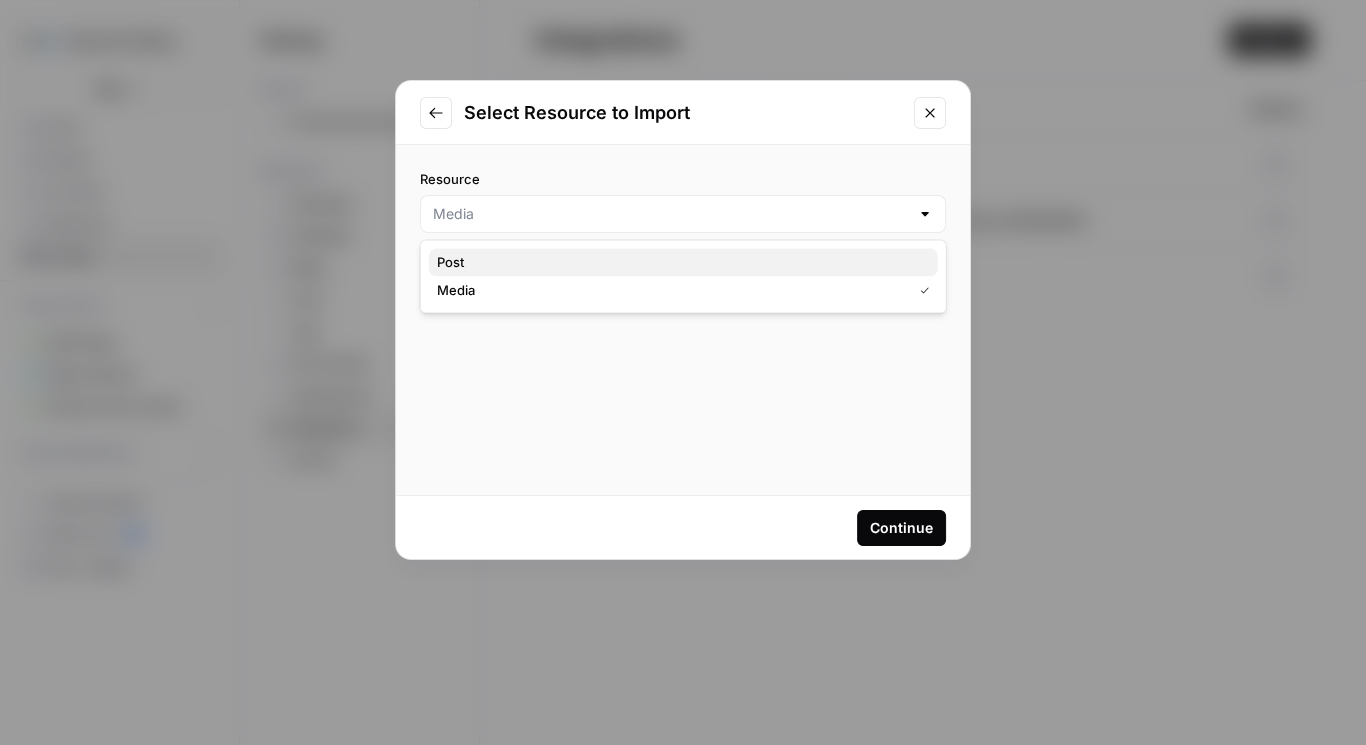 click on "Post" at bounding box center (679, 262) 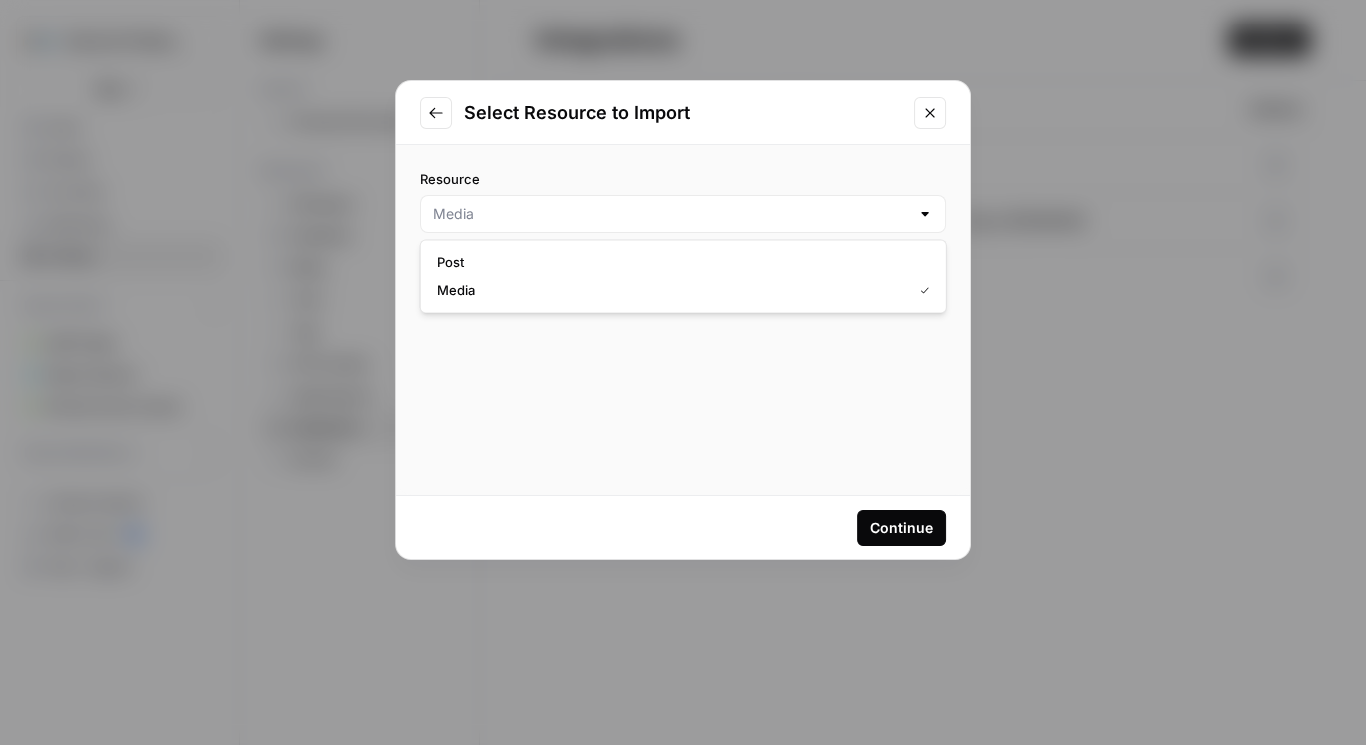 type on "Post" 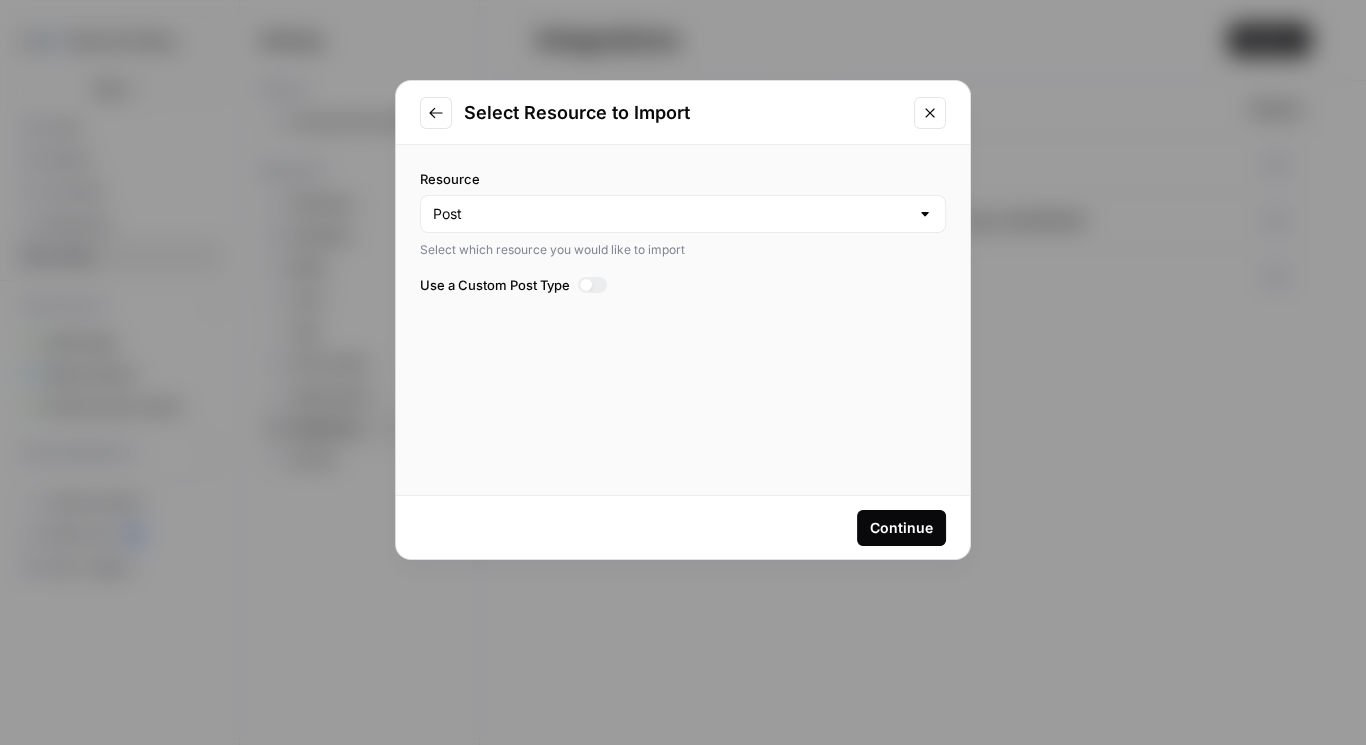 click on "Continue" at bounding box center (901, 528) 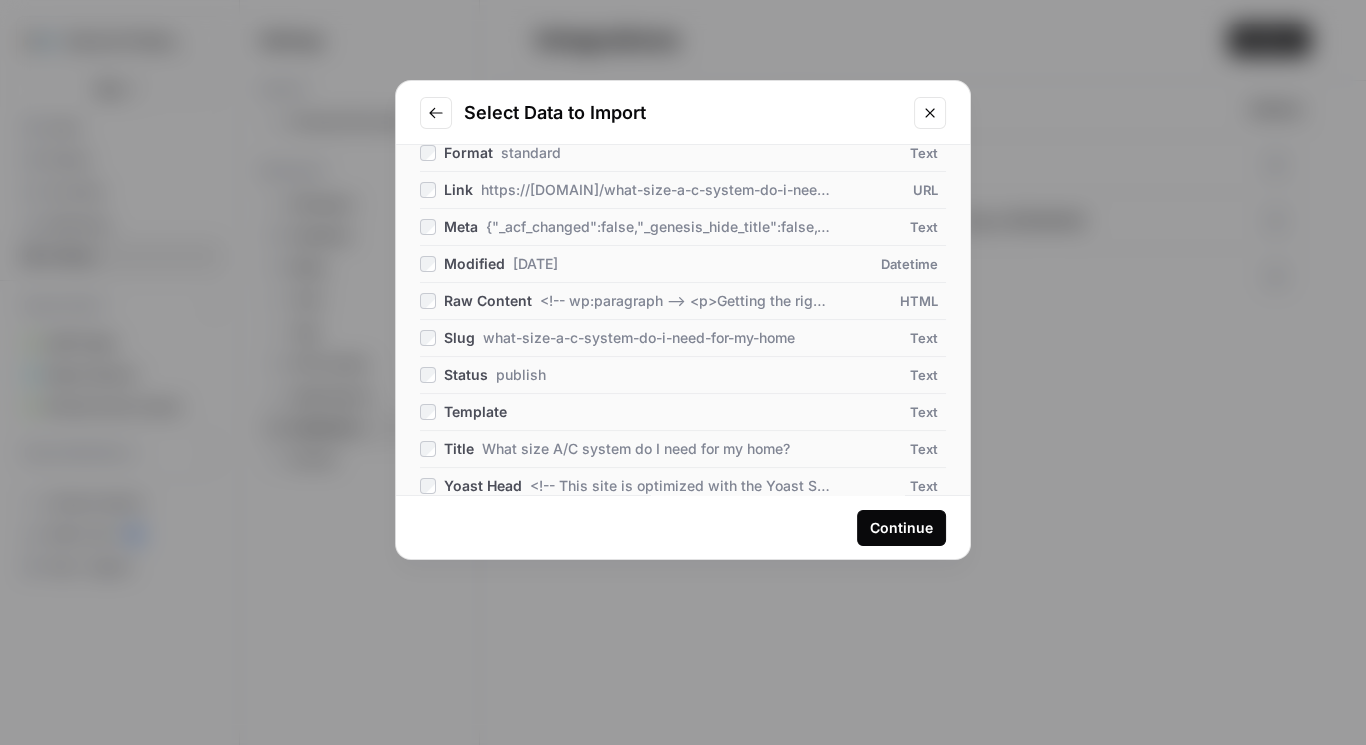 scroll, scrollTop: 391, scrollLeft: 0, axis: vertical 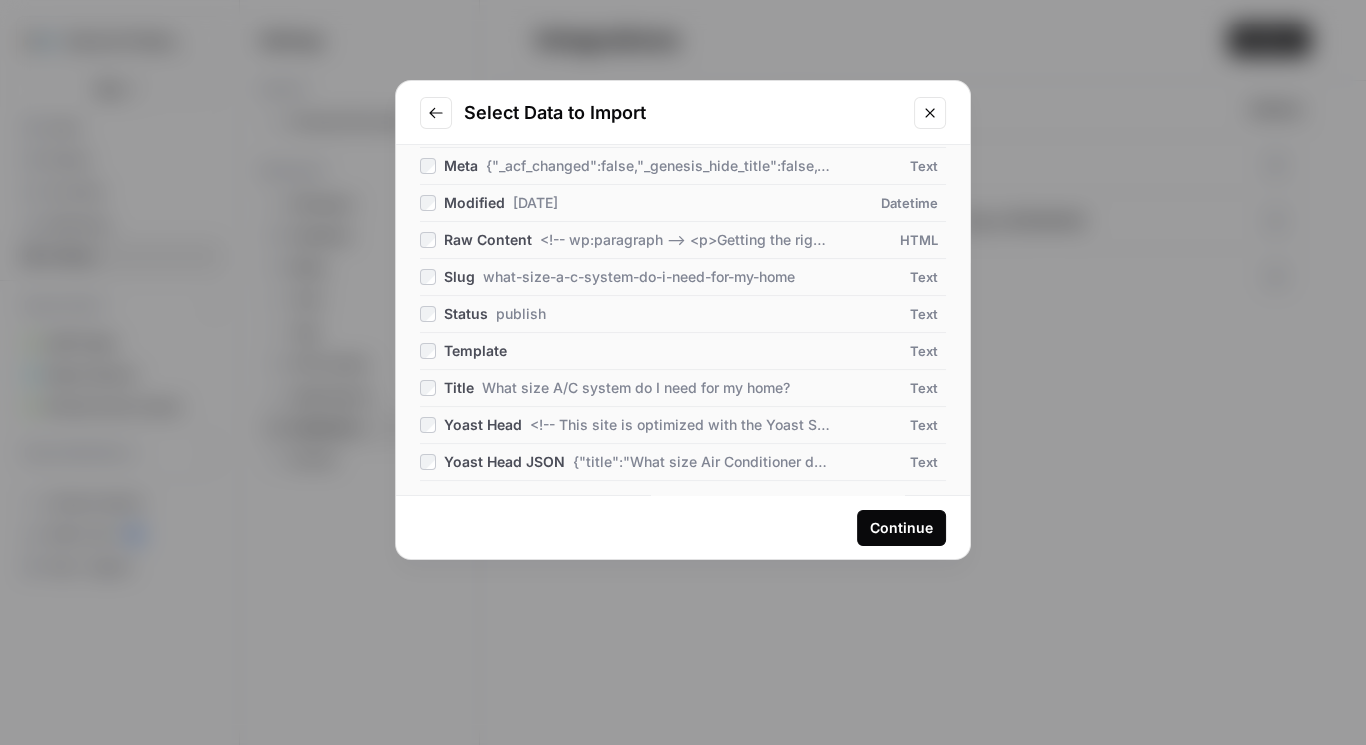 click on "Continue" at bounding box center (901, 528) 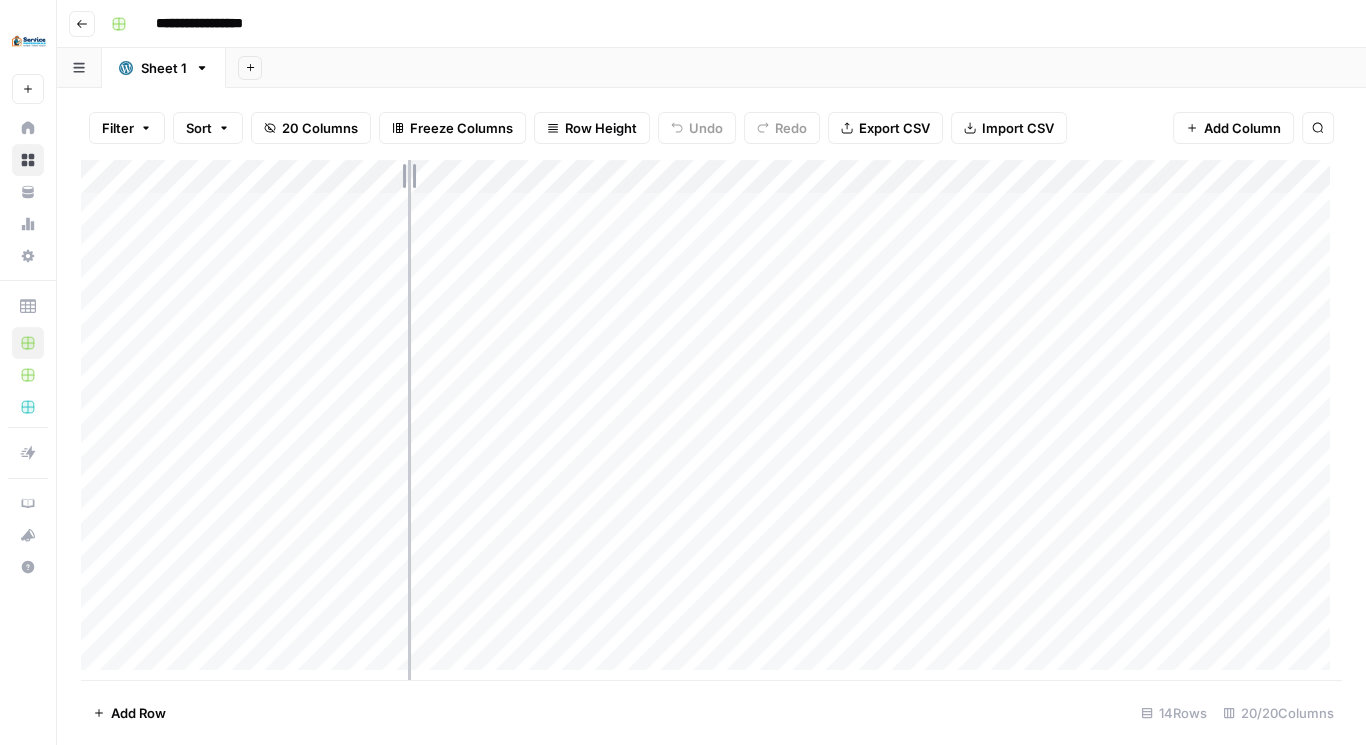 drag, startPoint x: 292, startPoint y: 176, endPoint x: 414, endPoint y: 173, distance: 122.03688 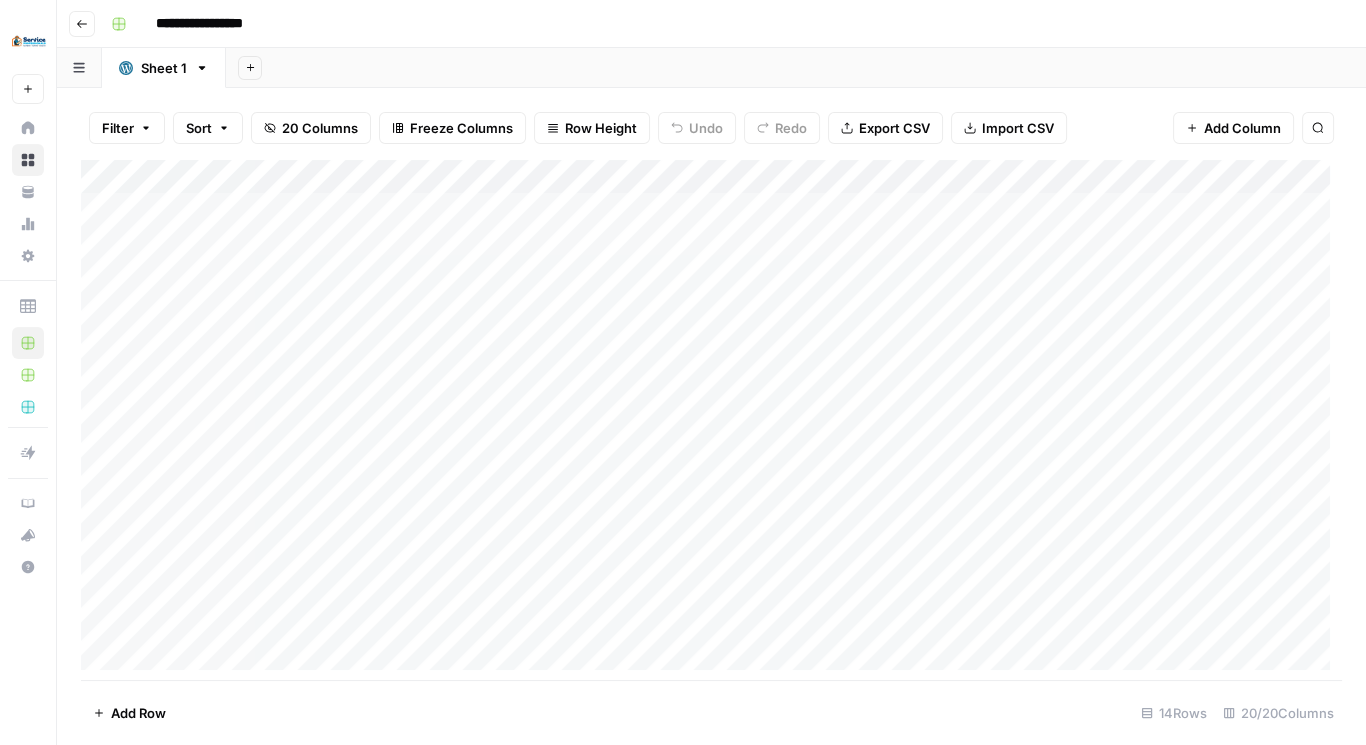 click on "Add Column" at bounding box center (711, 421) 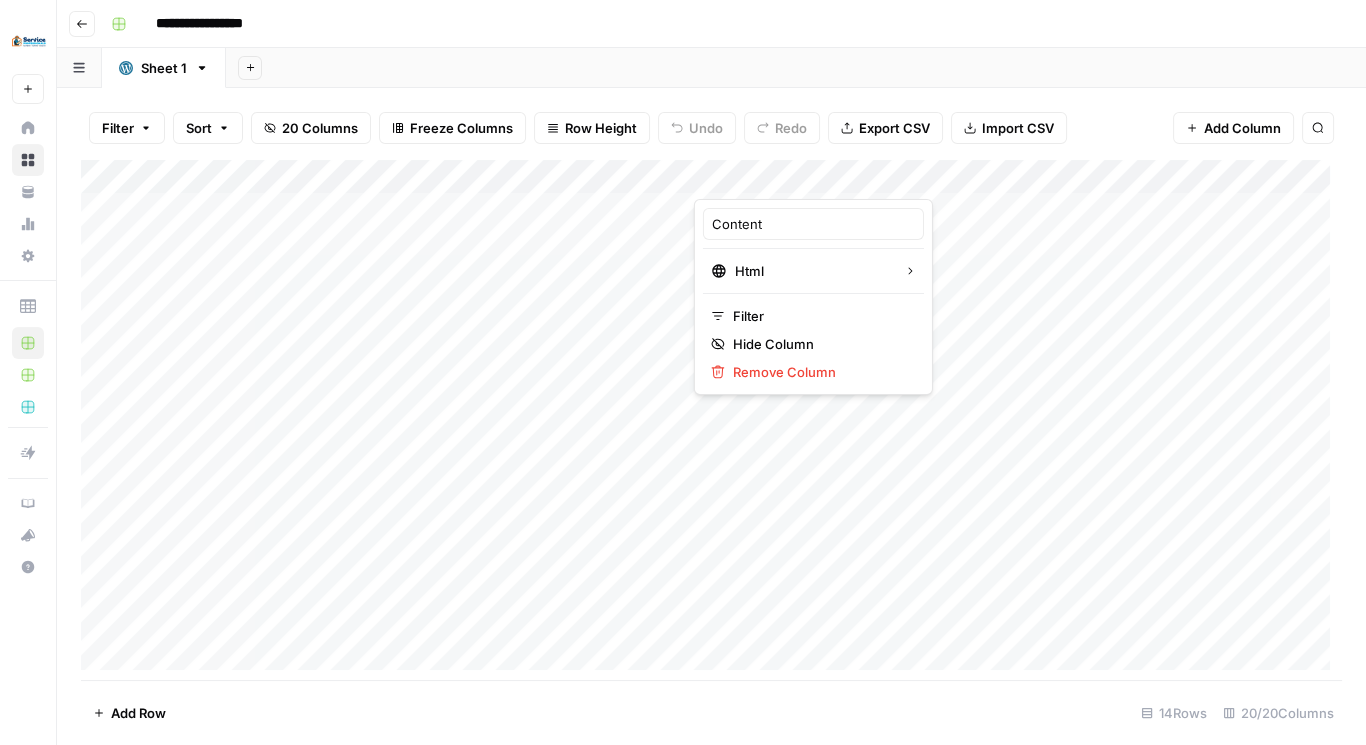 click at bounding box center (784, 179) 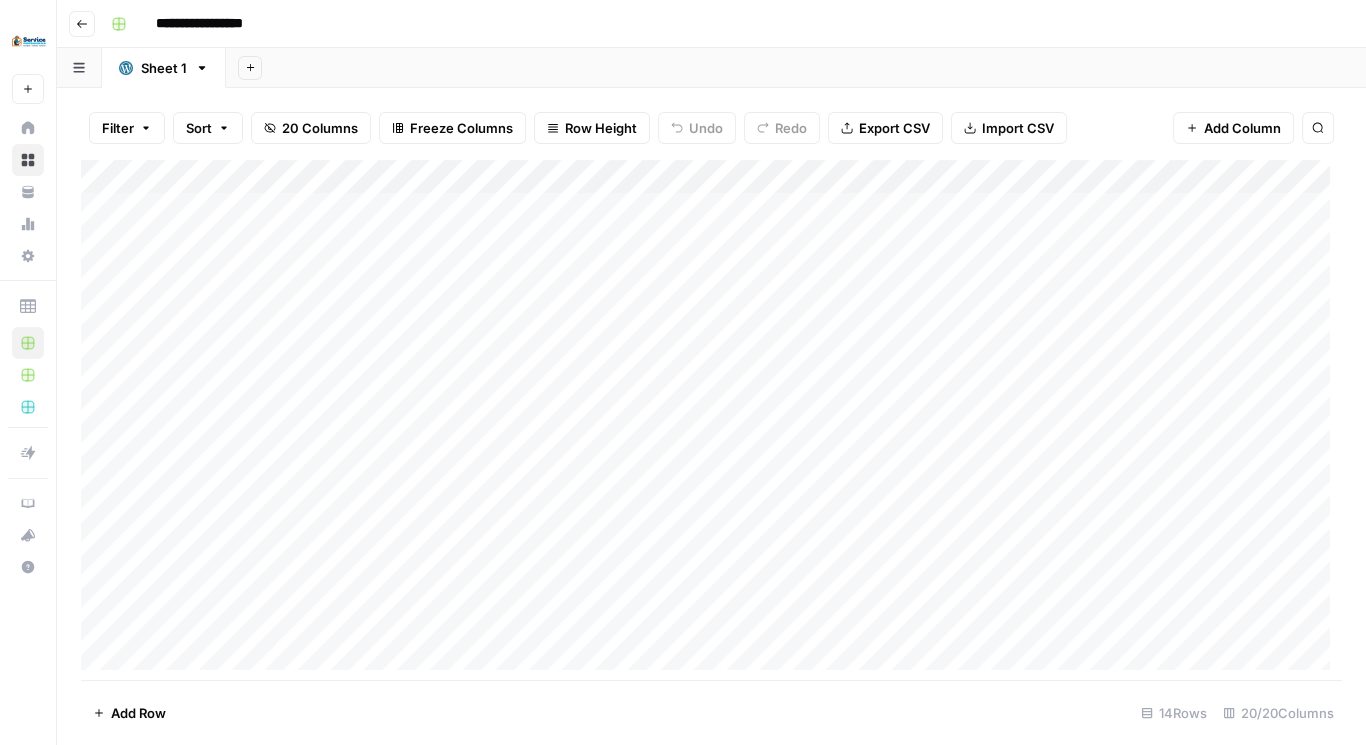 click on "Add Column" at bounding box center (711, 421) 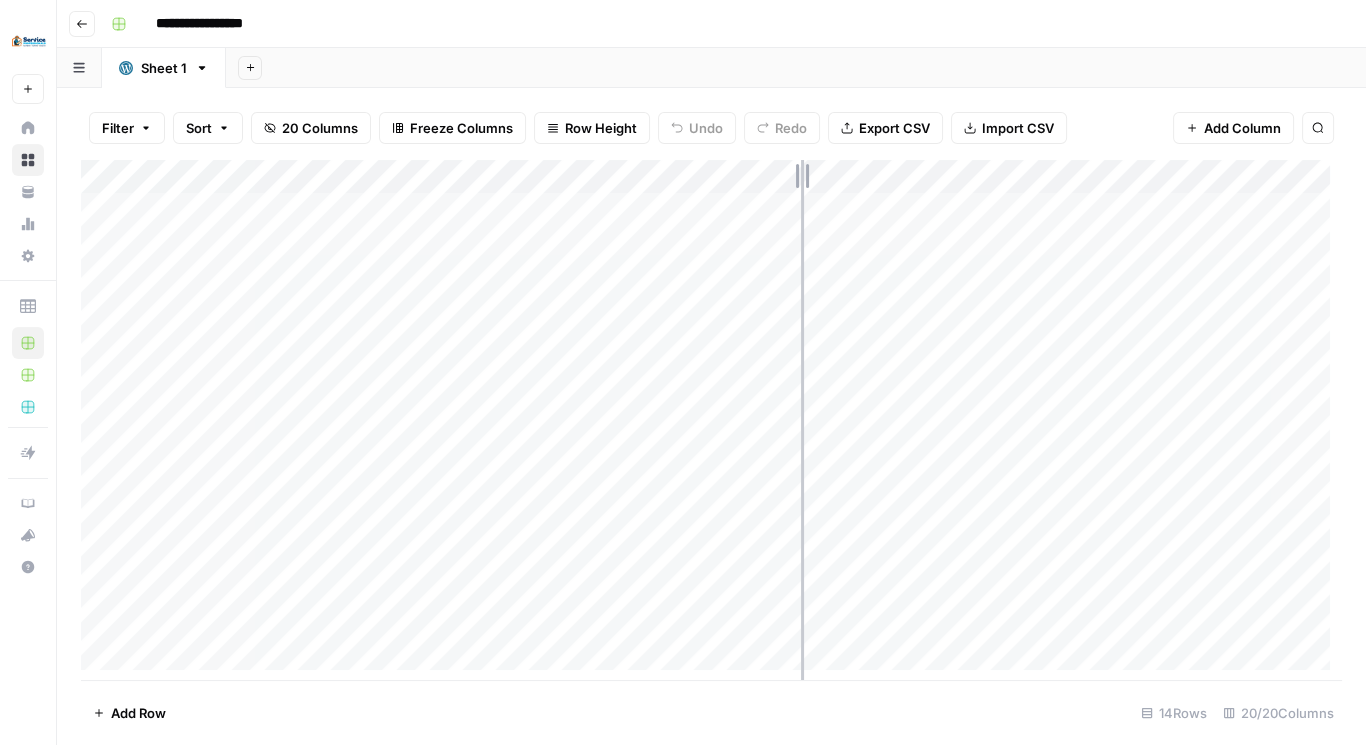 drag, startPoint x: 691, startPoint y: 175, endPoint x: 842, endPoint y: 177, distance: 151.01324 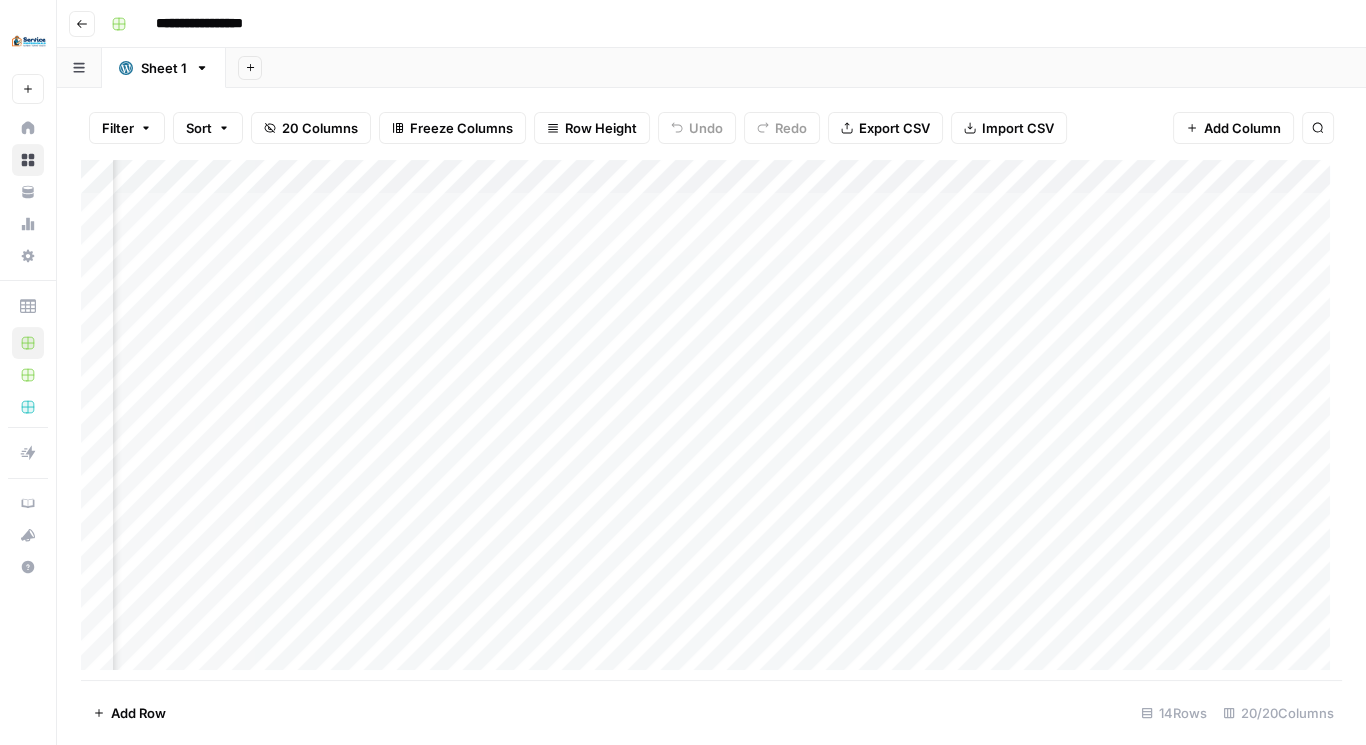 scroll, scrollTop: 0, scrollLeft: 1531, axis: horizontal 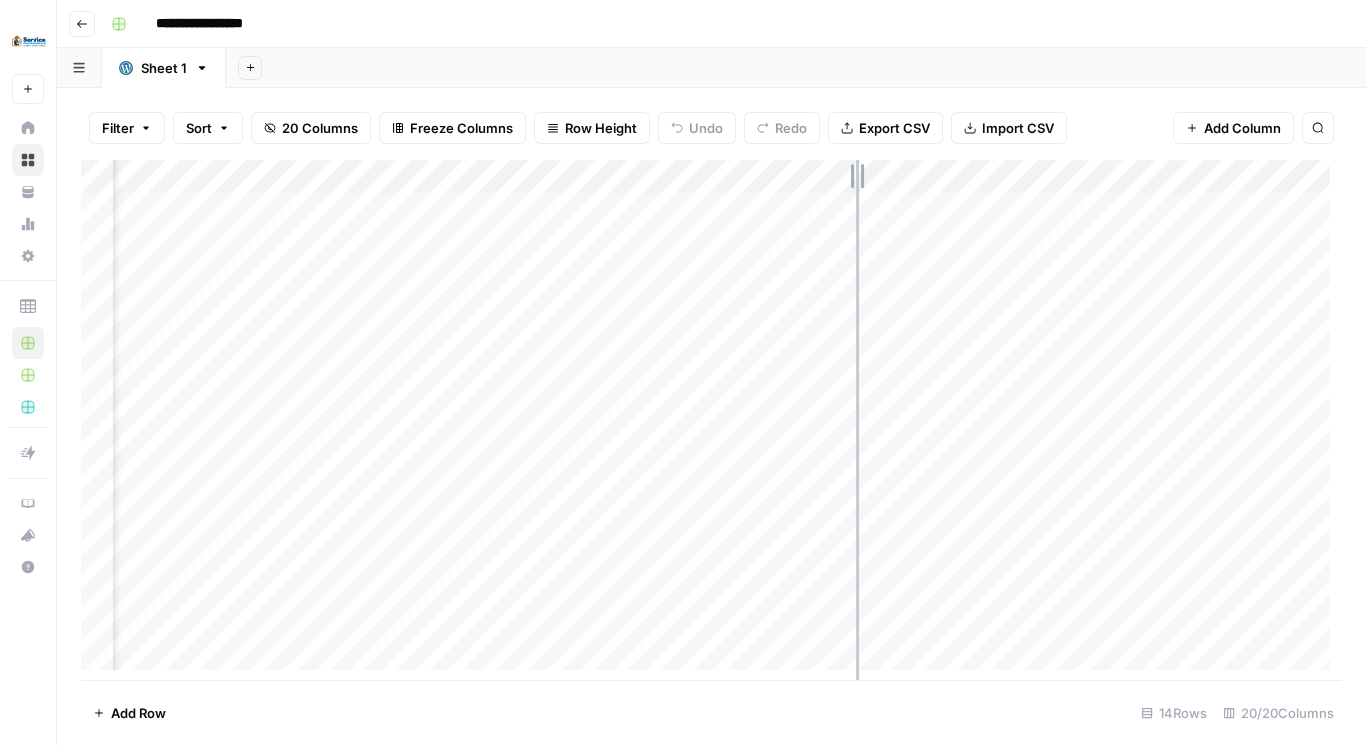 drag, startPoint x: 754, startPoint y: 176, endPoint x: 913, endPoint y: 165, distance: 159.38005 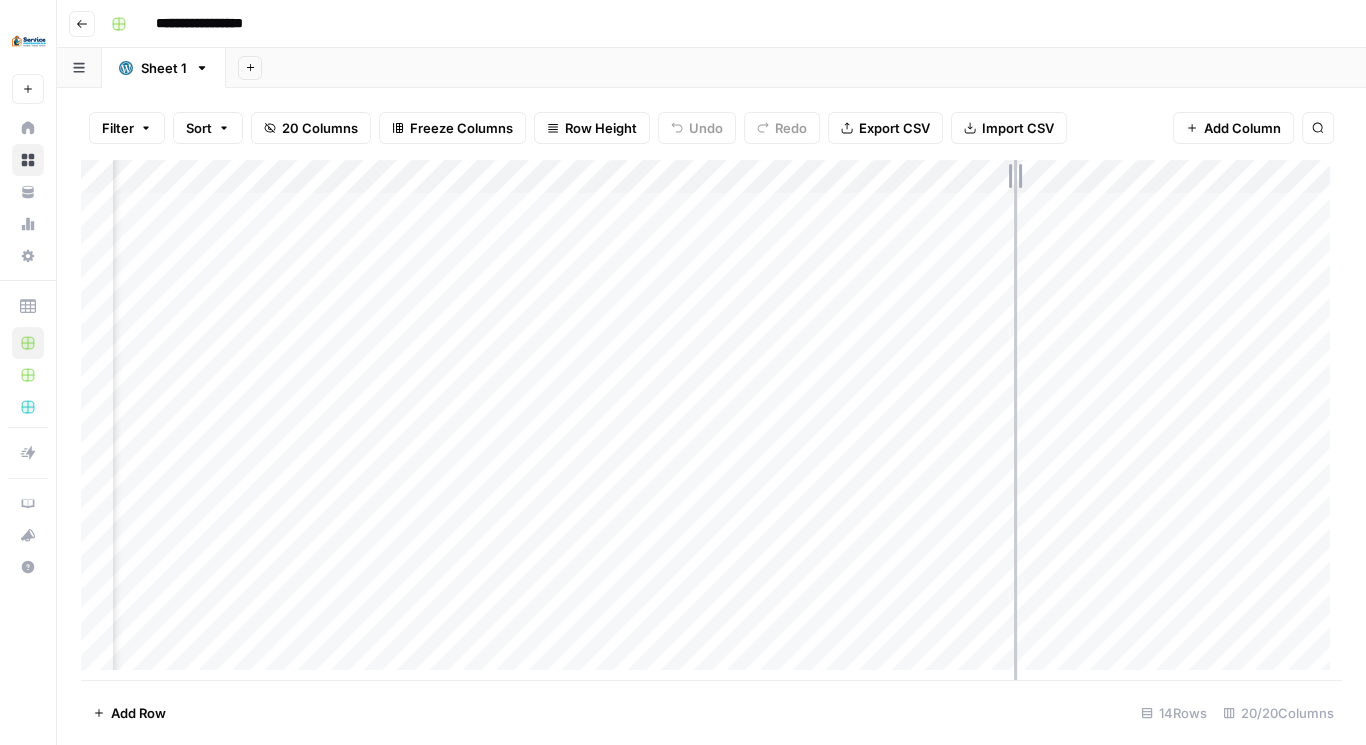 drag, startPoint x: 913, startPoint y: 165, endPoint x: 1028, endPoint y: 164, distance: 115.00435 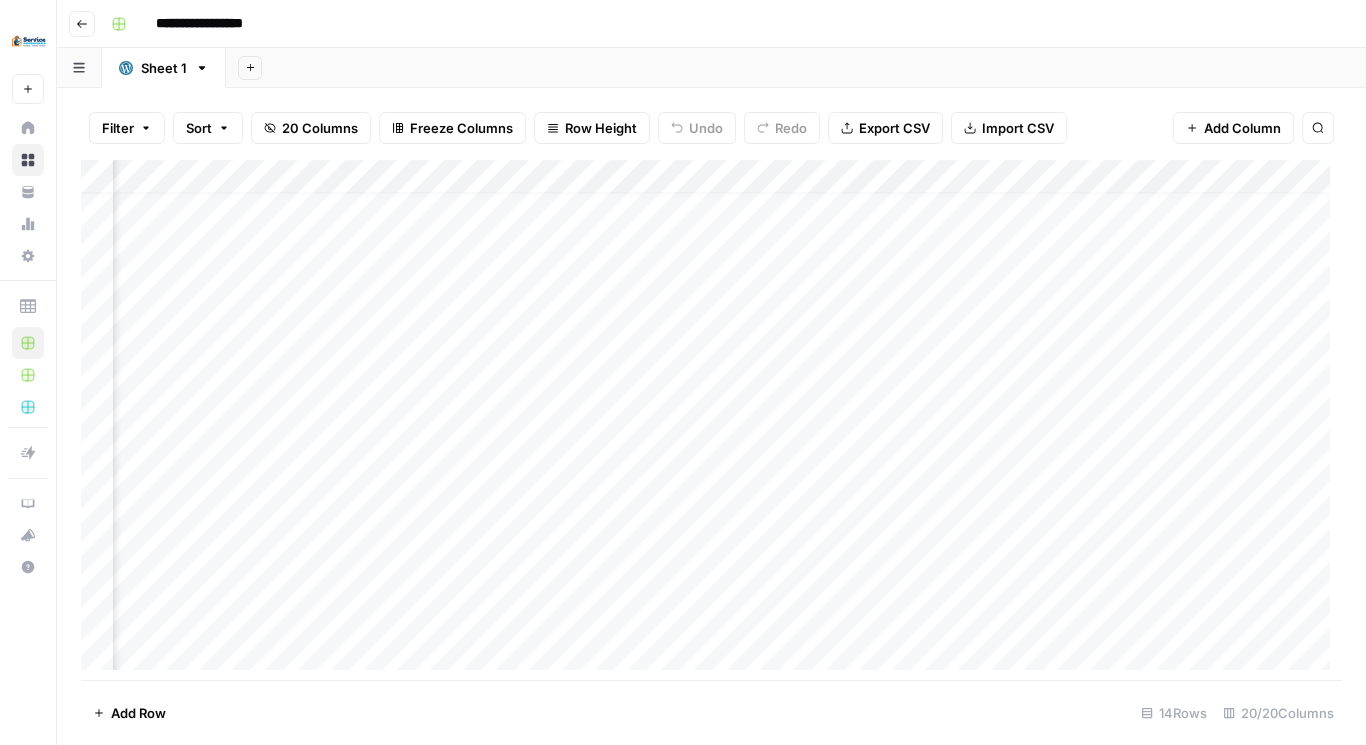 scroll, scrollTop: 24, scrollLeft: 0, axis: vertical 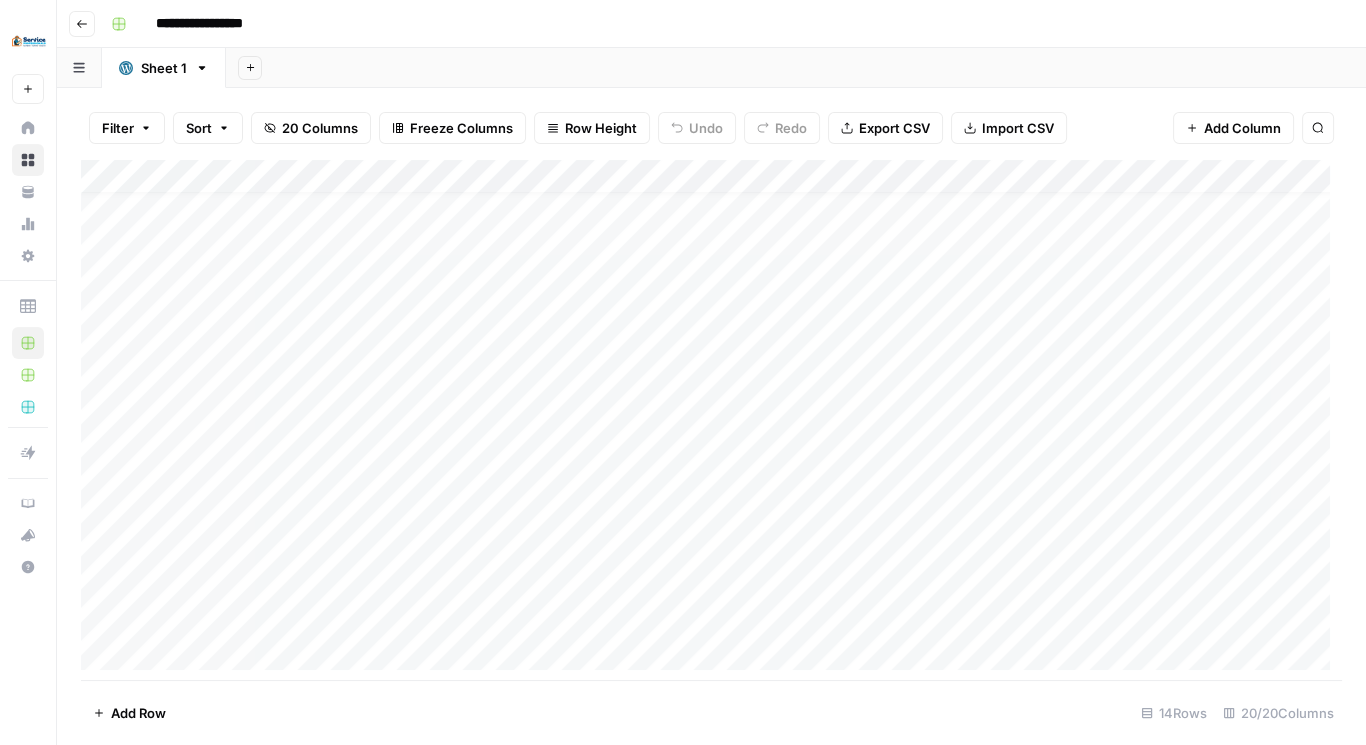 click on "Add Column" at bounding box center [711, 421] 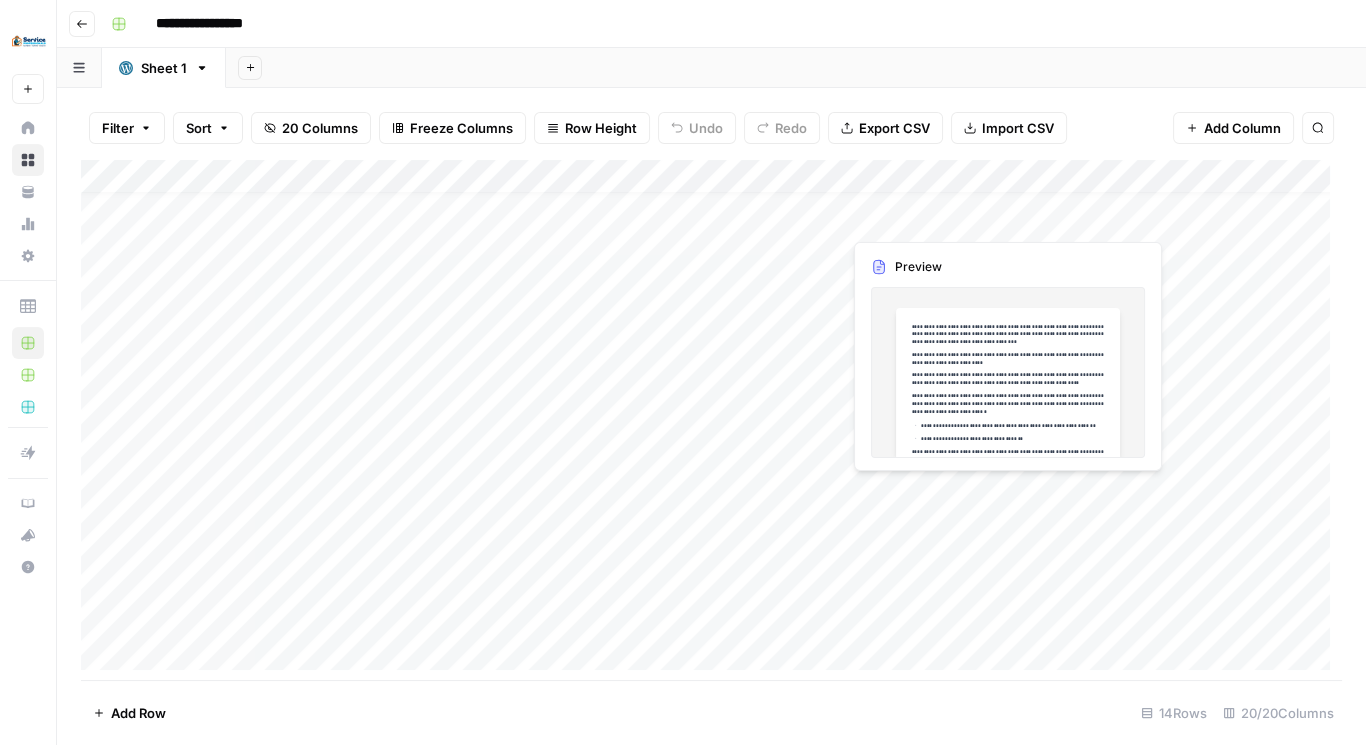 click on "Add Column" at bounding box center (711, 421) 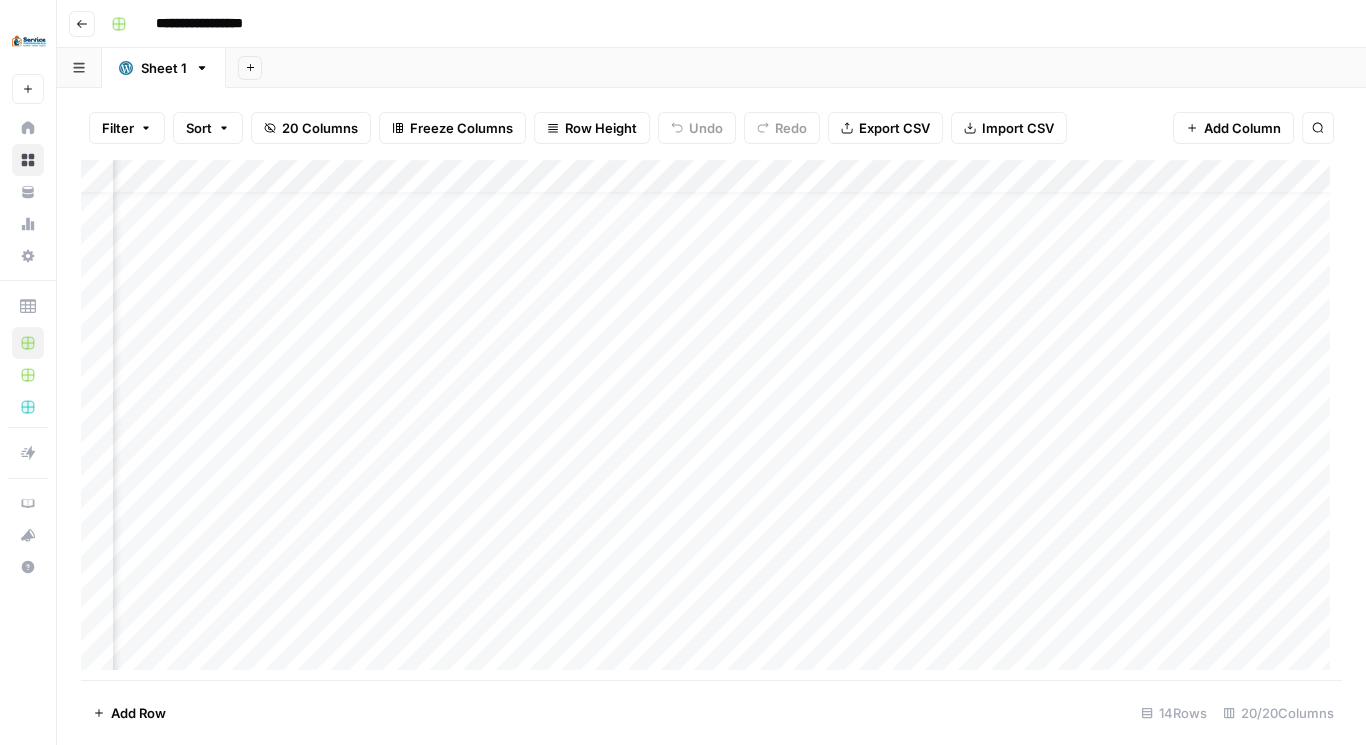 scroll, scrollTop: 32, scrollLeft: 301, axis: both 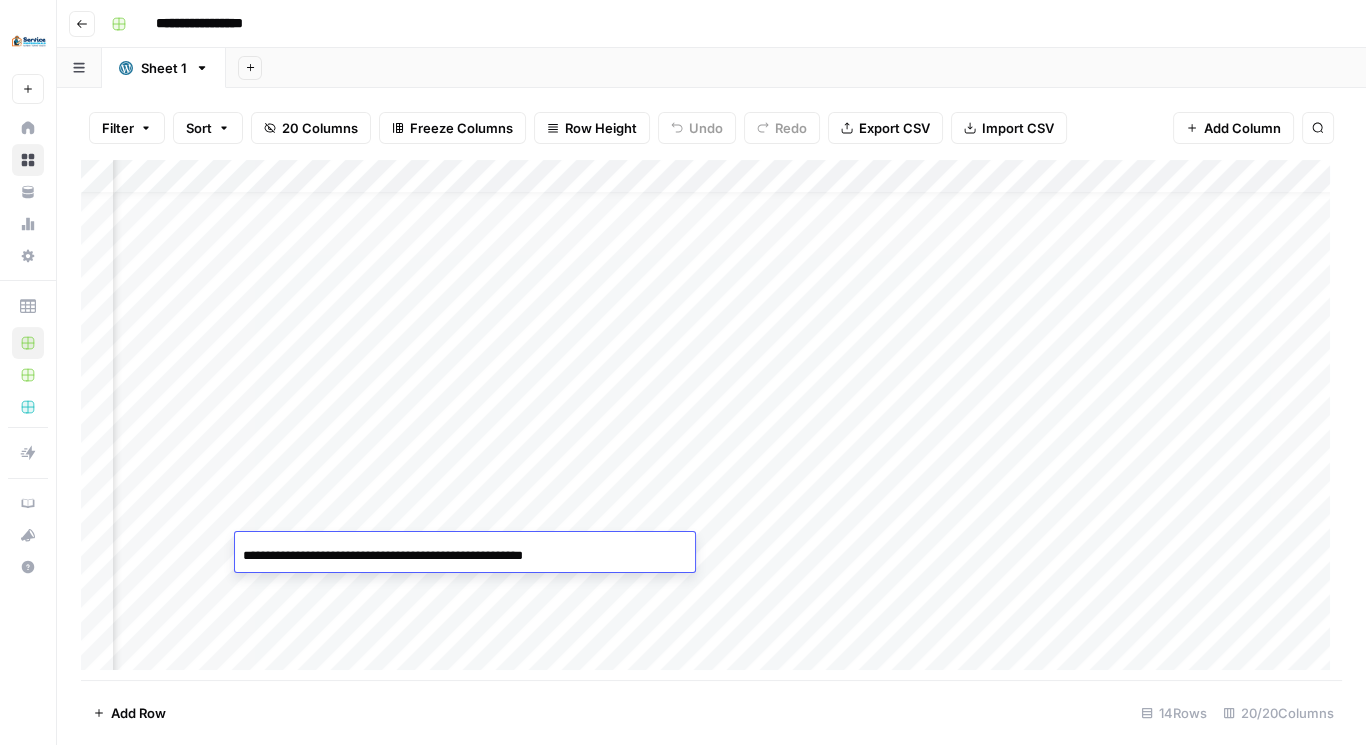 click on "Add Column" at bounding box center (711, 421) 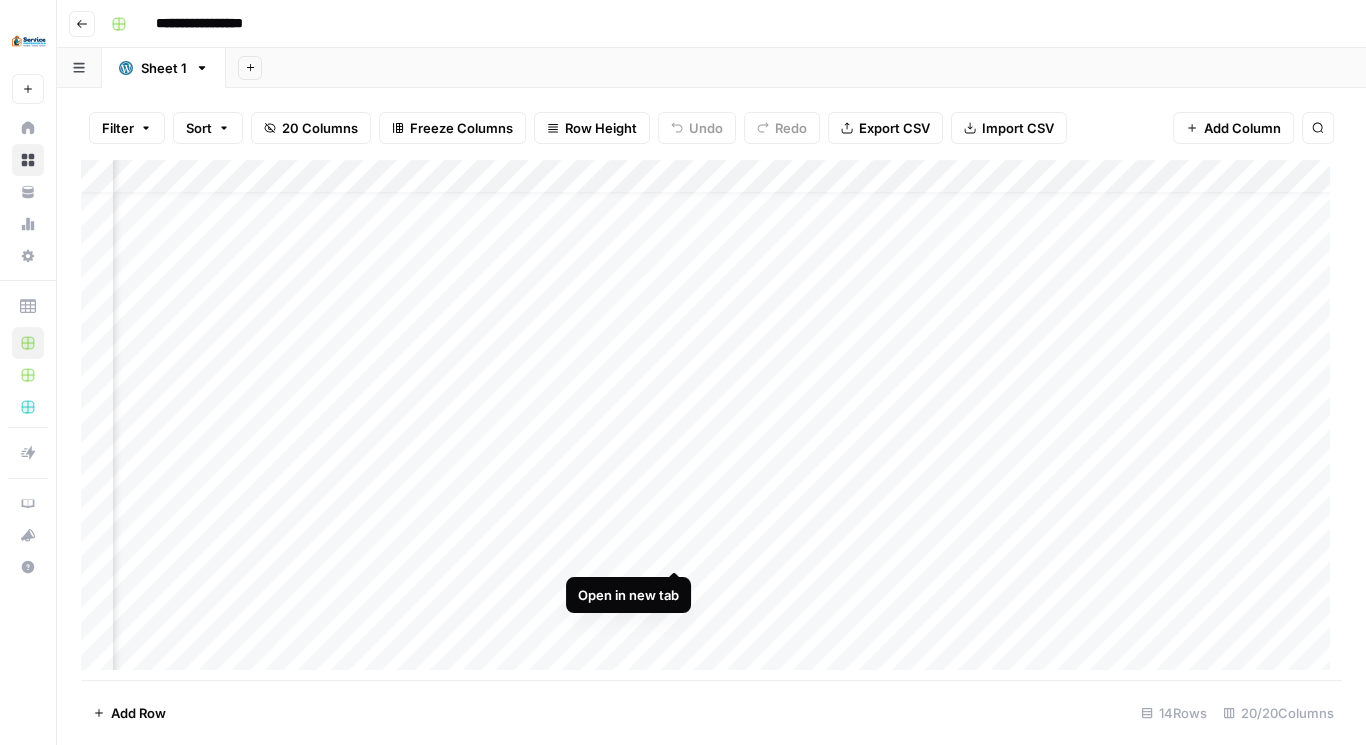 click on "Add Column" at bounding box center [711, 421] 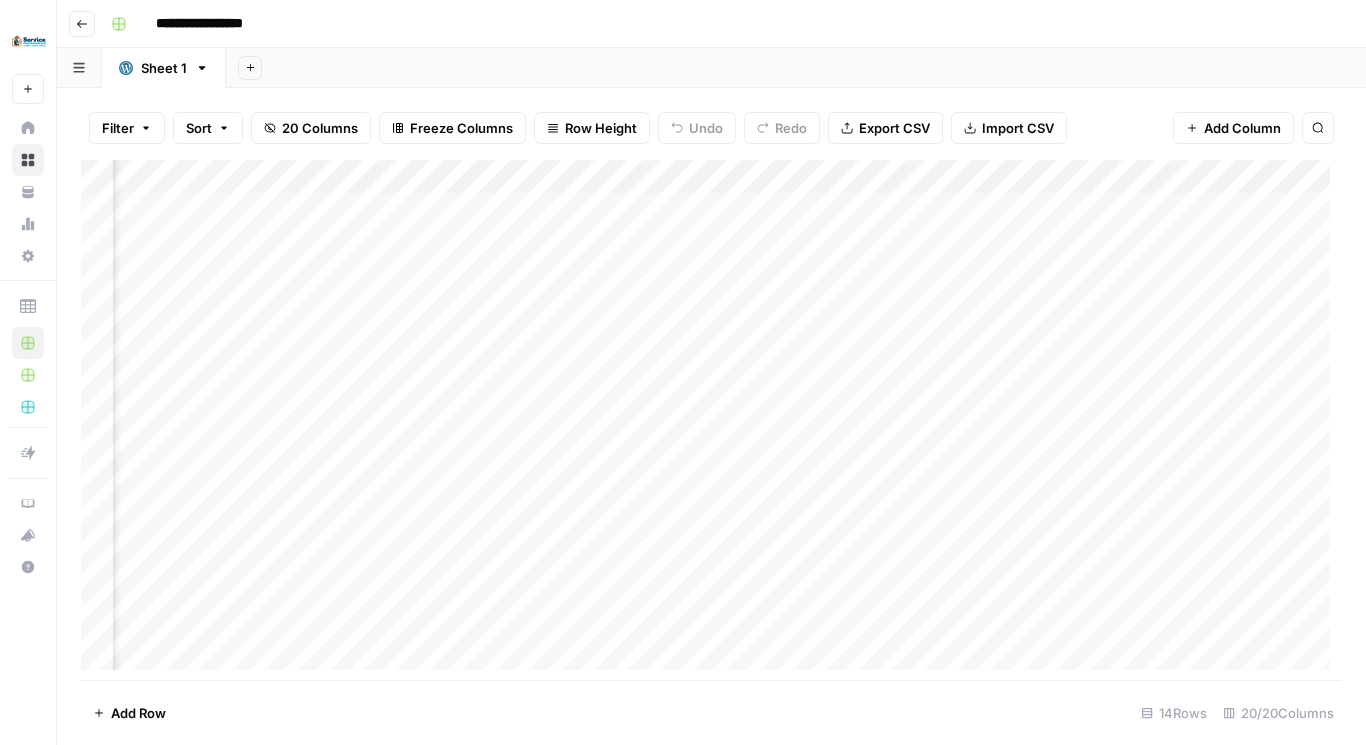 scroll, scrollTop: 0, scrollLeft: 2432, axis: horizontal 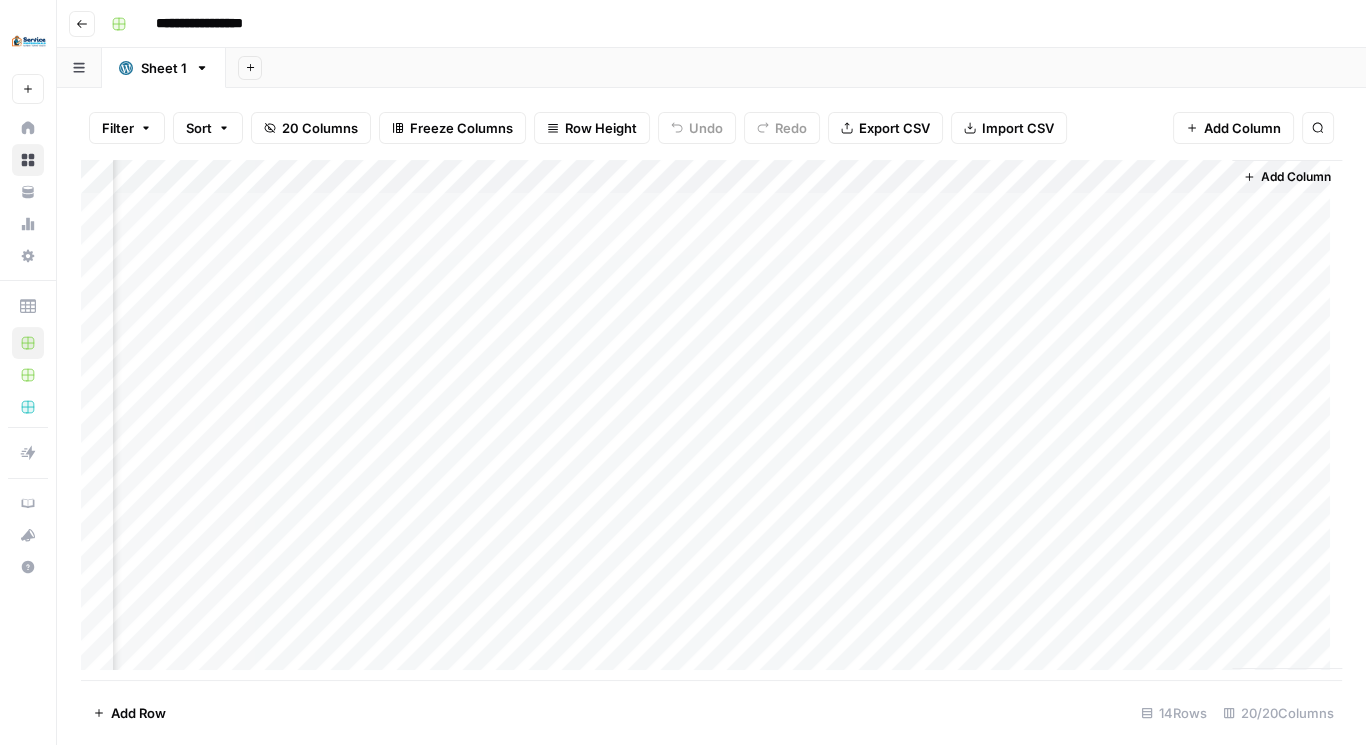click on "Add Column" at bounding box center [711, 421] 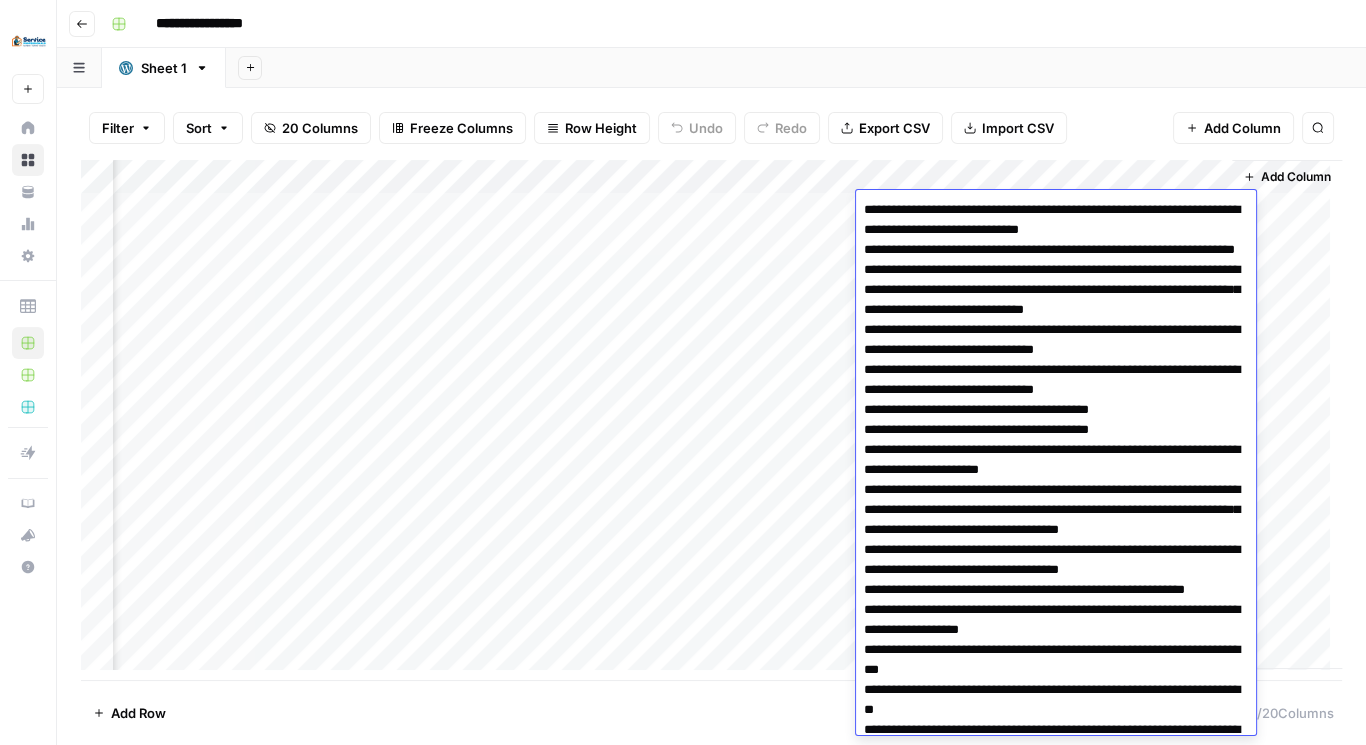 scroll, scrollTop: 2708, scrollLeft: 0, axis: vertical 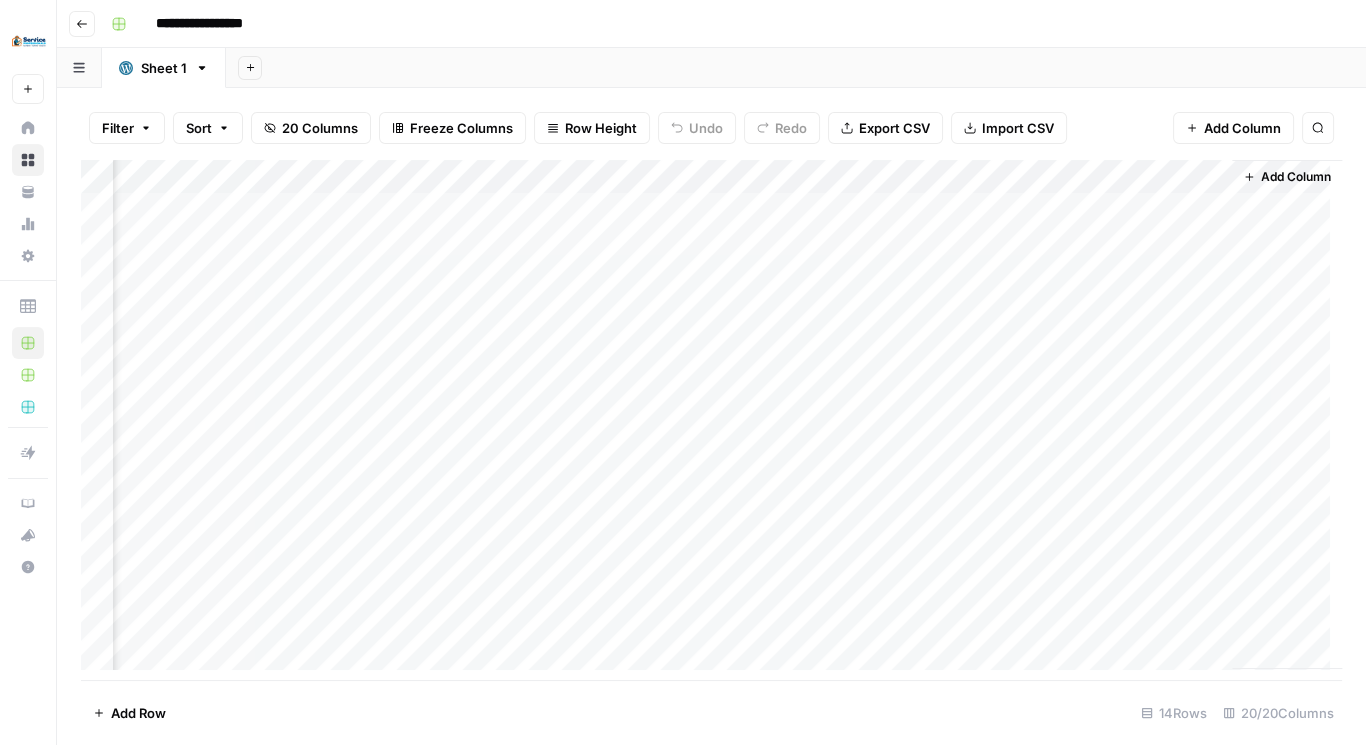 click on "Filter Sort 20 Columns Freeze Columns Row Height Undo Redo Export CSV Import CSV Add Column Search" at bounding box center [711, 128] 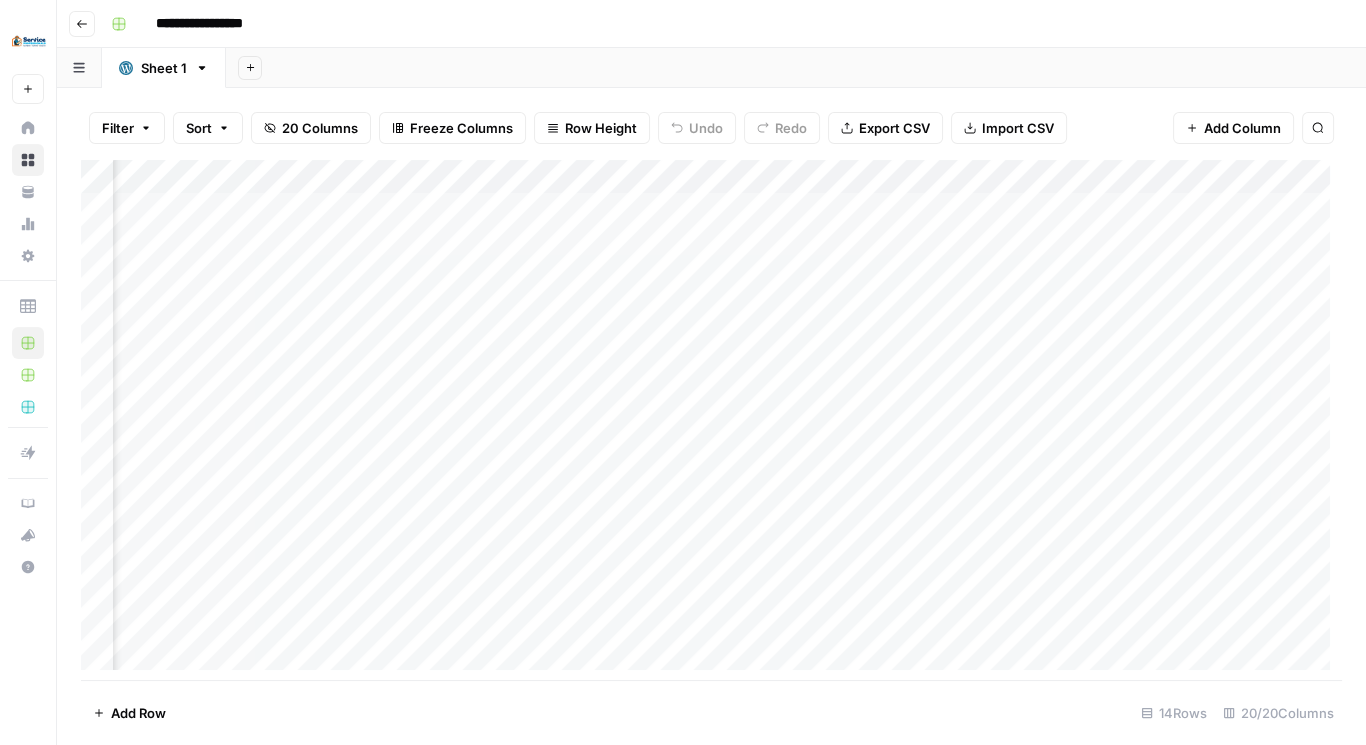 scroll, scrollTop: 0, scrollLeft: 920, axis: horizontal 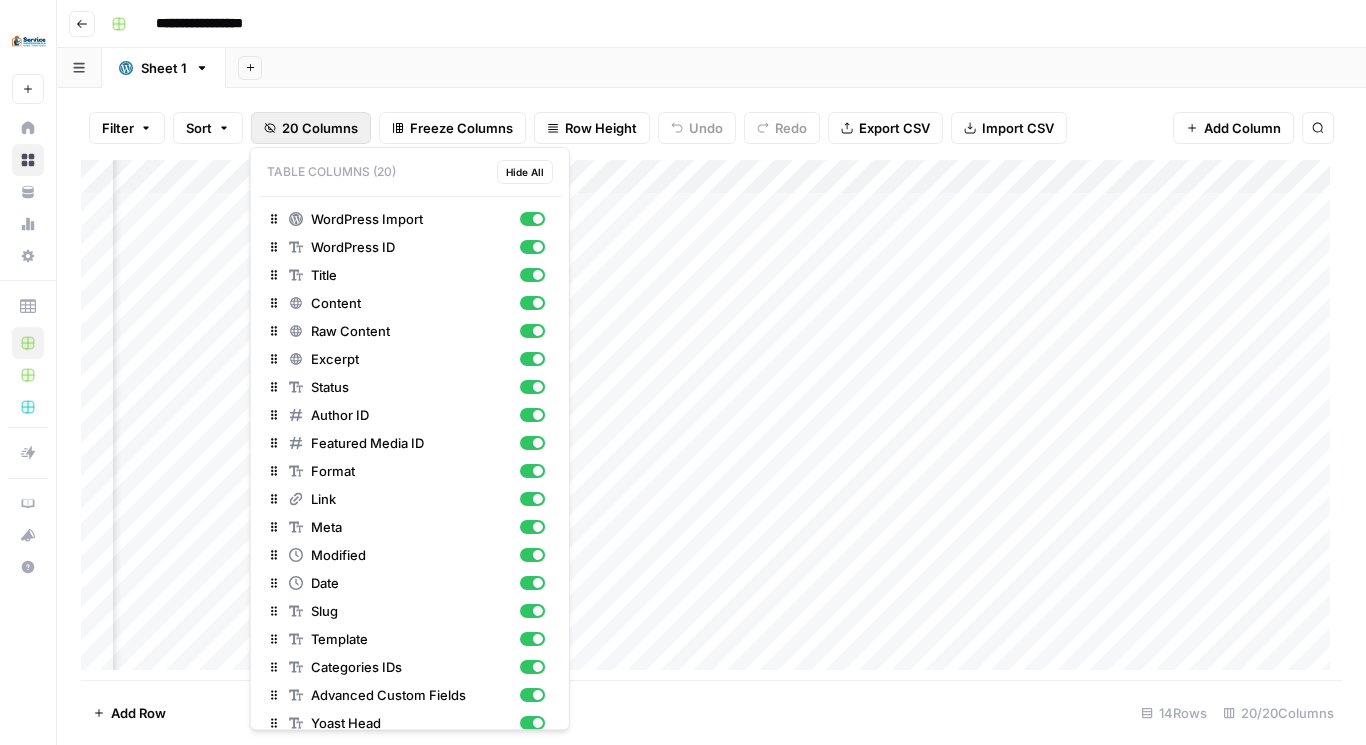 click on "Hide All" at bounding box center [525, 172] 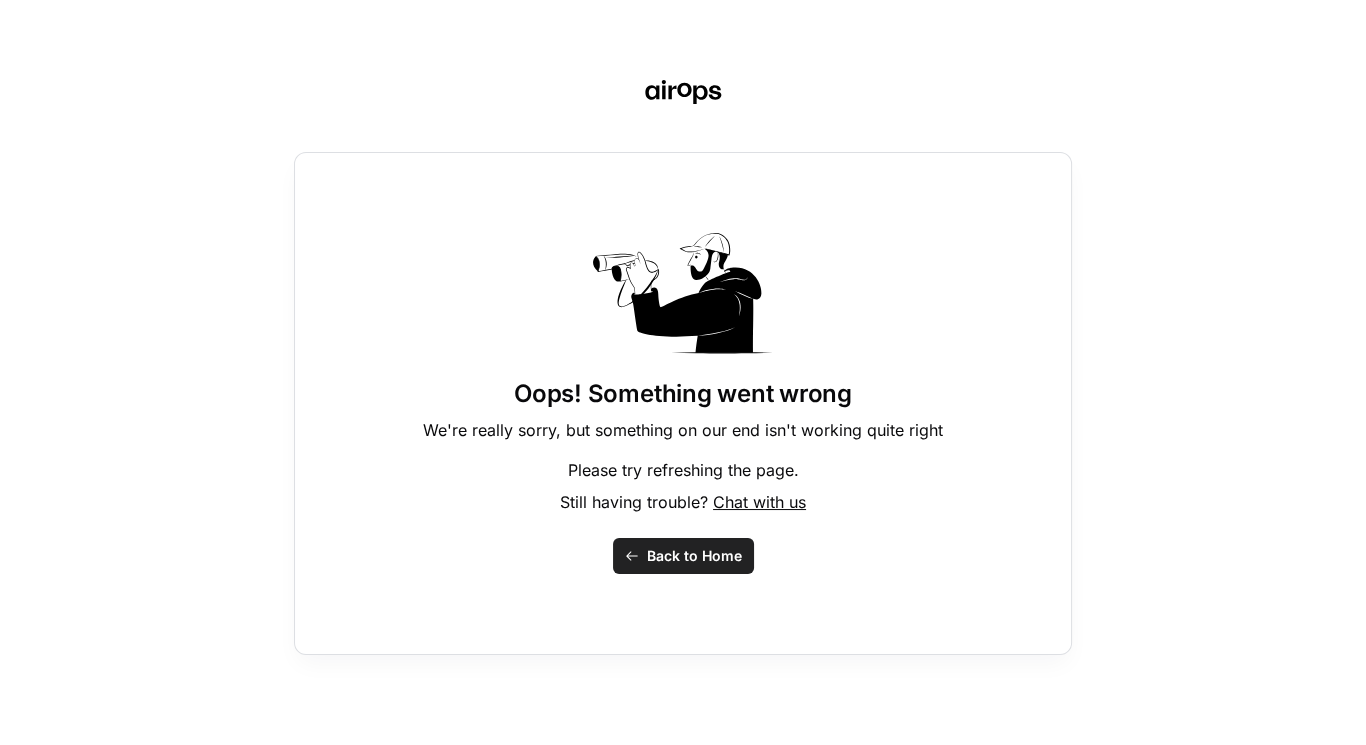 click on "Back to Home" at bounding box center [694, 556] 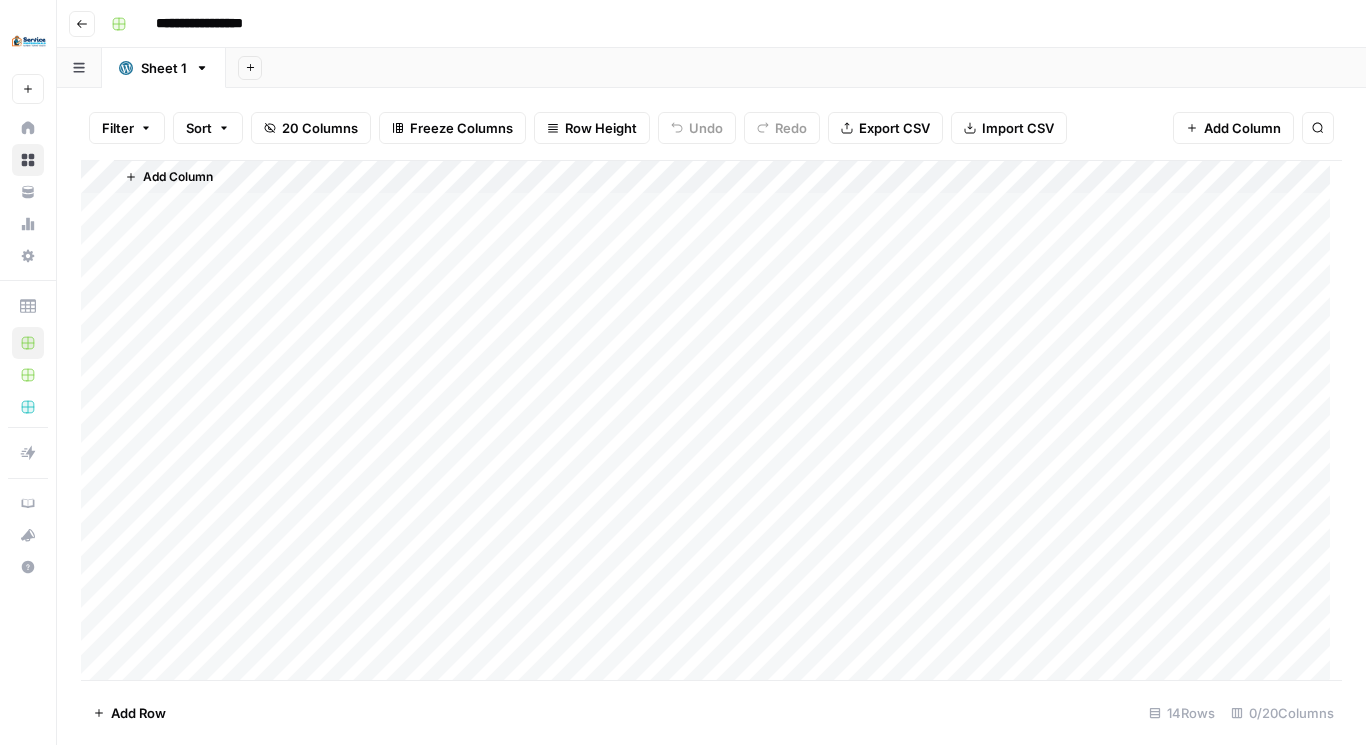 scroll, scrollTop: 0, scrollLeft: 0, axis: both 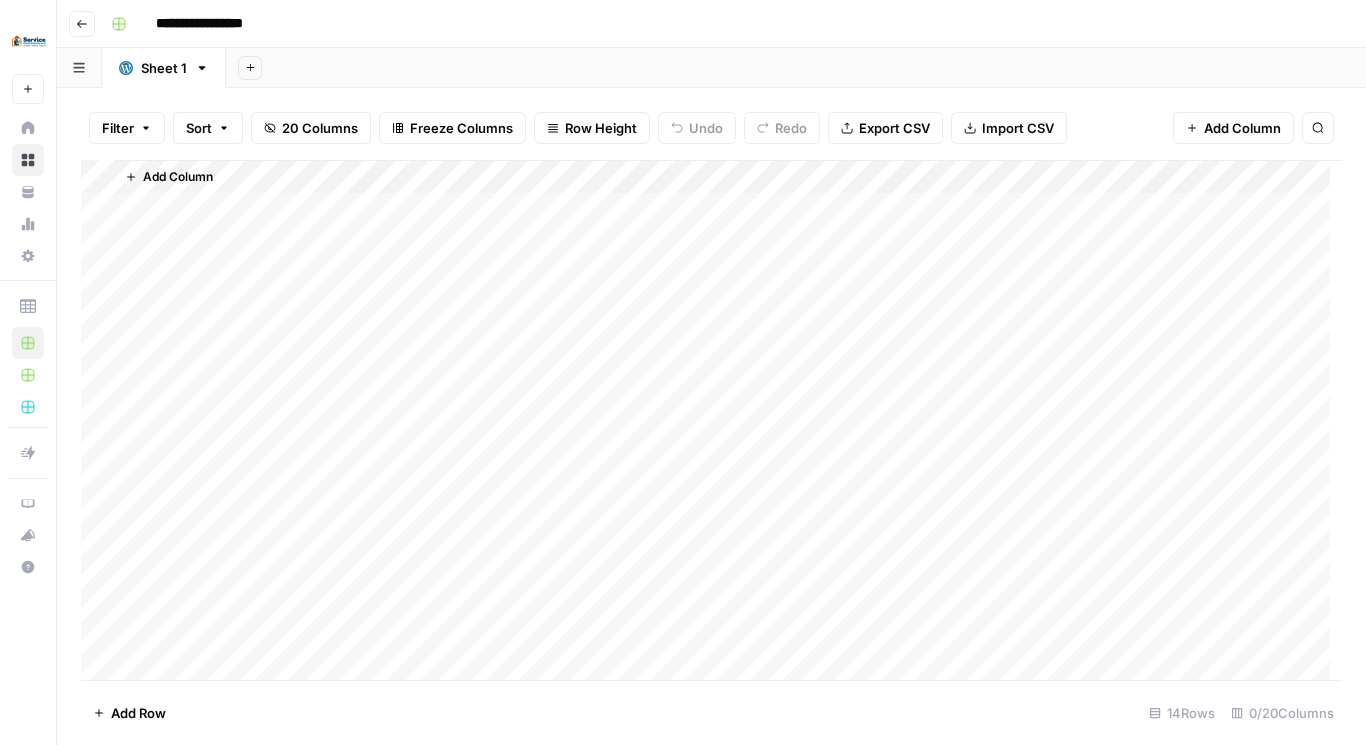 click on "20 Columns" at bounding box center (320, 128) 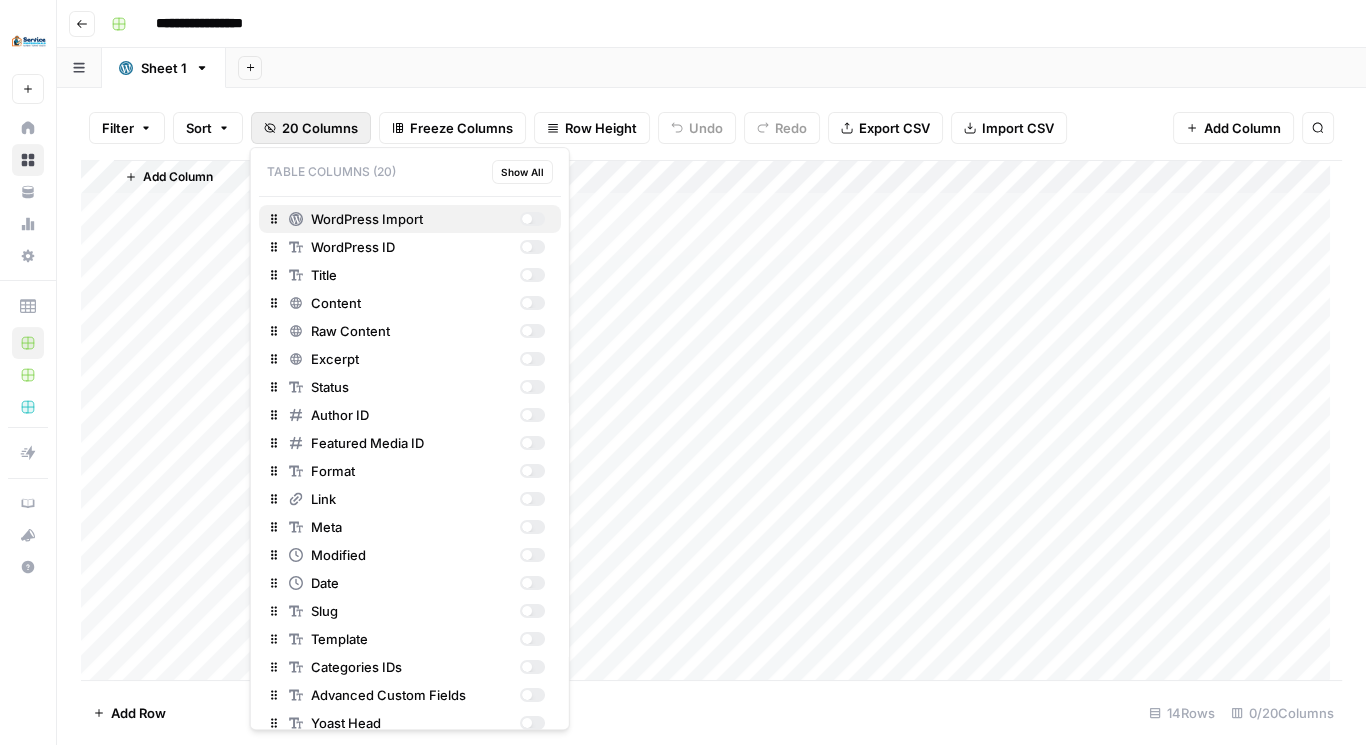 click at bounding box center [526, 219] 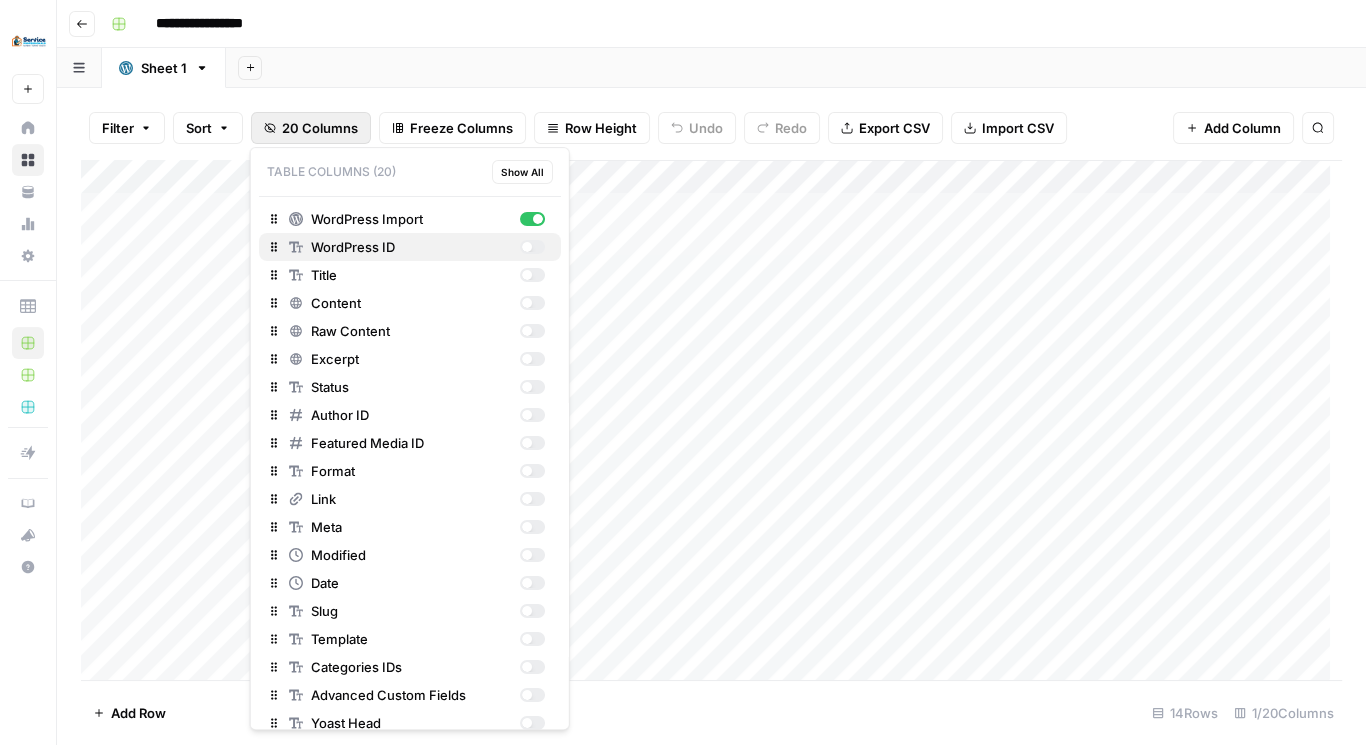 click at bounding box center [531, 247] 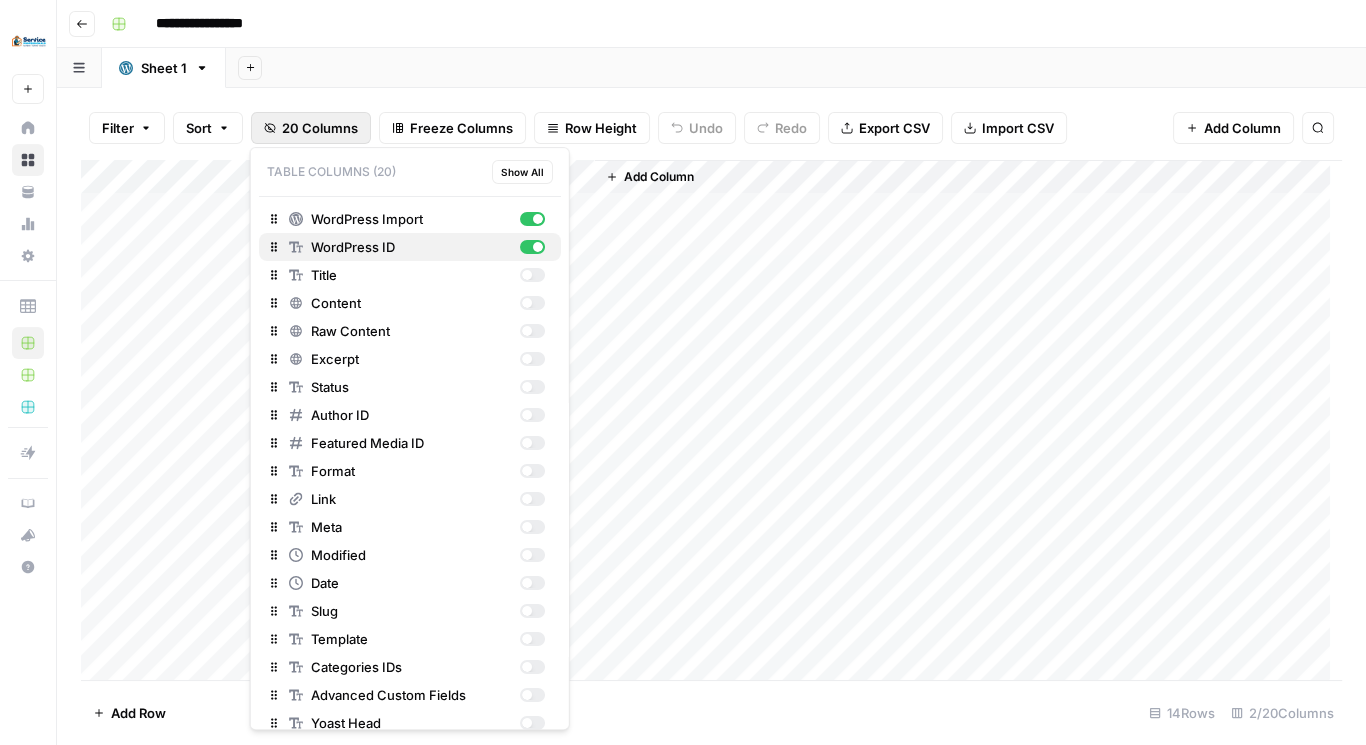 click at bounding box center (531, 247) 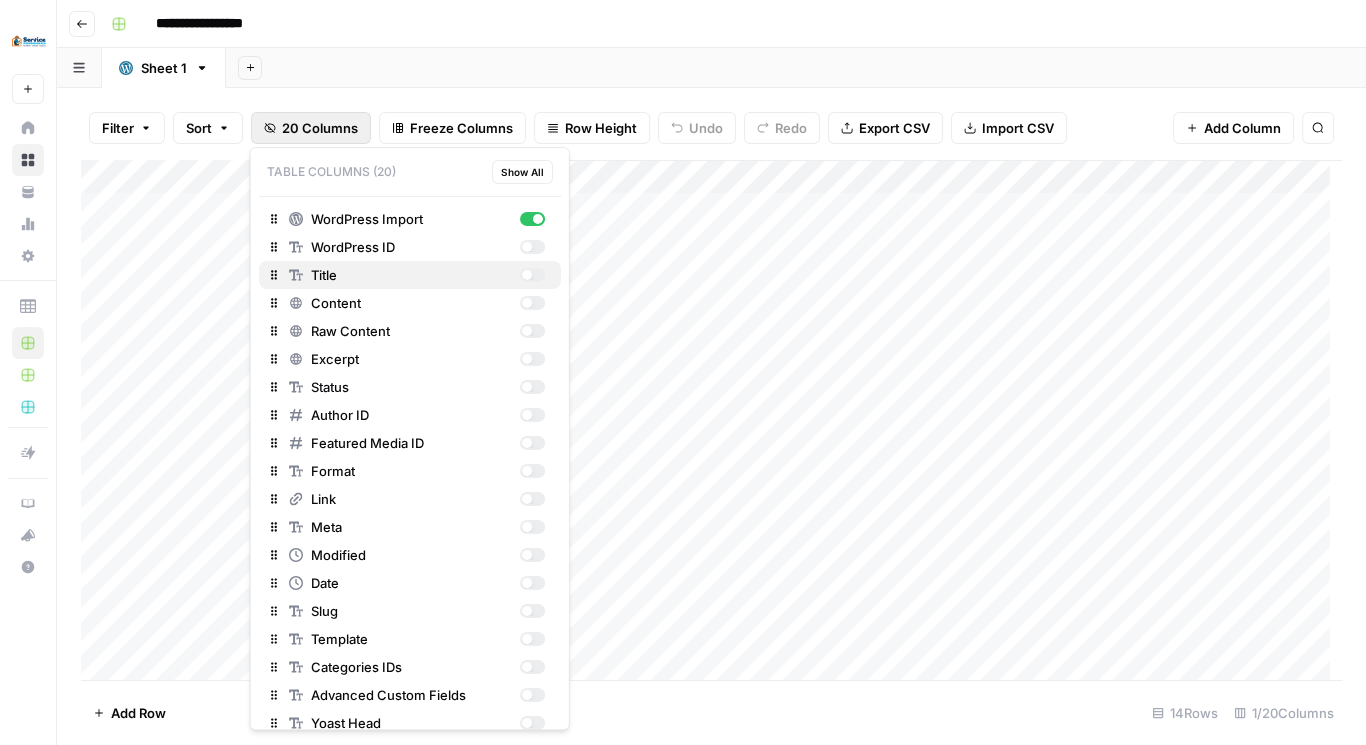 click at bounding box center [531, 275] 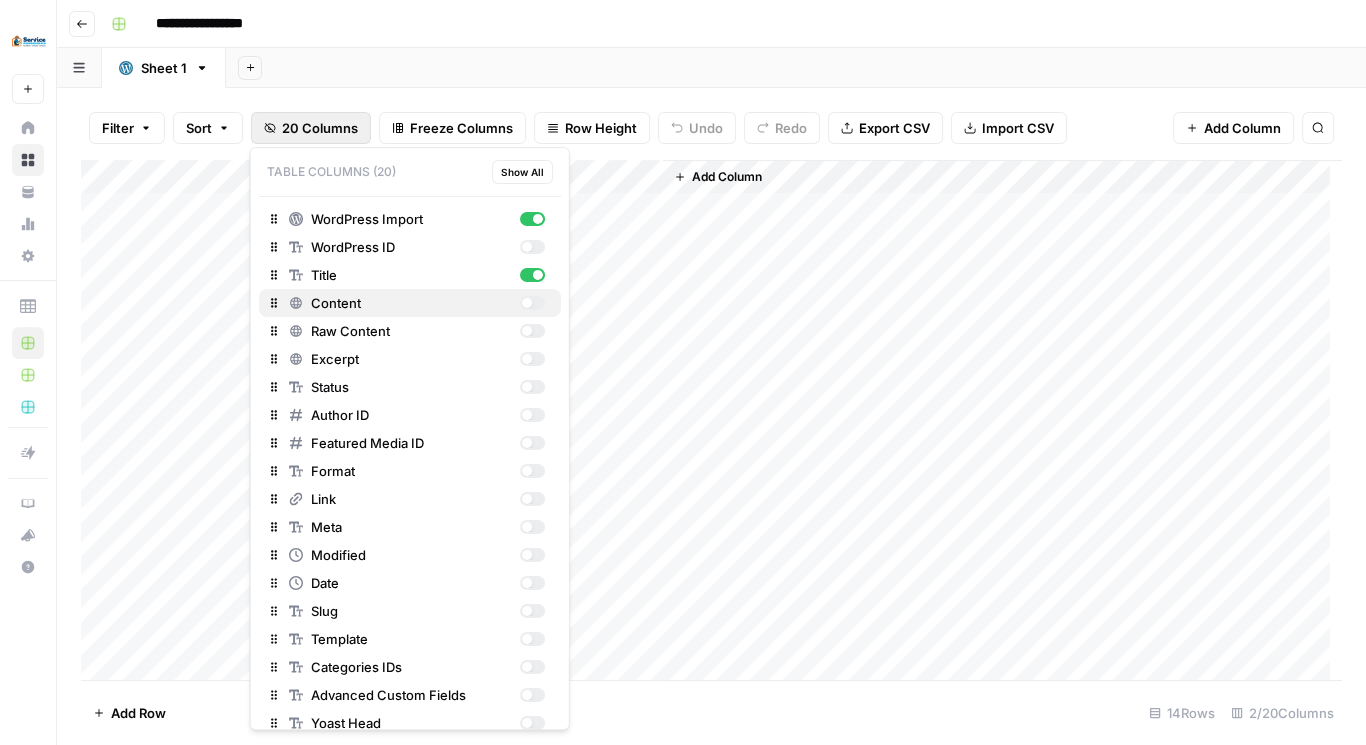click at bounding box center [526, 303] 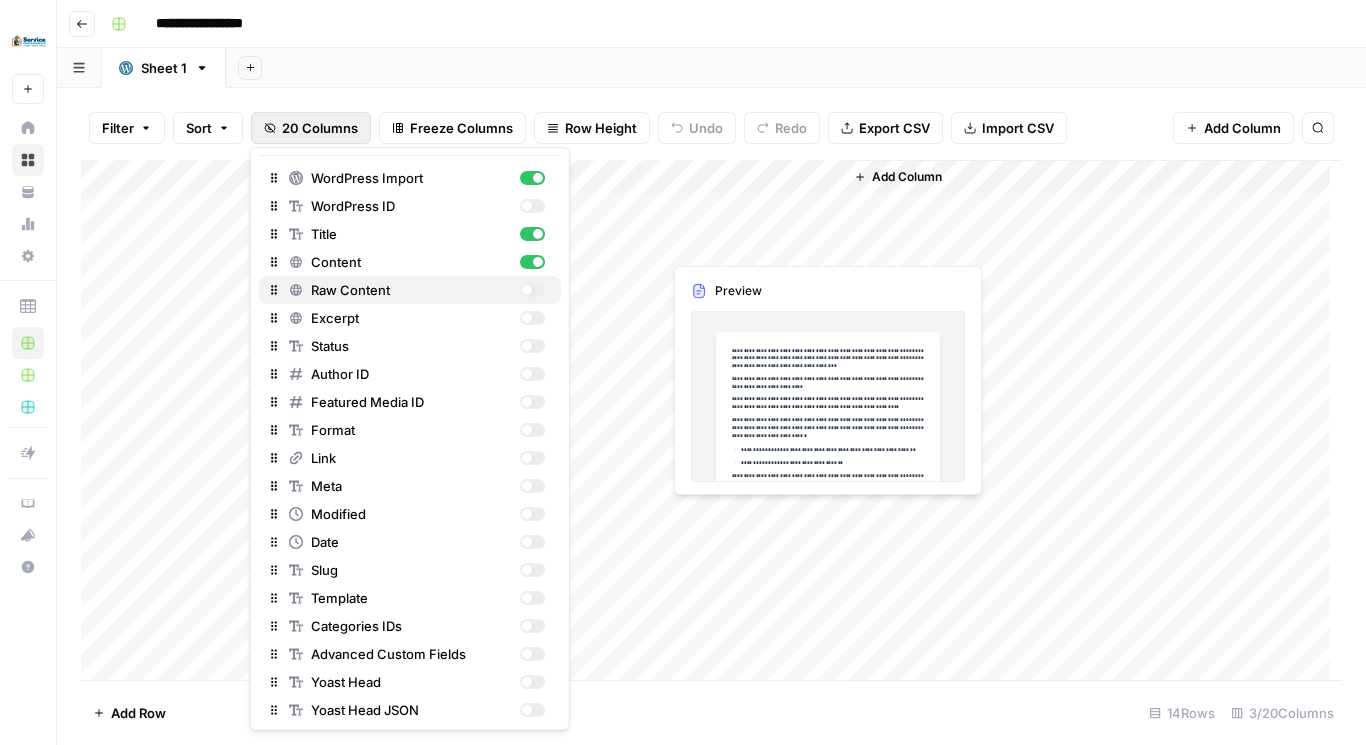 scroll, scrollTop: 42, scrollLeft: 0, axis: vertical 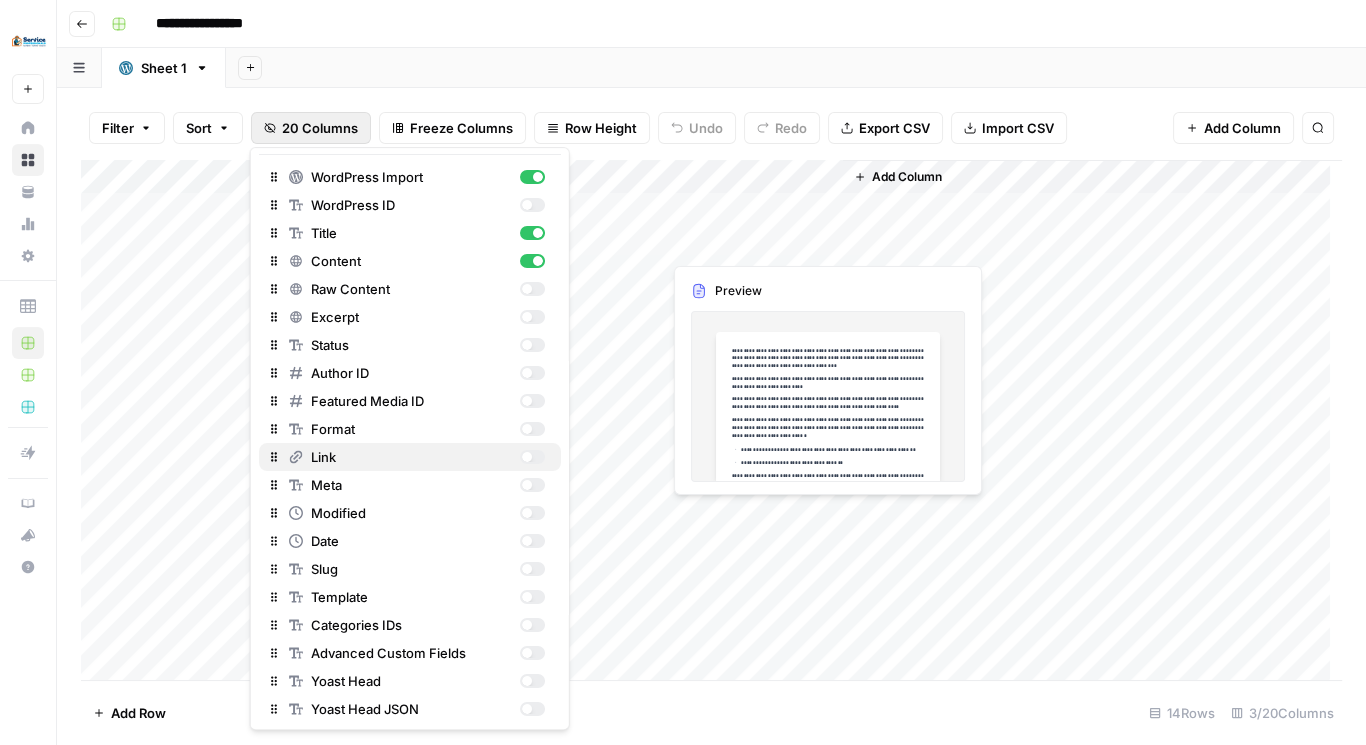 click at bounding box center (531, 457) 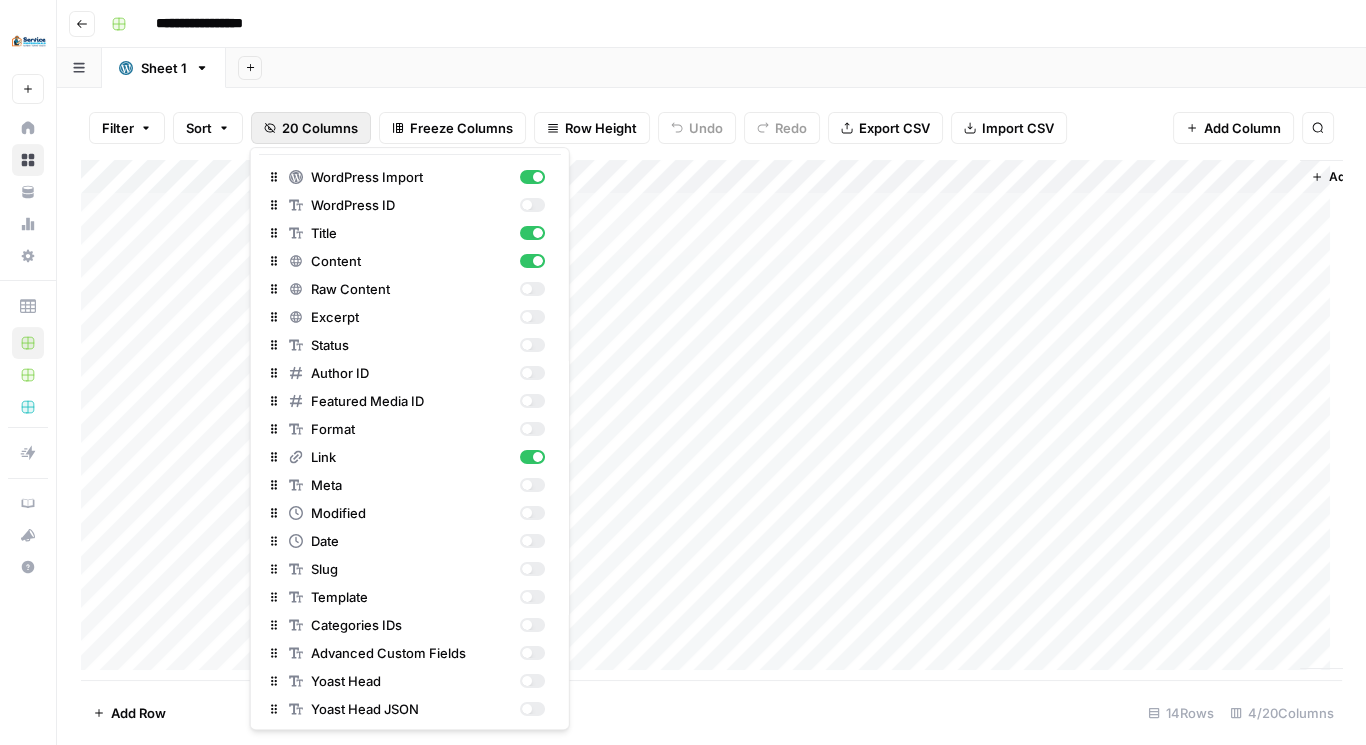 click on "Filter Sort 20 Columns Freeze Columns Row Height Undo Redo Export CSV Import CSV Add Column Search" at bounding box center (711, 128) 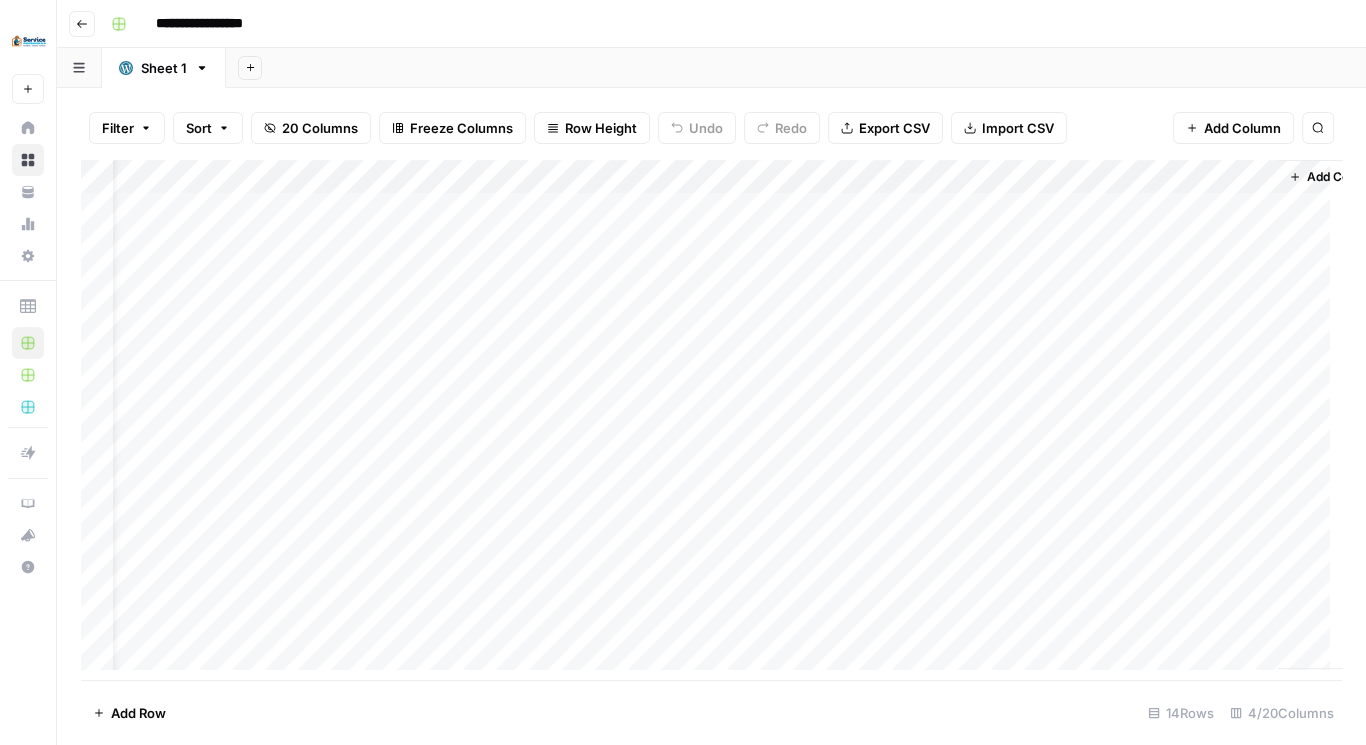 scroll, scrollTop: 0, scrollLeft: 0, axis: both 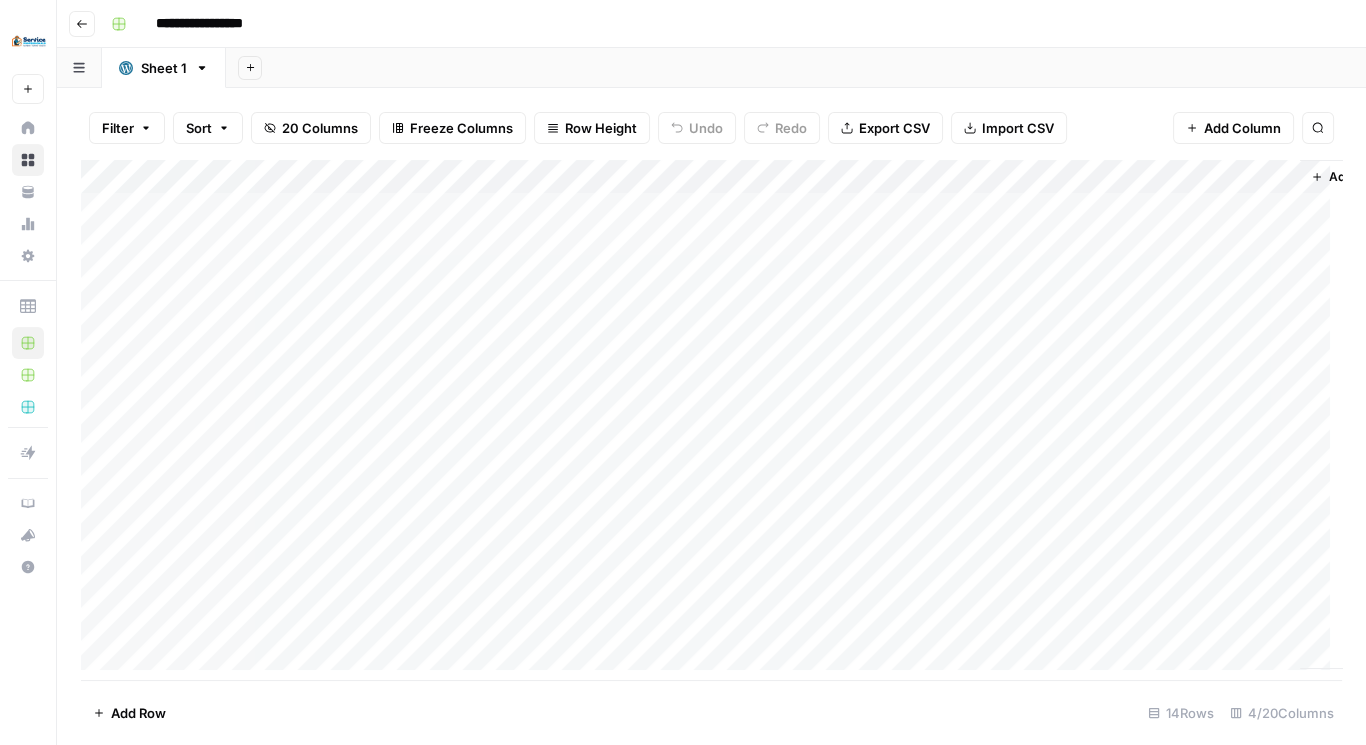 click on "Add Sheet" at bounding box center [250, 68] 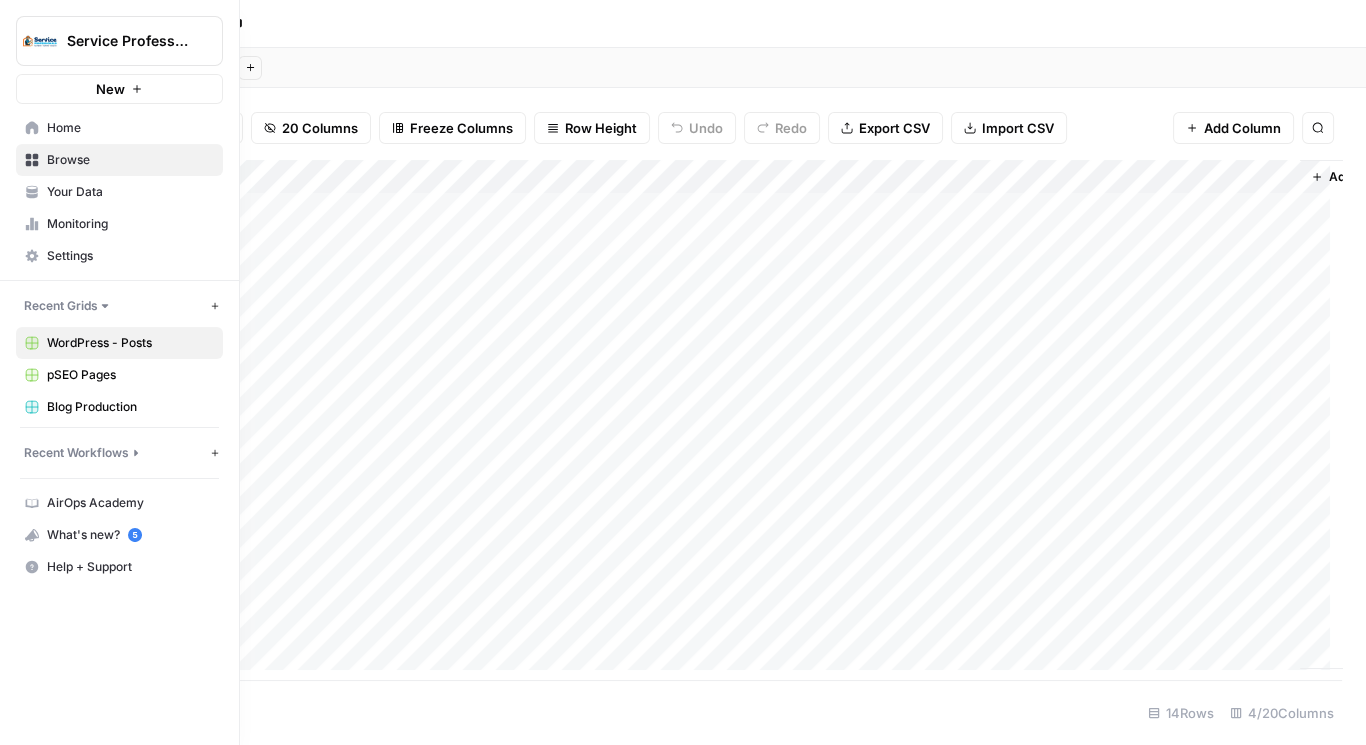click on "Recent Grids" at bounding box center [61, 306] 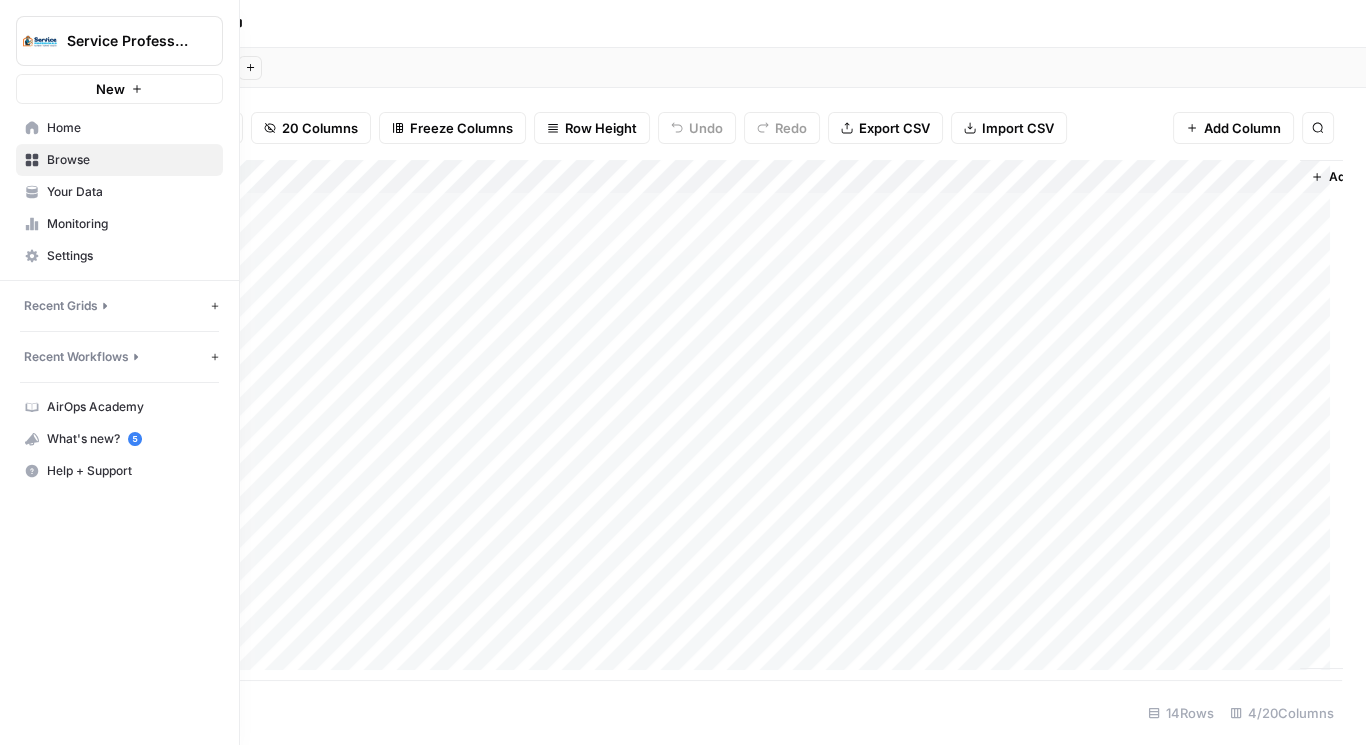 click on "Recent Grids" at bounding box center [61, 306] 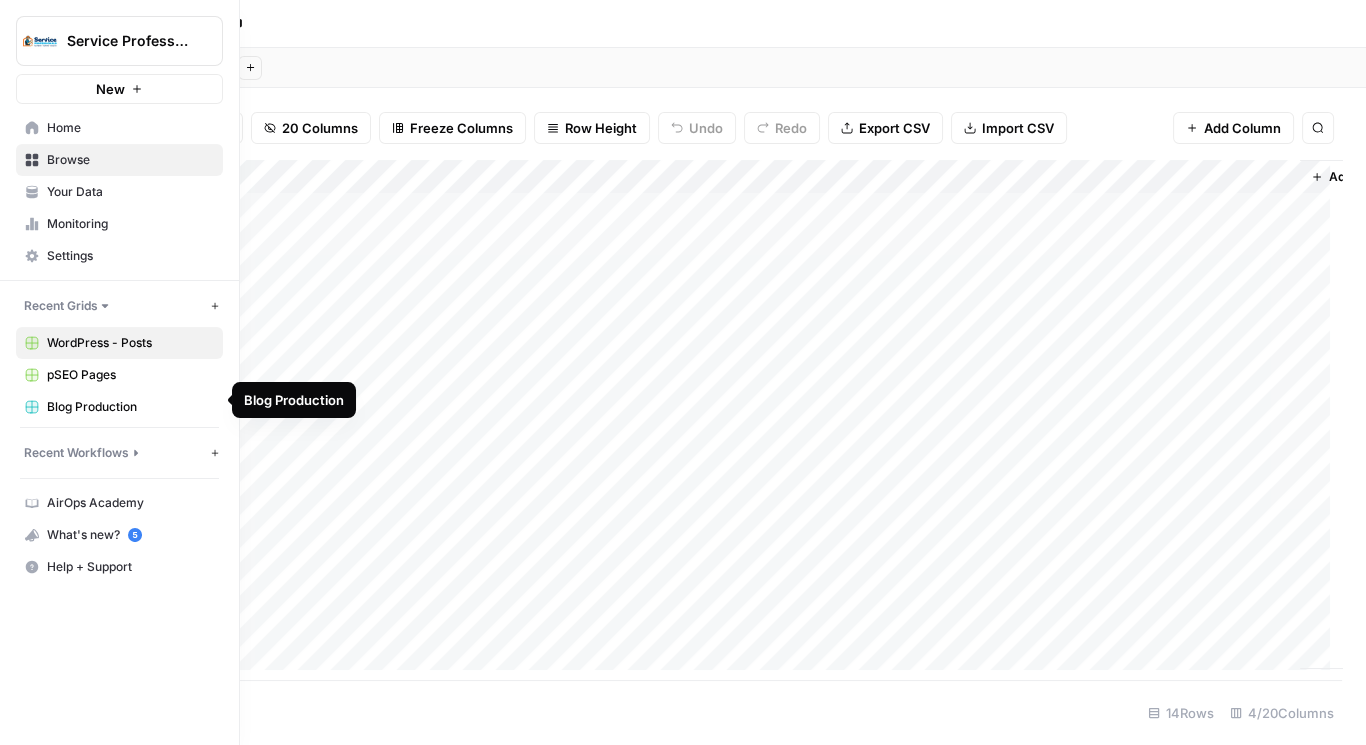 click on "Blog Production" at bounding box center (130, 407) 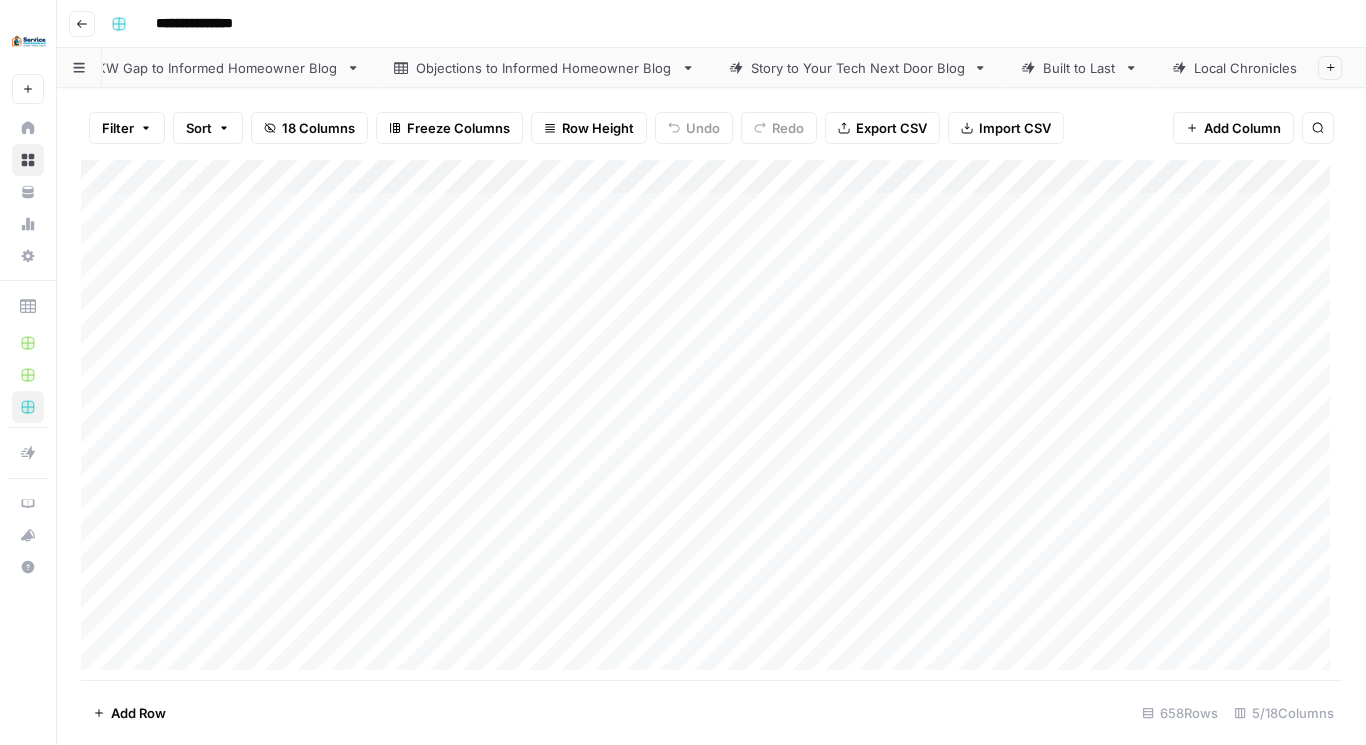 scroll, scrollTop: 0, scrollLeft: 746, axis: horizontal 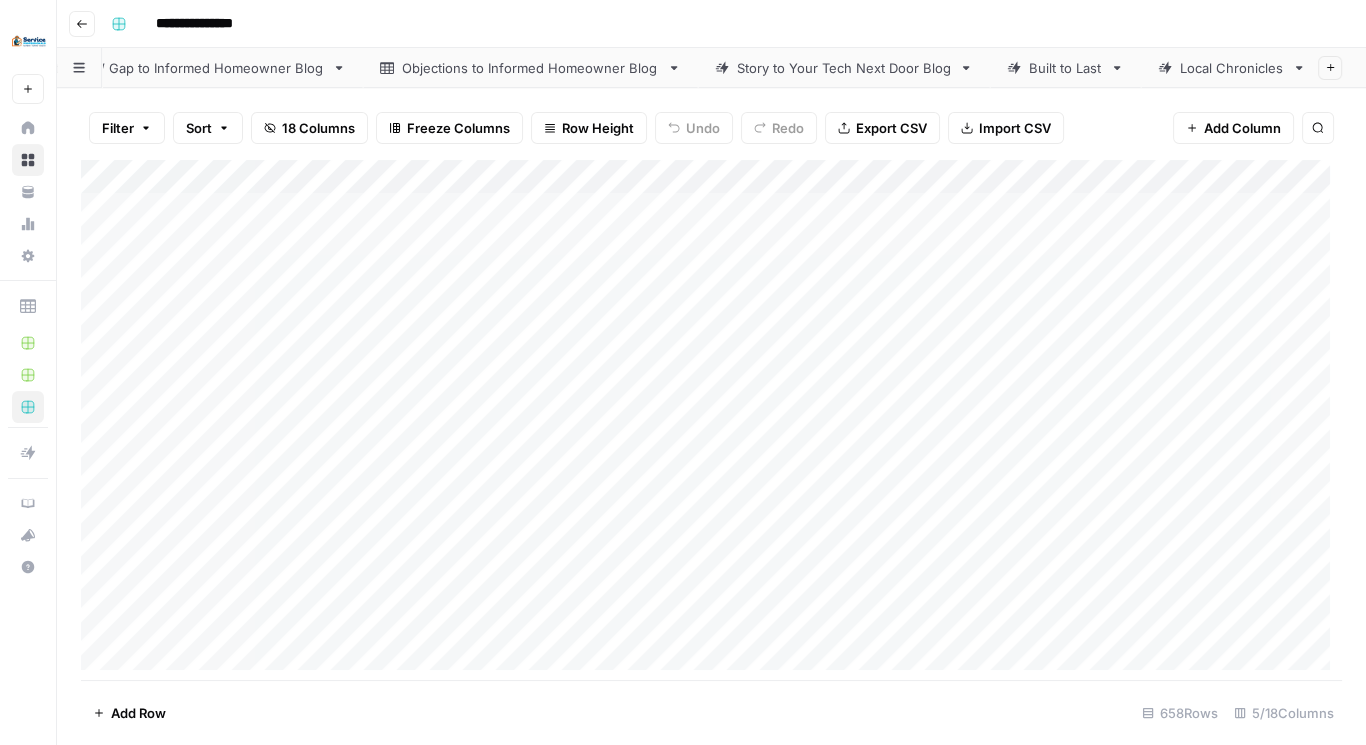 click 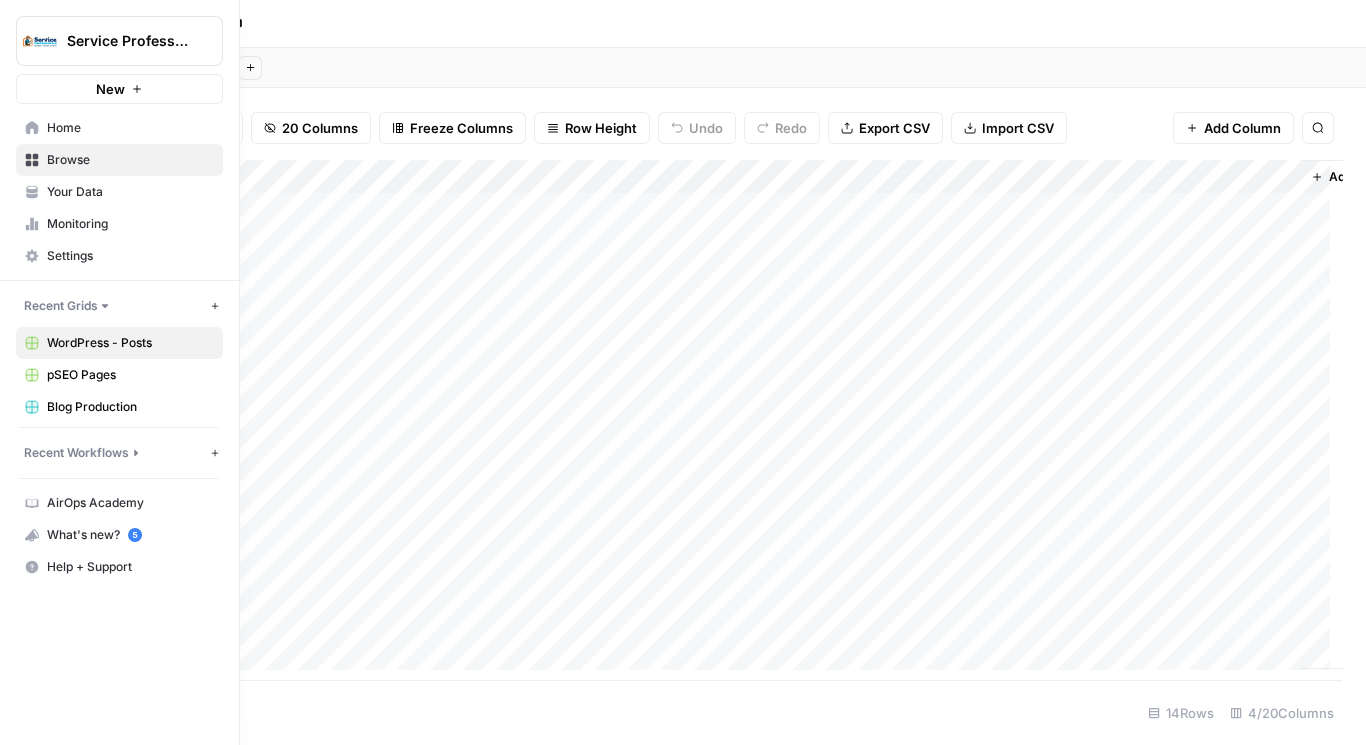click on "Home" at bounding box center [130, 128] 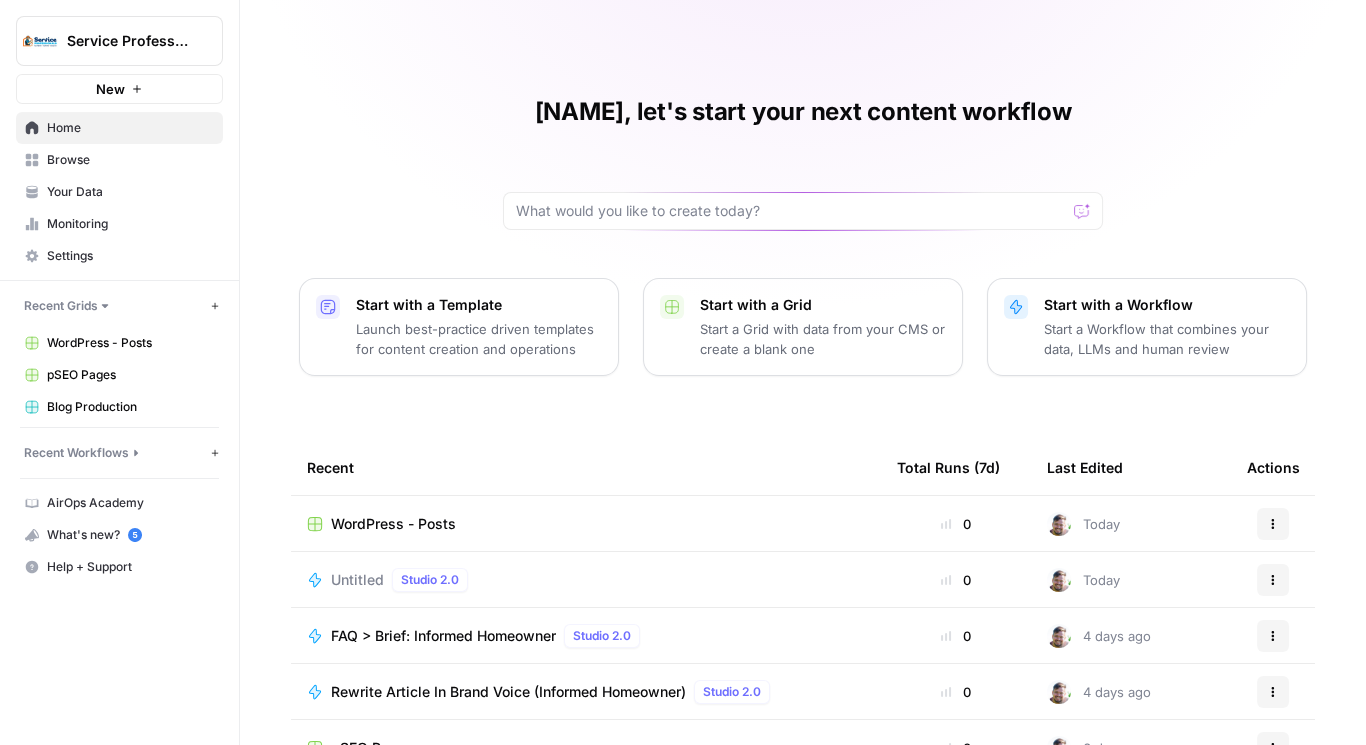 click on "Your Data" at bounding box center (130, 192) 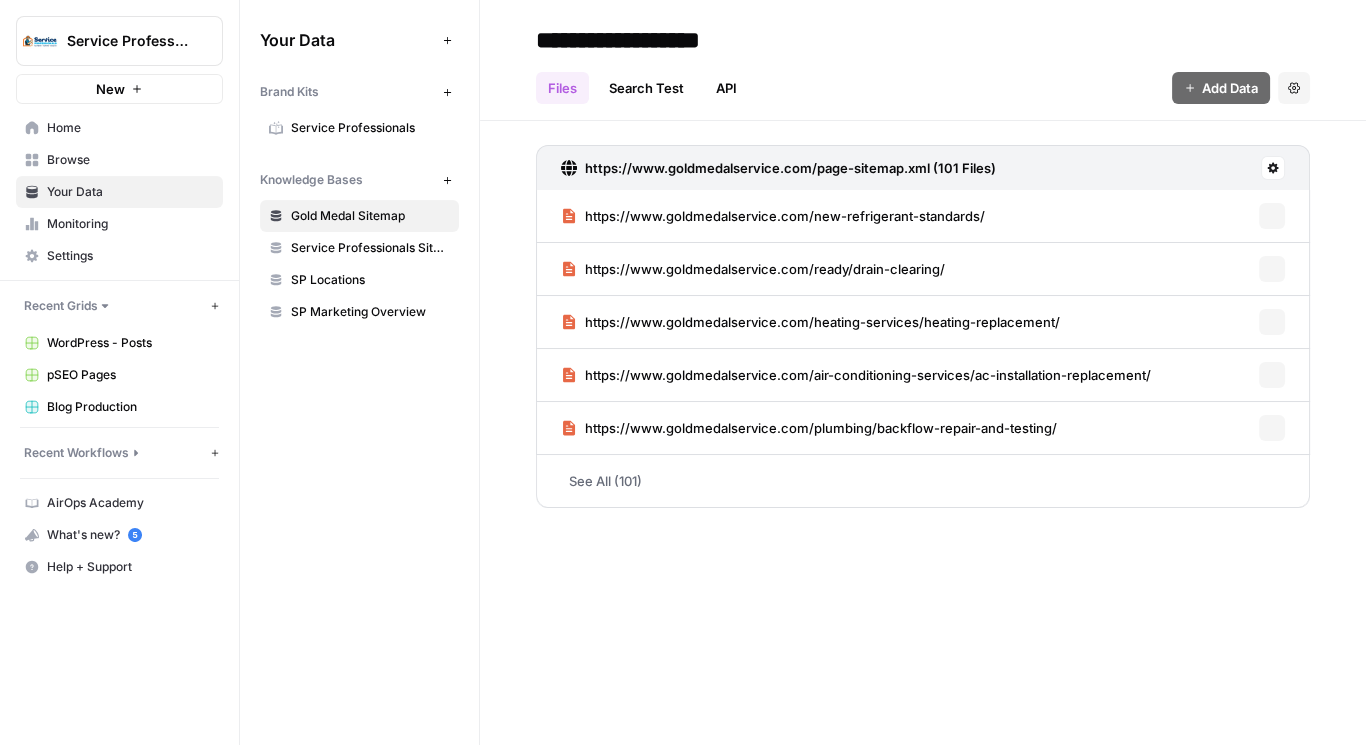 click on "Browse" at bounding box center [130, 160] 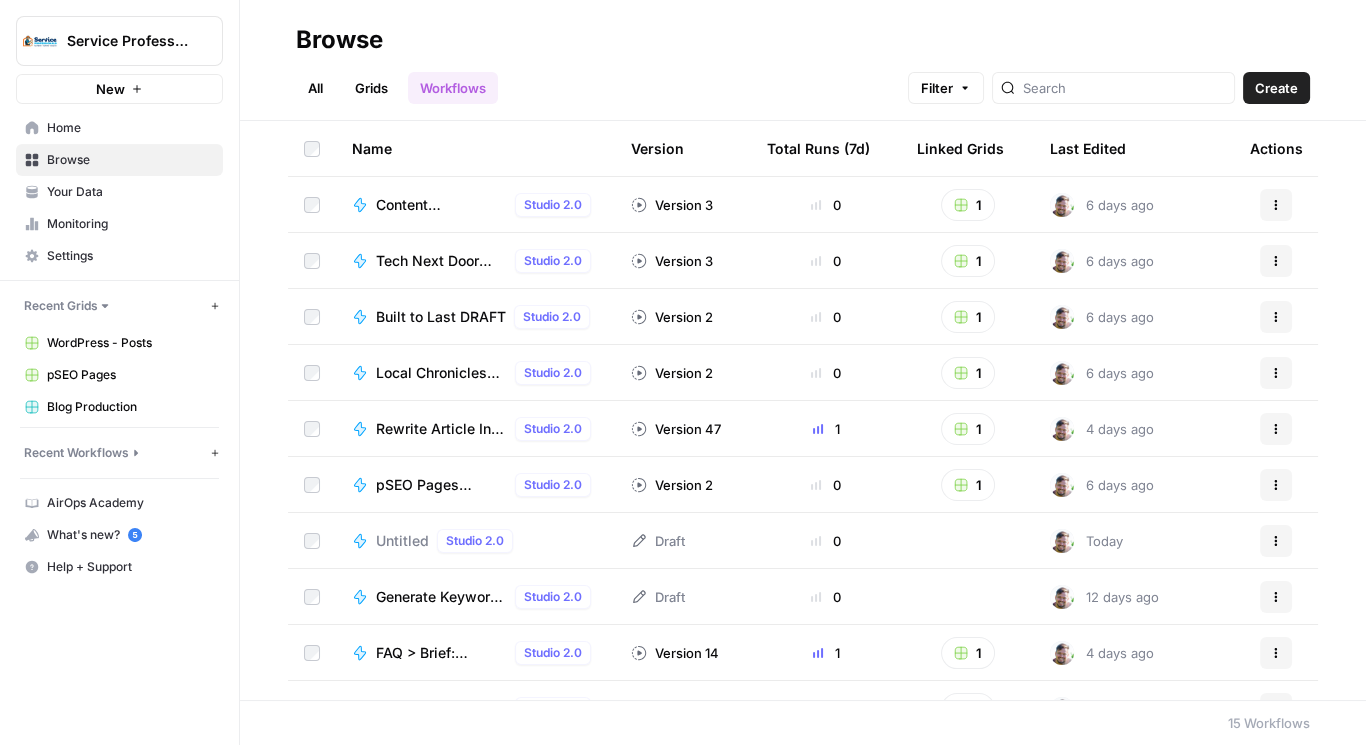 click on "Grids" at bounding box center [371, 88] 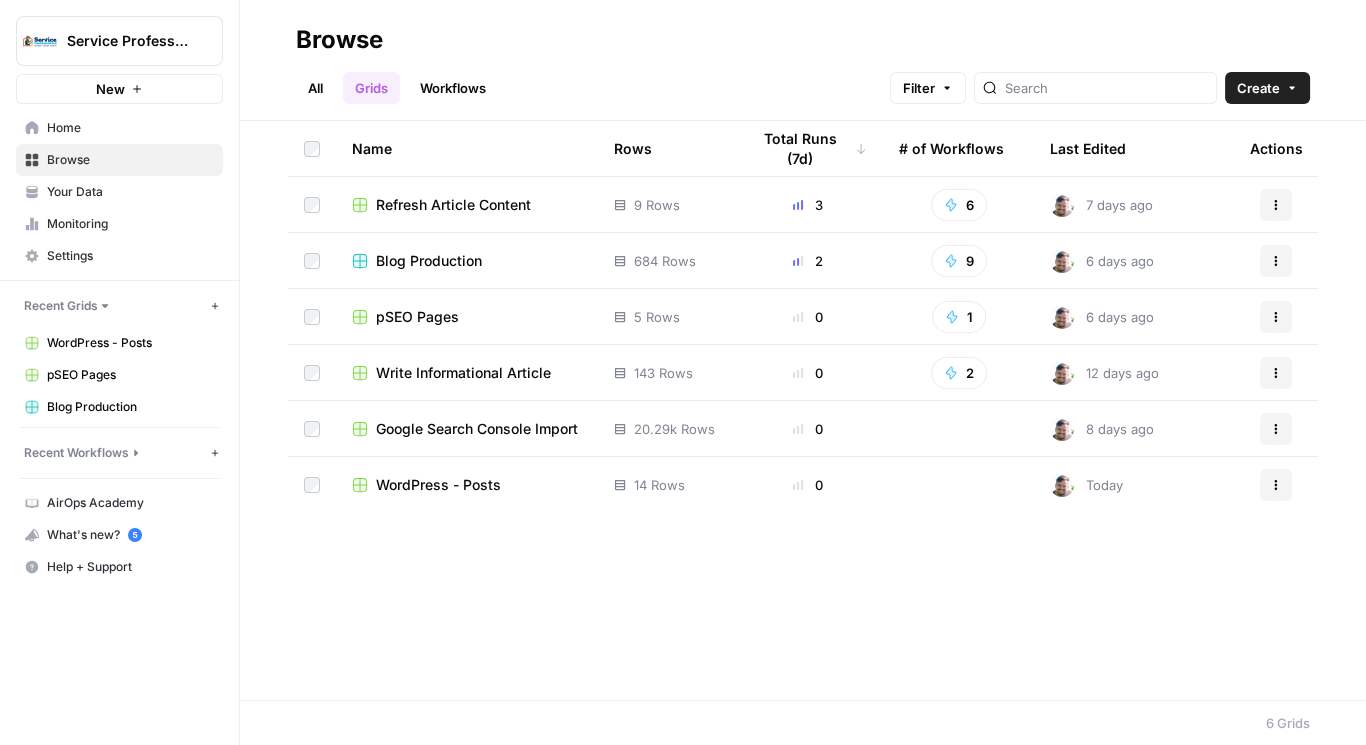 click on "Refresh Article Content" at bounding box center (453, 205) 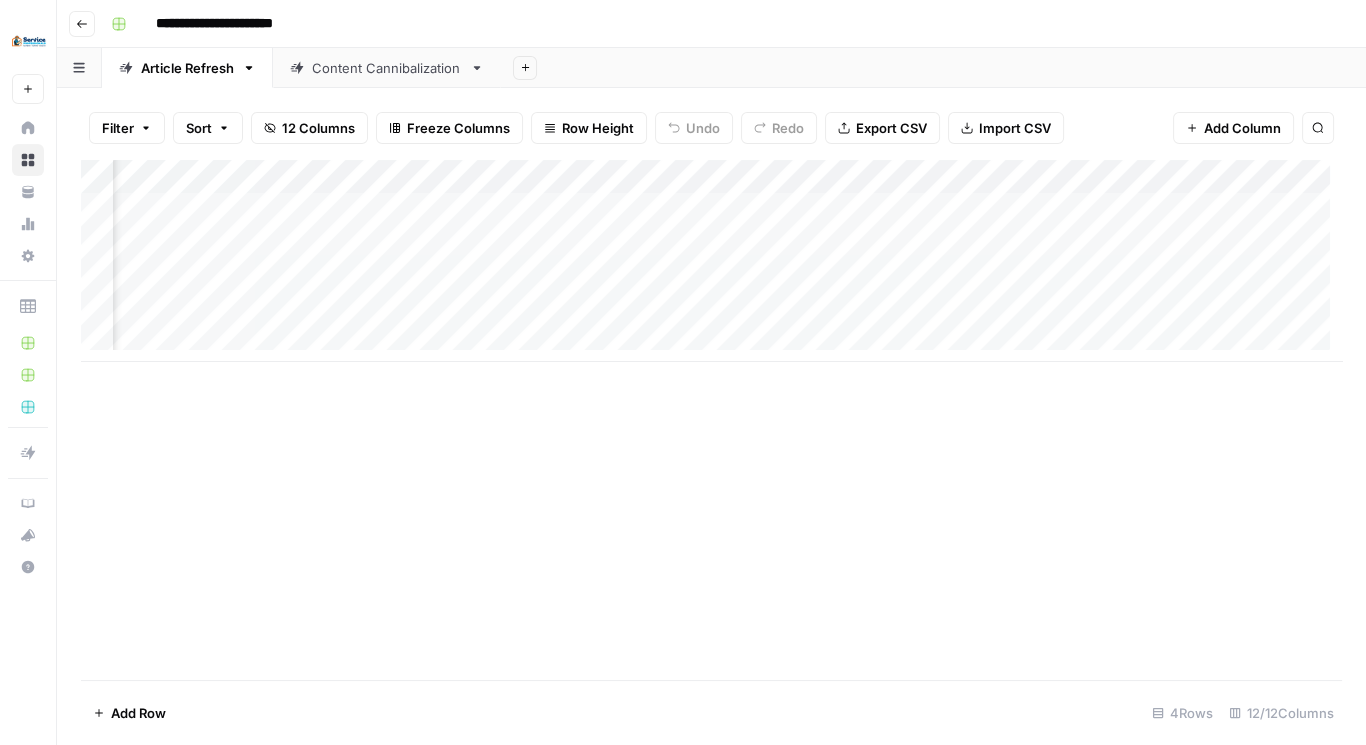 scroll, scrollTop: 0, scrollLeft: 2172, axis: horizontal 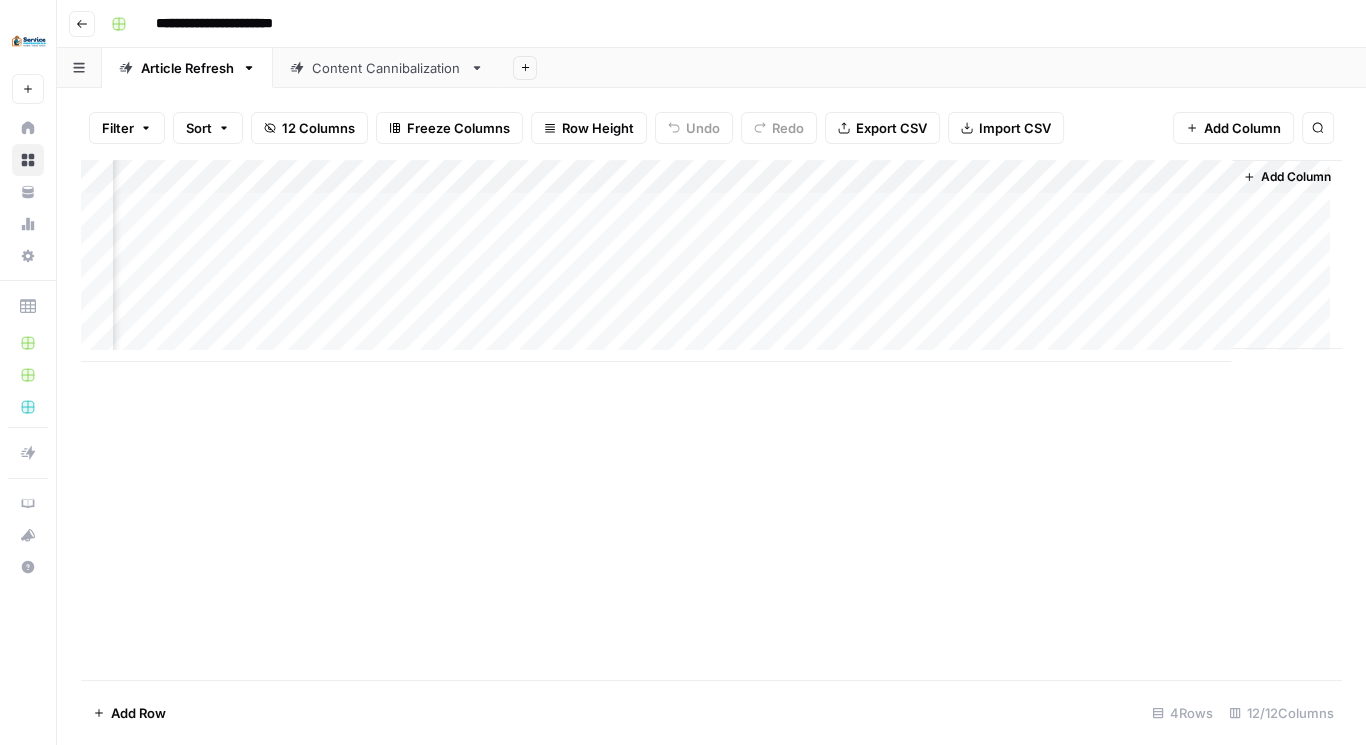 click on "Add Column" at bounding box center (1296, 177) 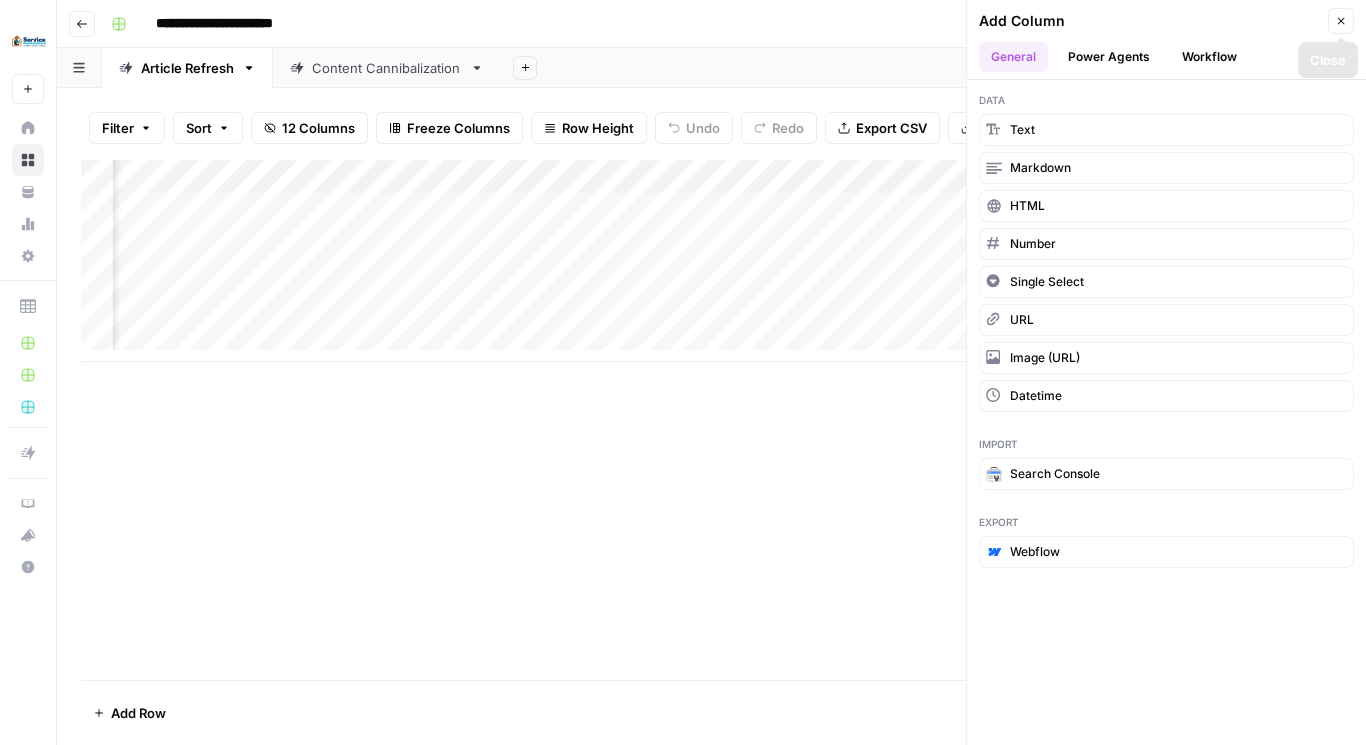 click 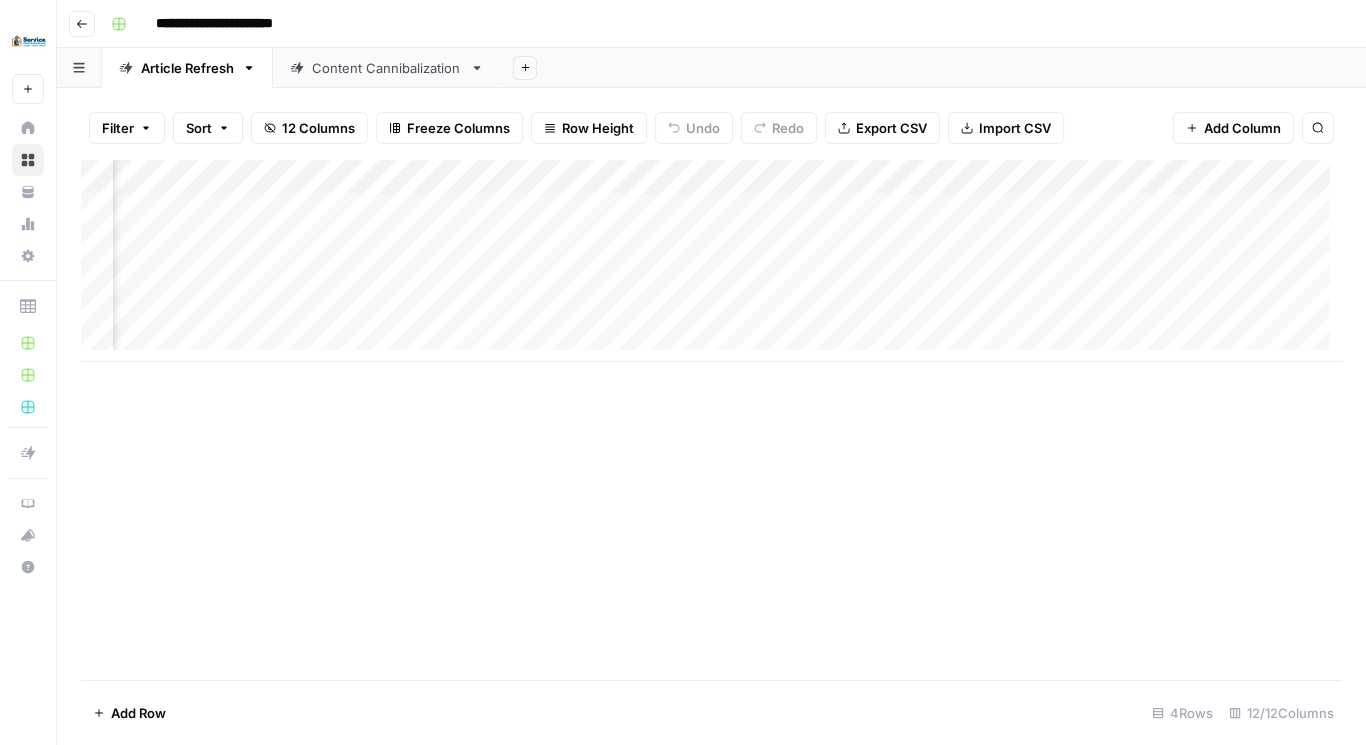 scroll, scrollTop: 0, scrollLeft: 612, axis: horizontal 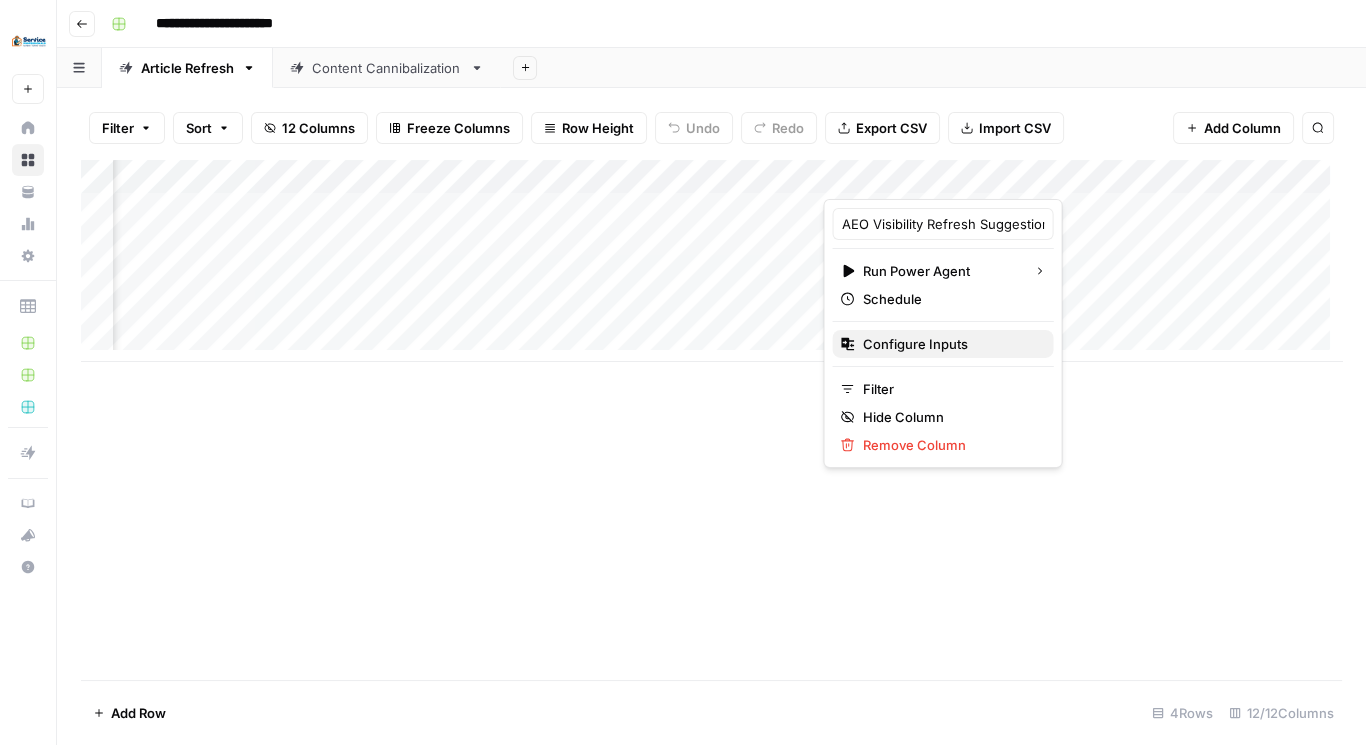click on "Configure Inputs" at bounding box center [949, 344] 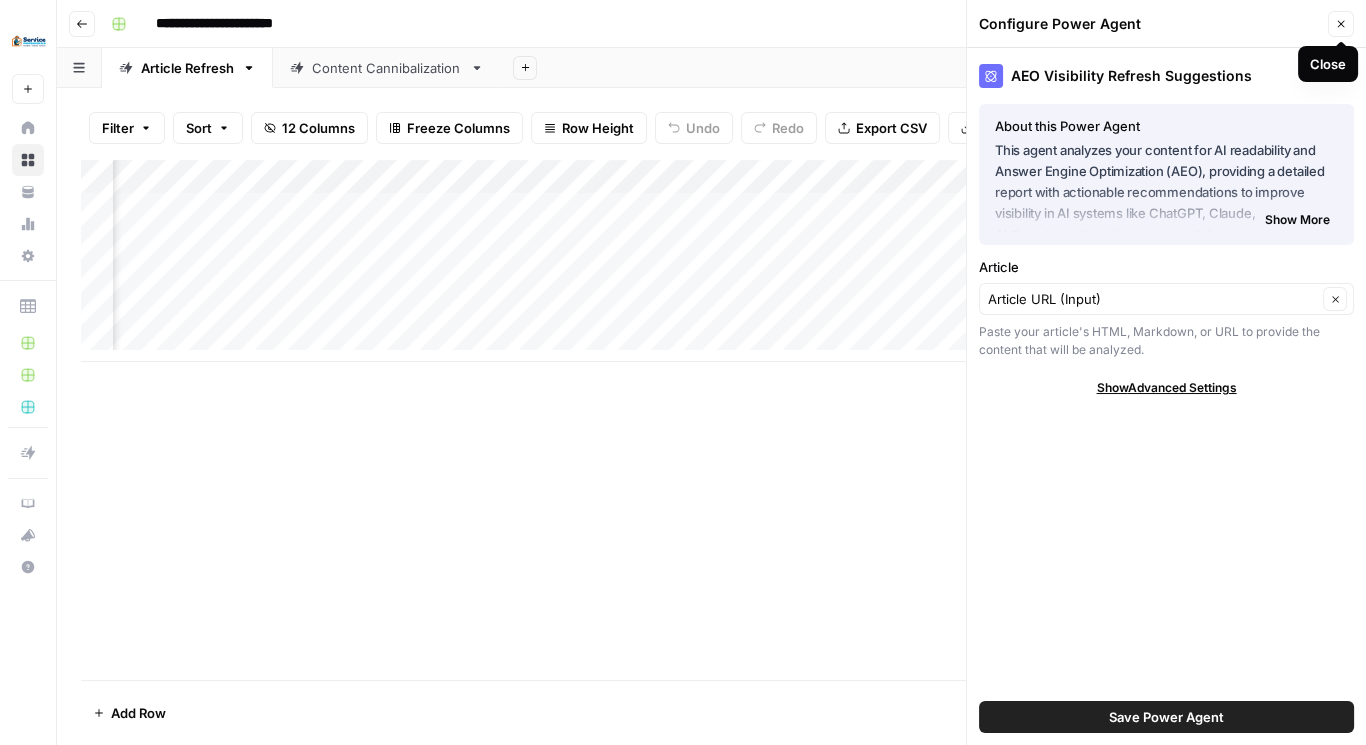 click 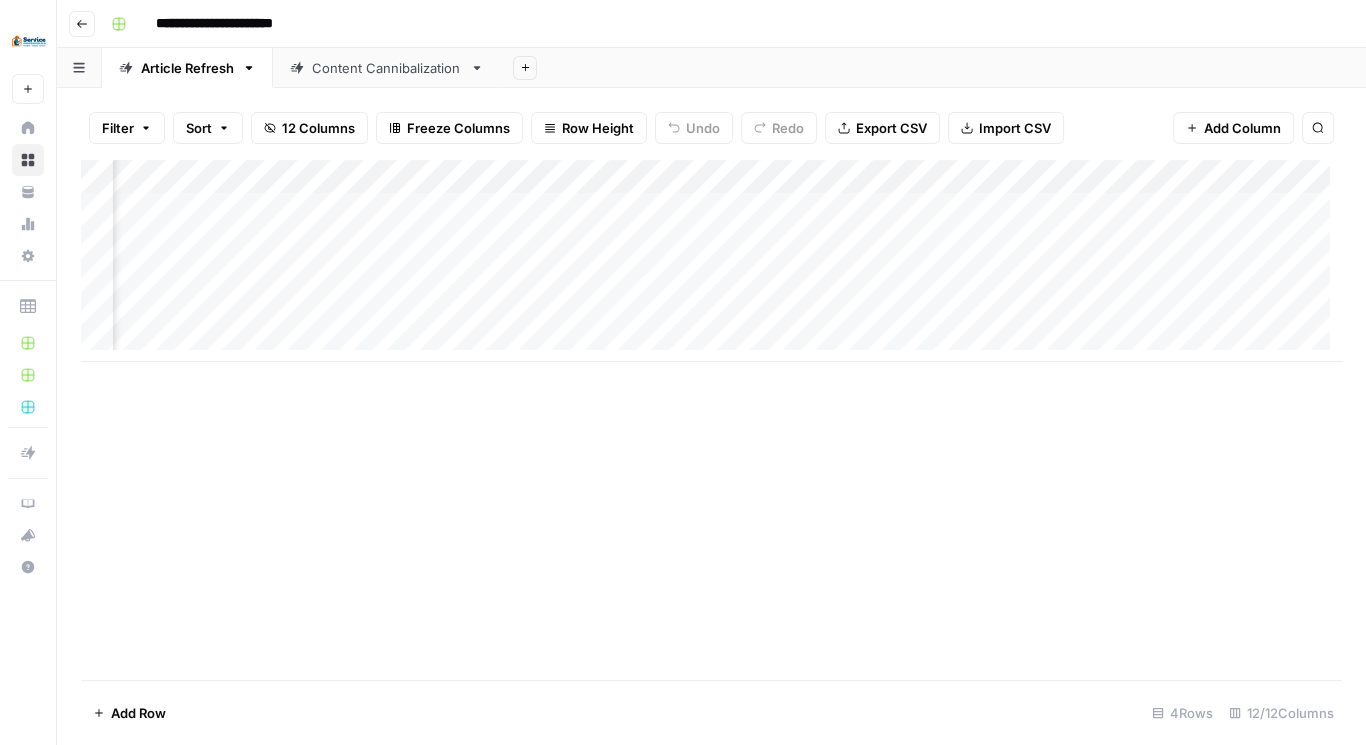 scroll, scrollTop: 0, scrollLeft: 1916, axis: horizontal 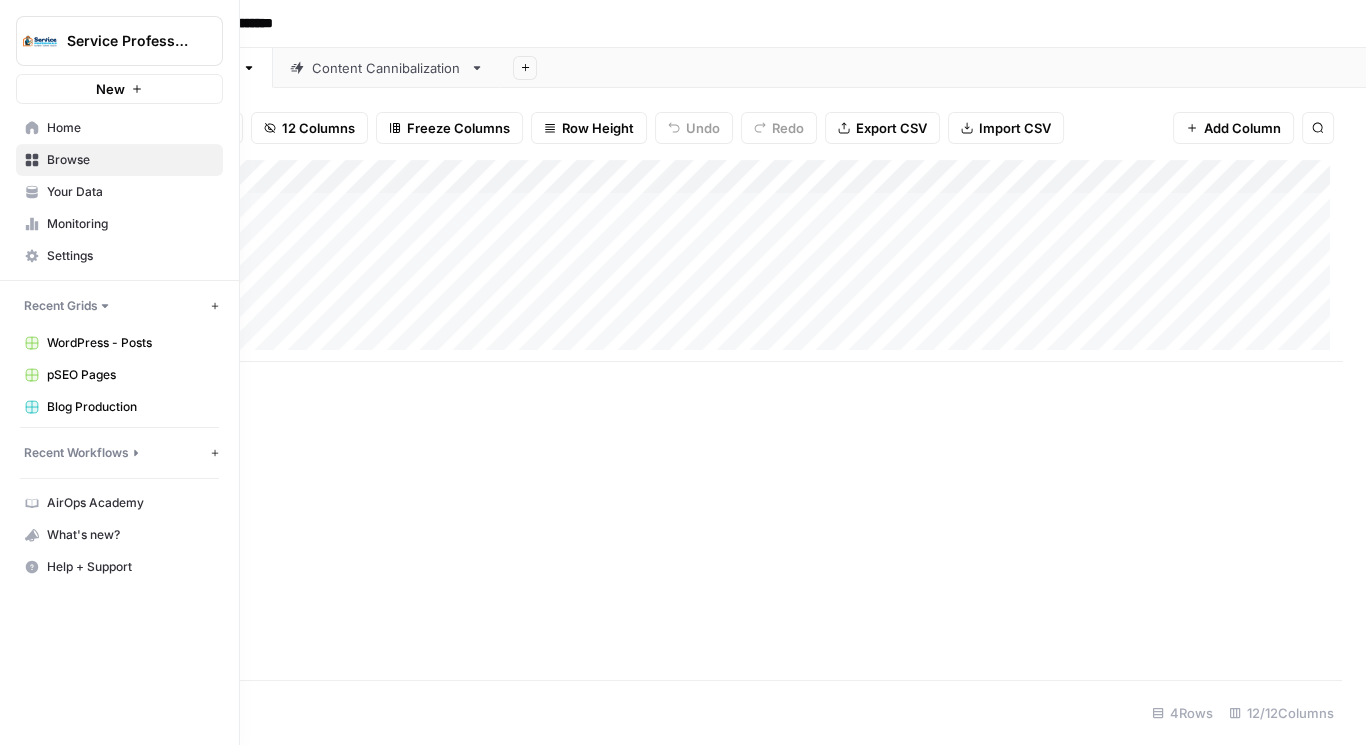click on "WordPress - Posts" at bounding box center (130, 343) 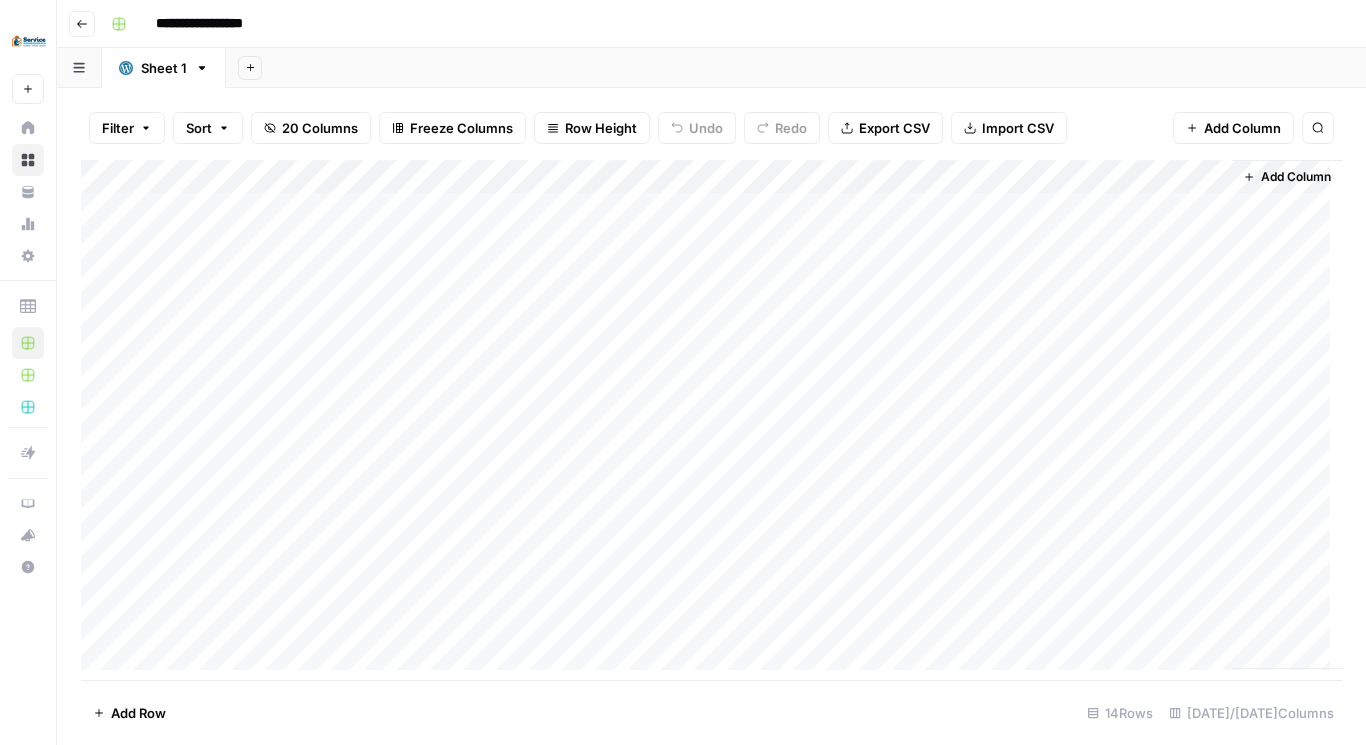 scroll, scrollTop: 0, scrollLeft: 0, axis: both 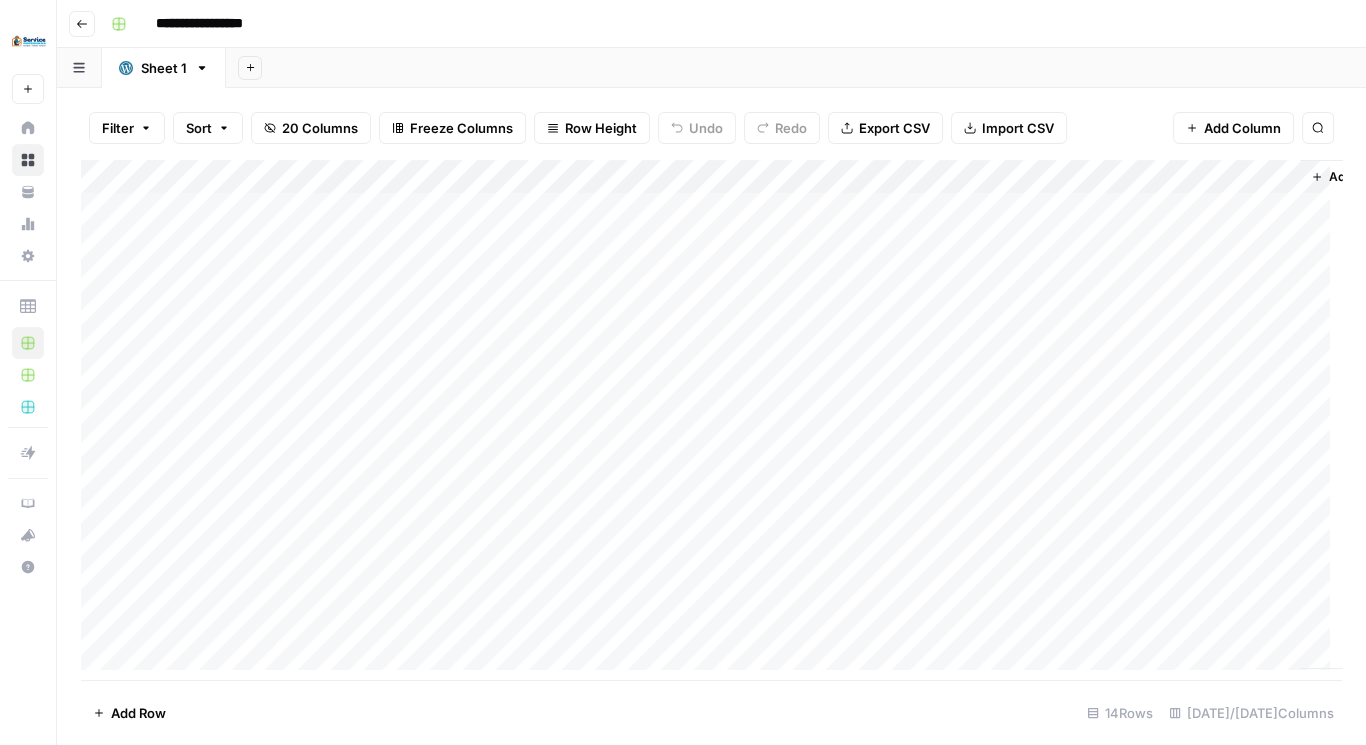 click on "20 Columns" at bounding box center (320, 128) 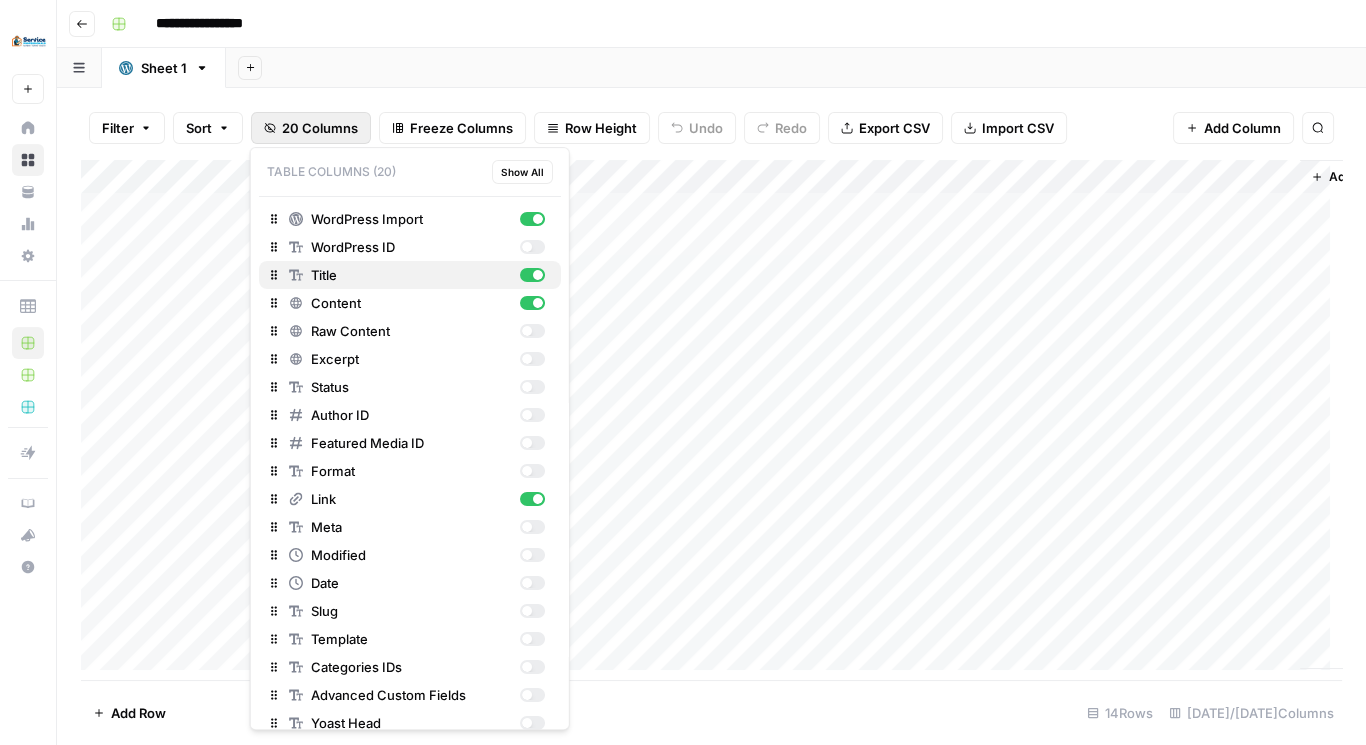 type 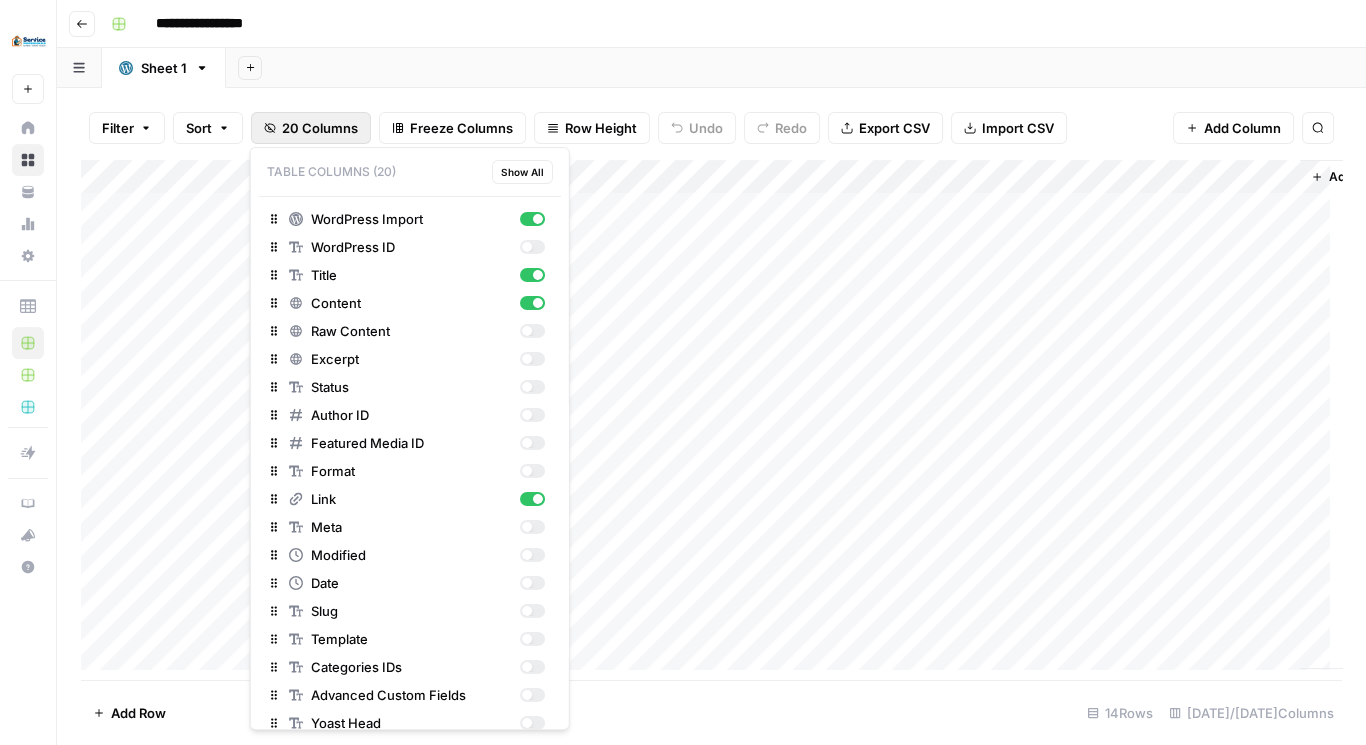 click on "Filter Sort 20 Columns Freeze Columns Row Height Undo Redo Export CSV Import CSV Add Column Search Add Column Add Row 14  Rows 4/20  Columns" at bounding box center [711, 416] 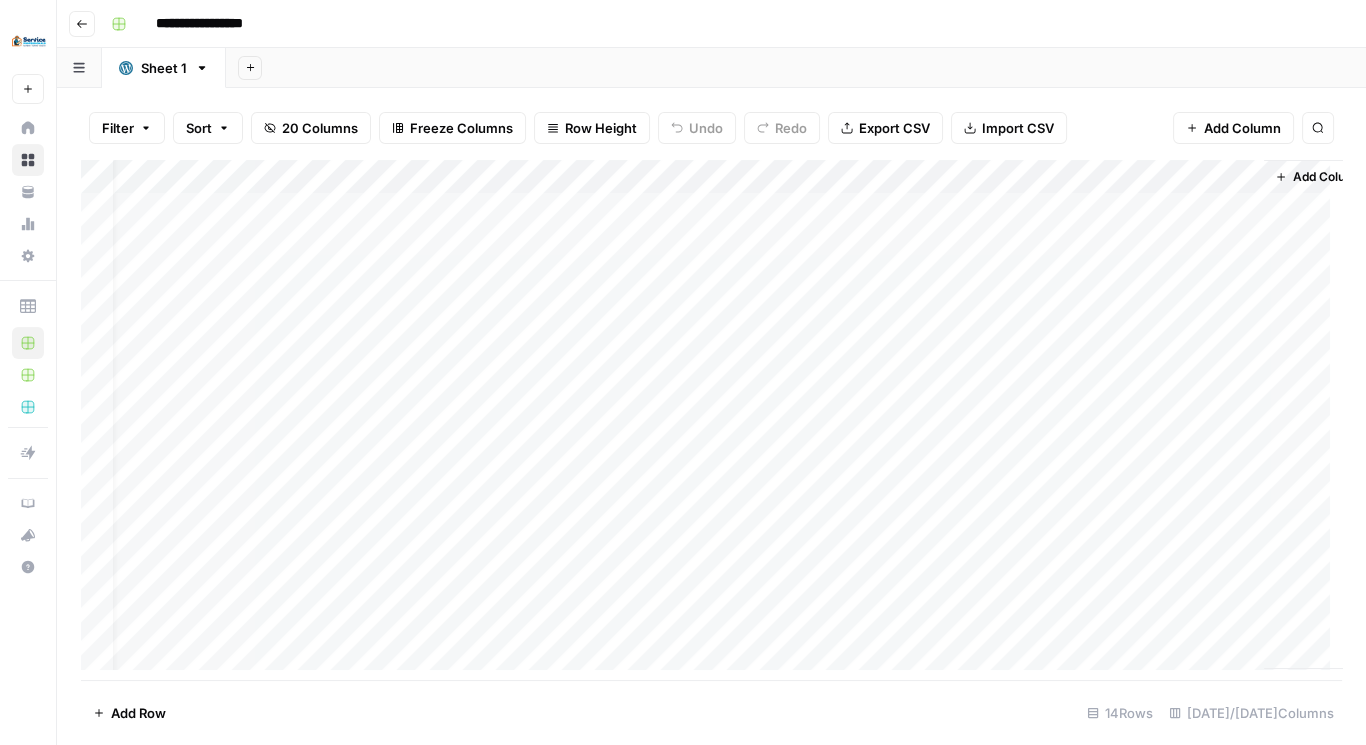 scroll, scrollTop: 0, scrollLeft: 81, axis: horizontal 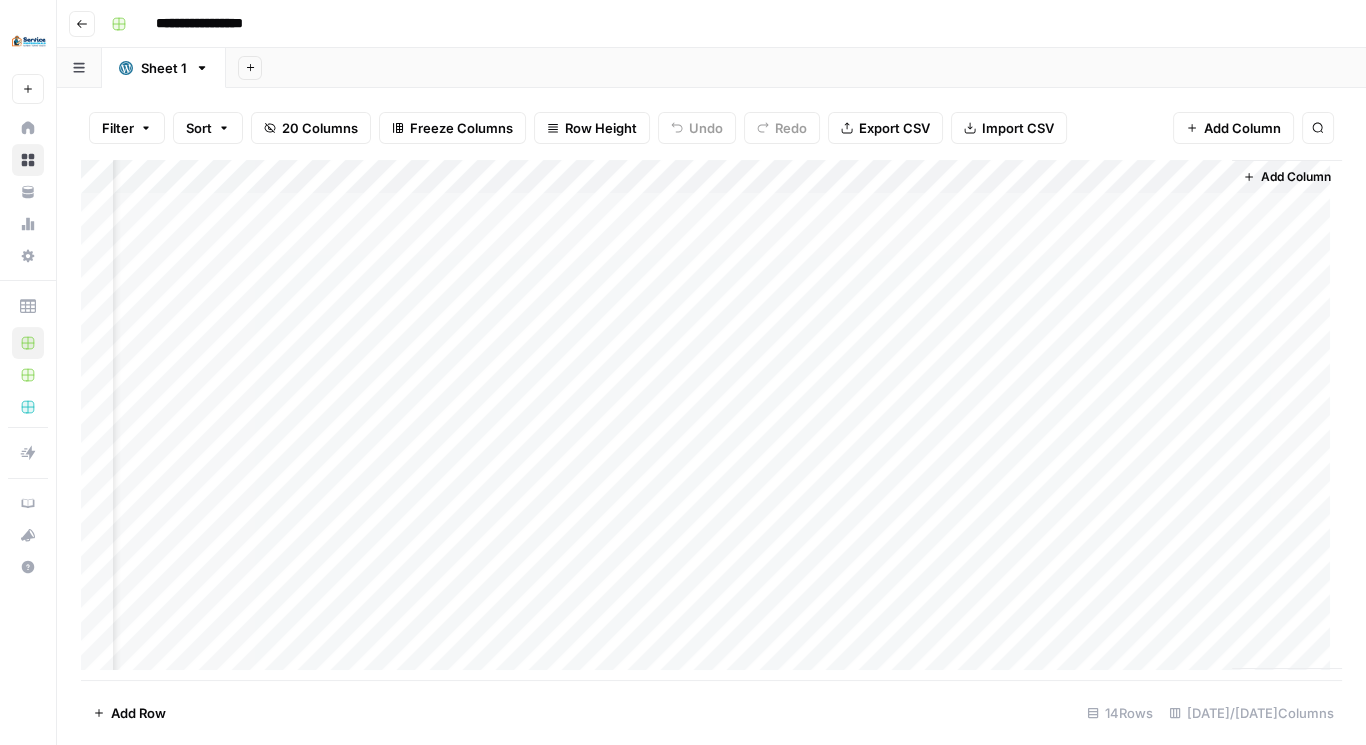 click on "Add Column" at bounding box center (1296, 177) 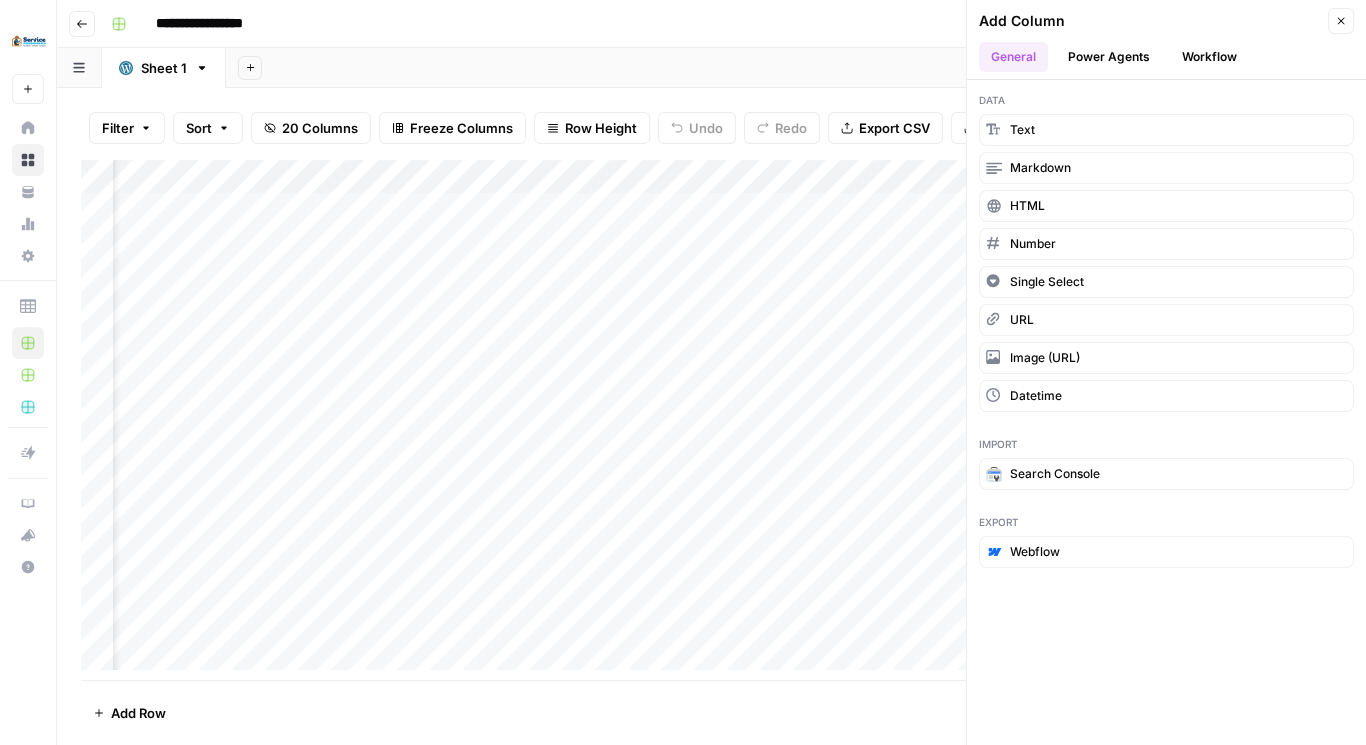 click on "Power Agents" at bounding box center [1109, 57] 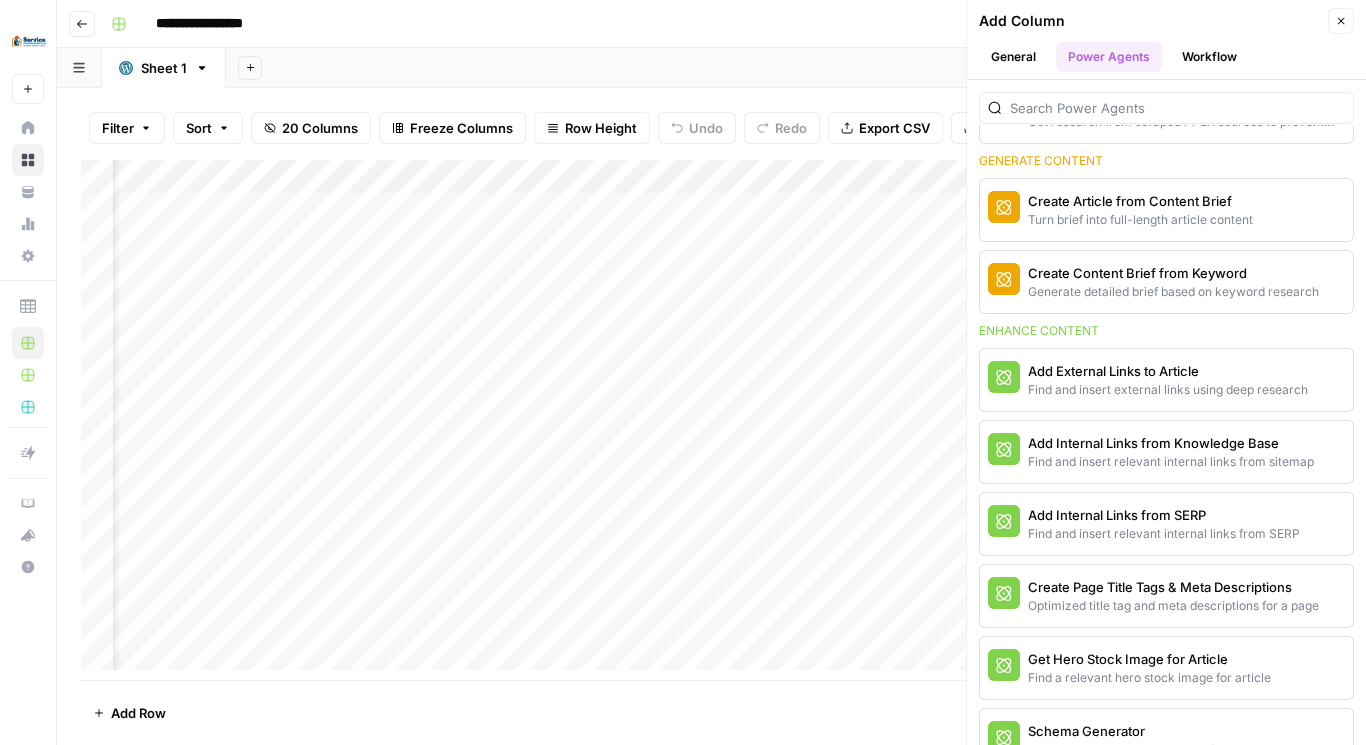 scroll, scrollTop: 0, scrollLeft: 0, axis: both 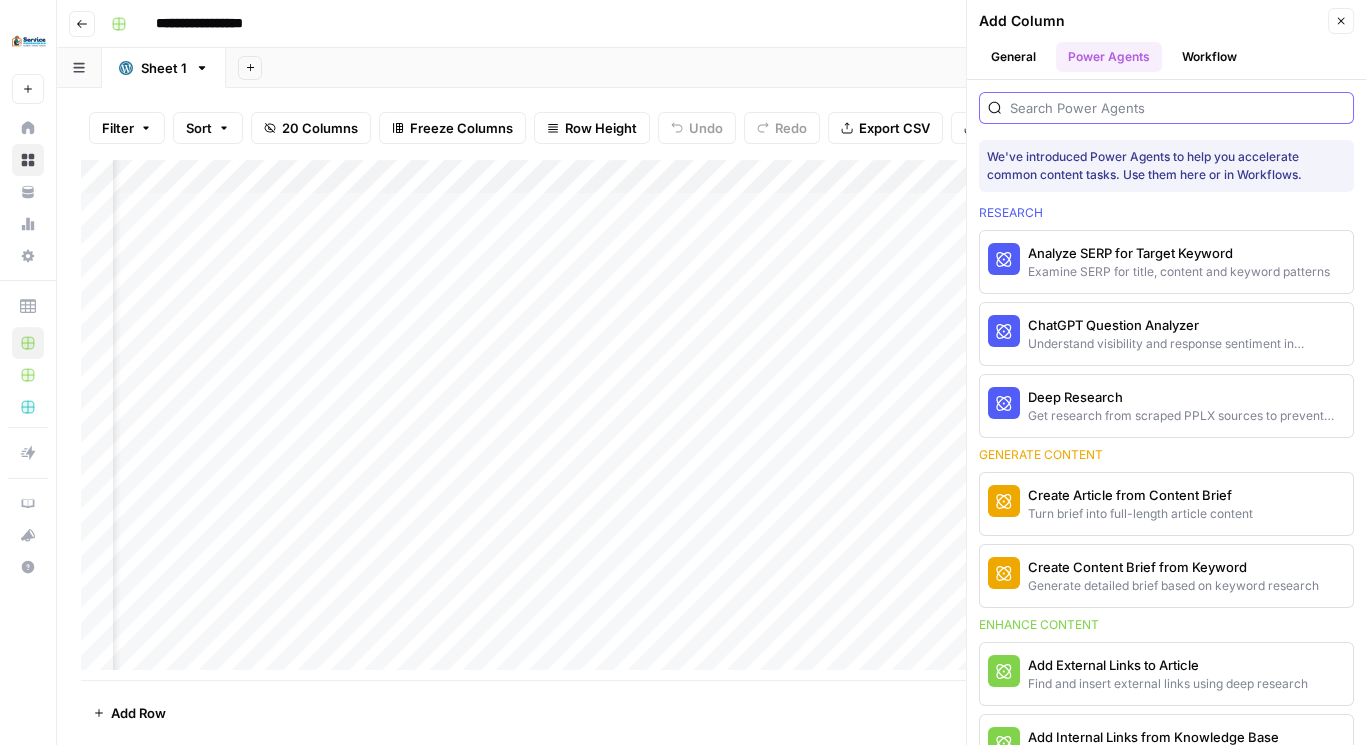 click at bounding box center (1177, 108) 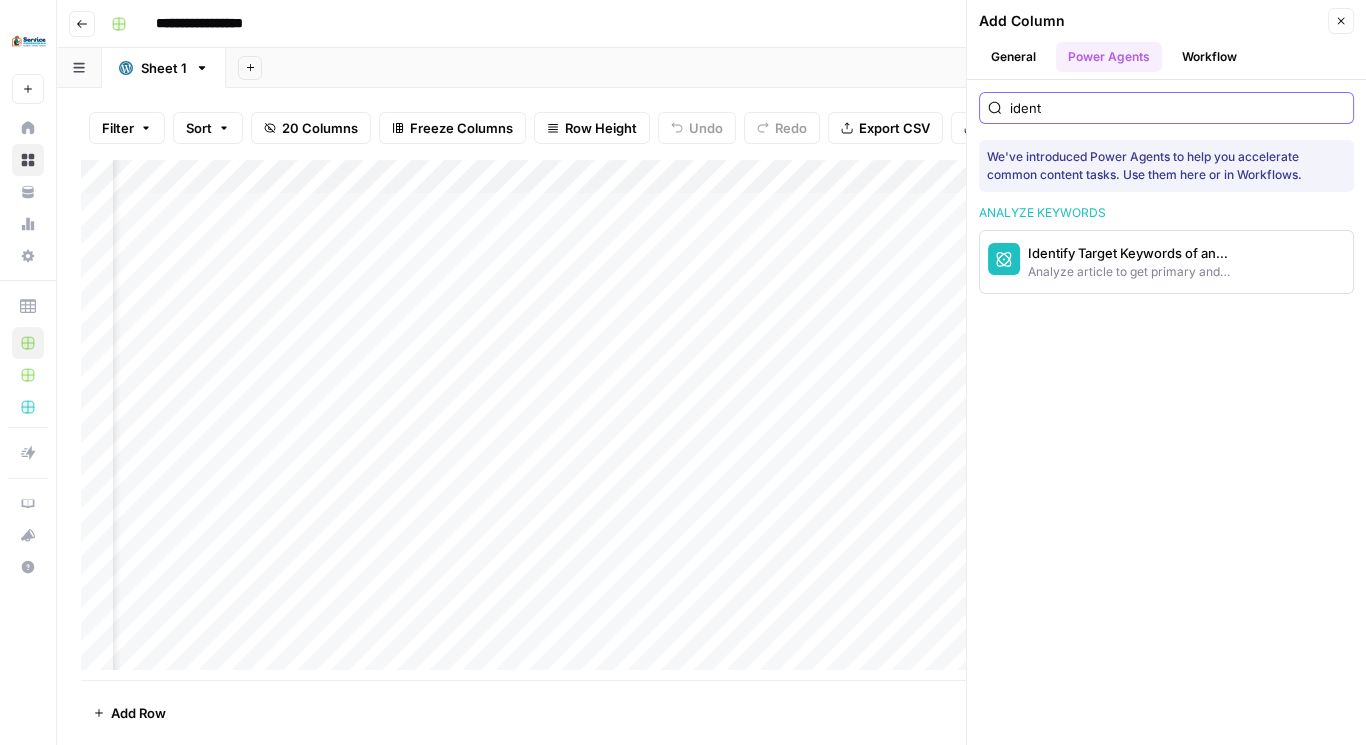 type on "ident" 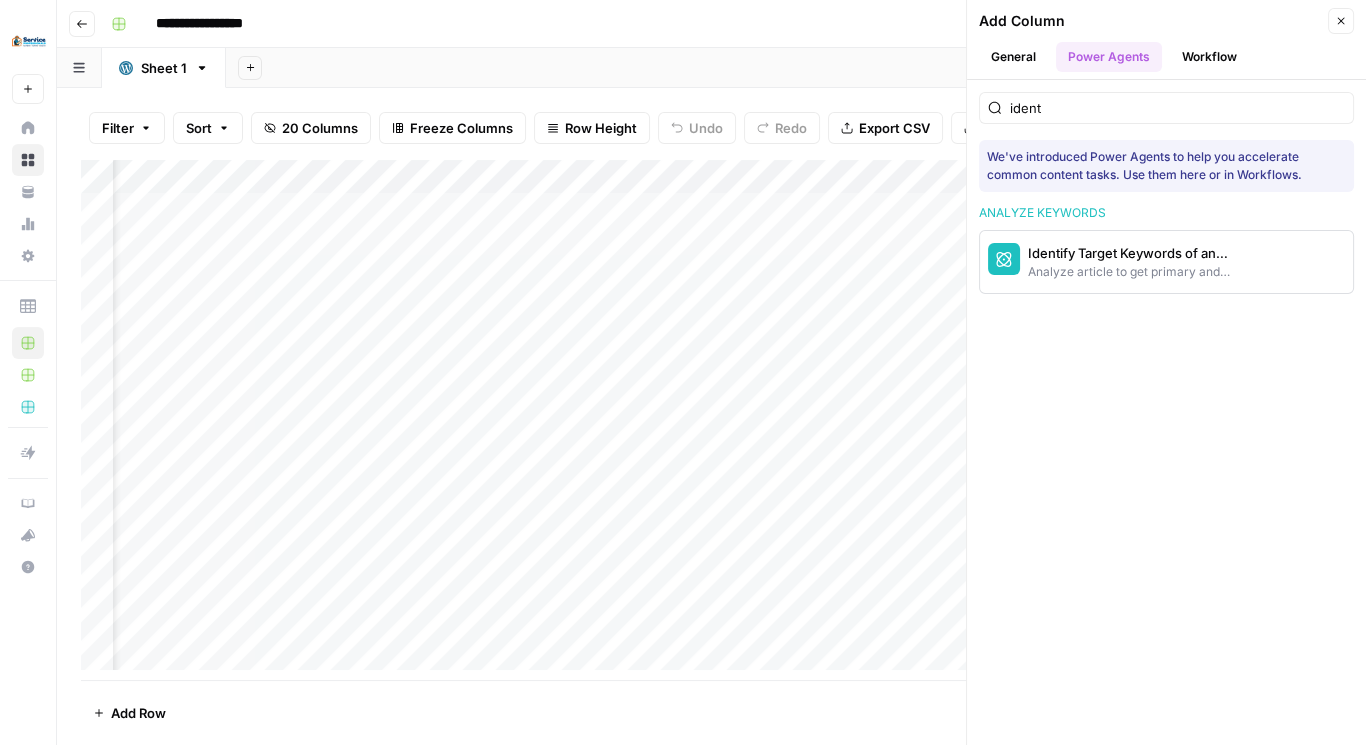 click on "Identify Target Keywords of an Article" at bounding box center [1133, 253] 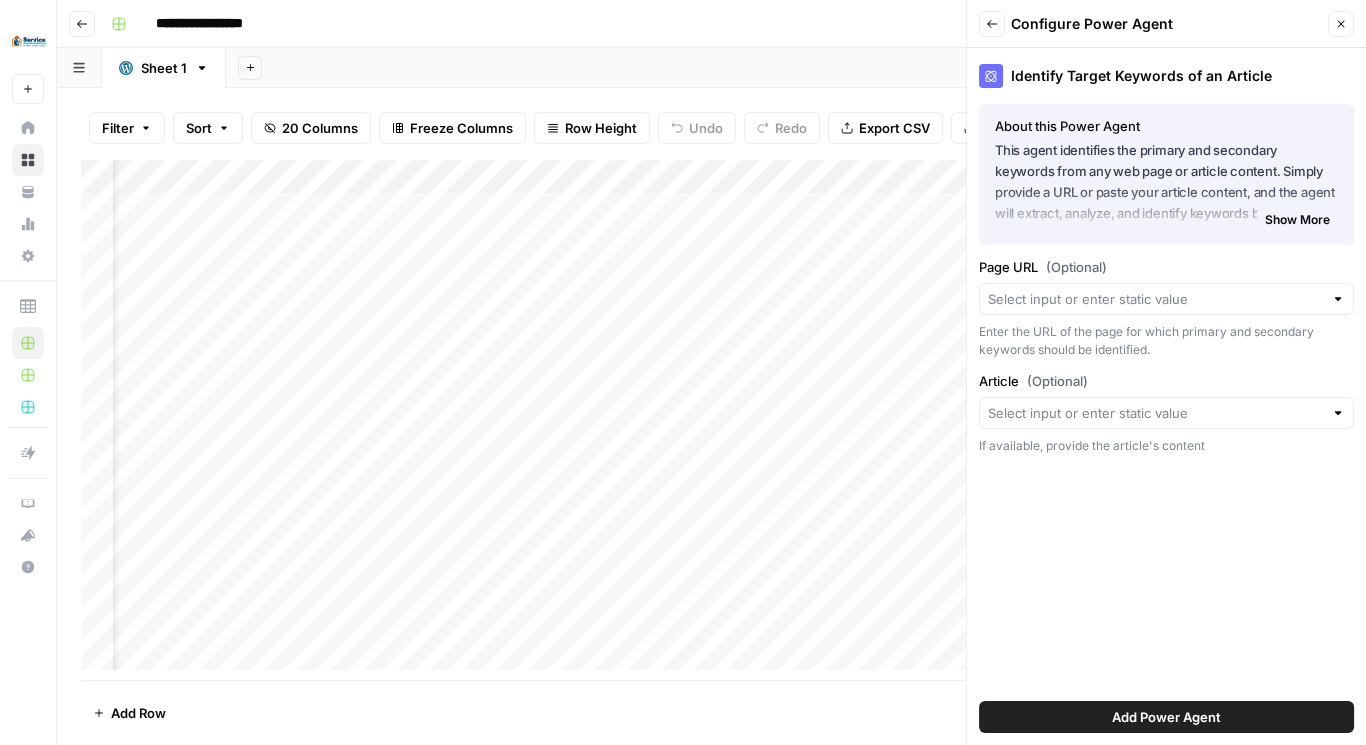 click at bounding box center (1166, 299) 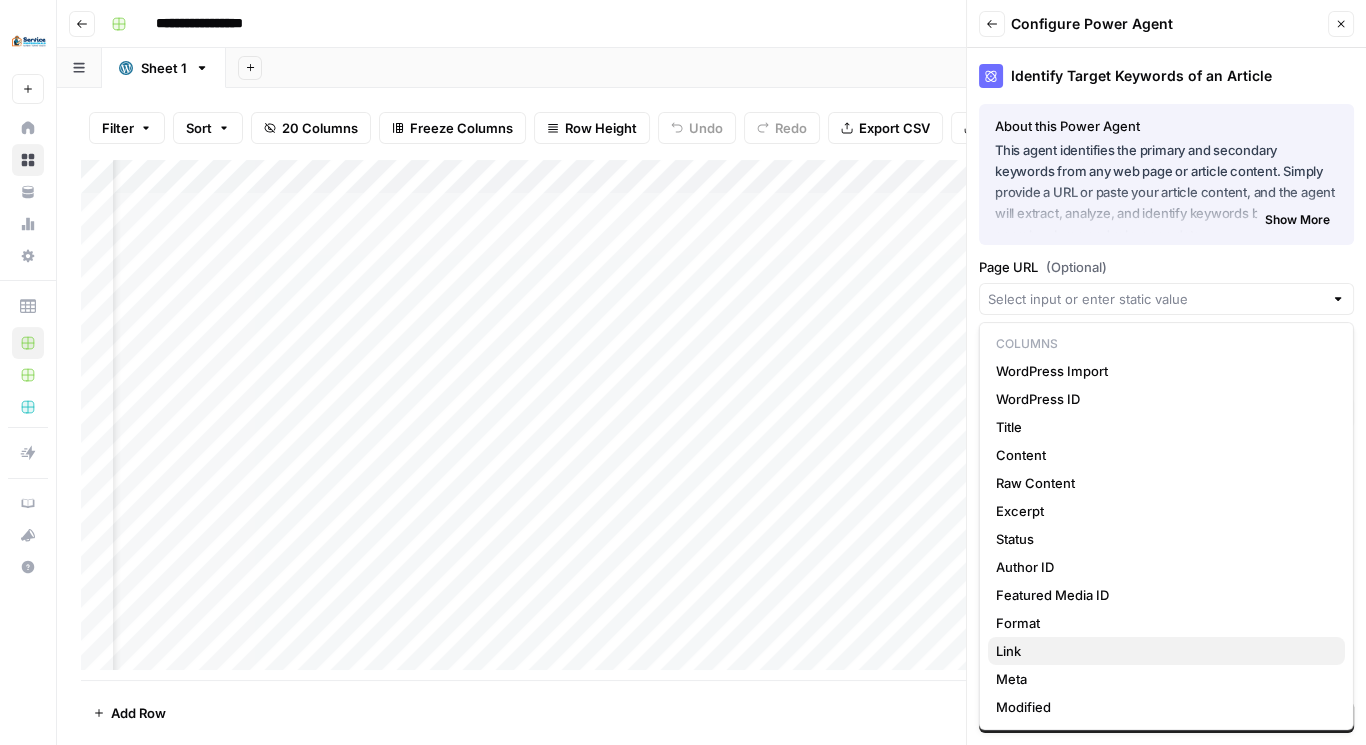 click on "Link" at bounding box center [1162, 651] 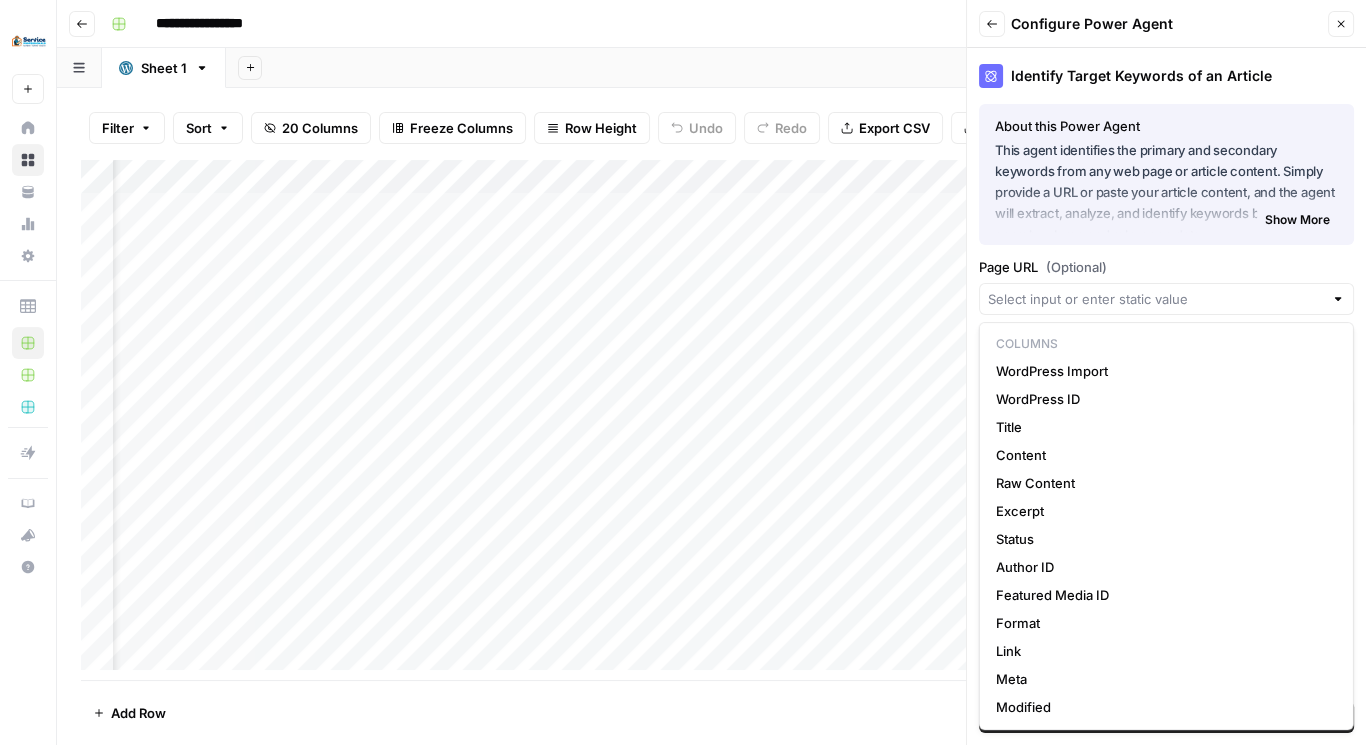 type on "Link" 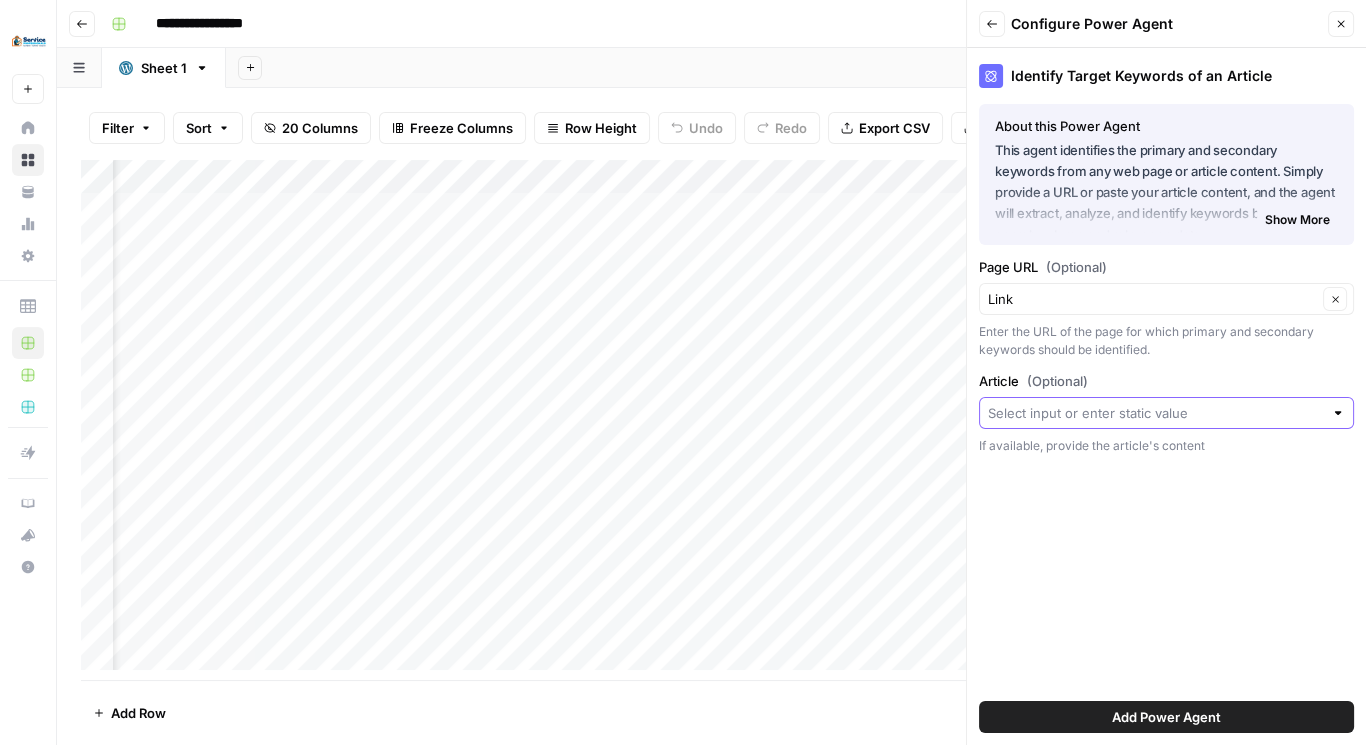 click on "Article   (Optional)" at bounding box center (1155, 413) 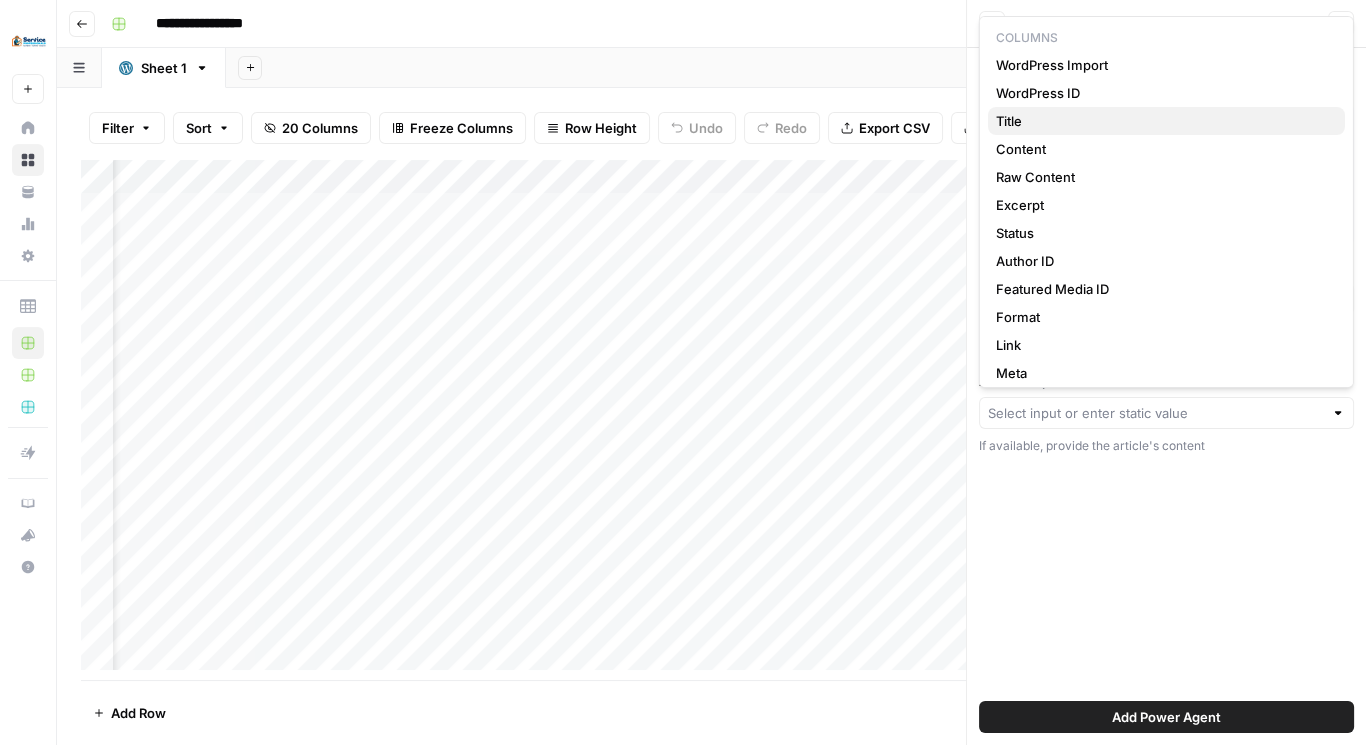 click on "Title" at bounding box center [1162, 121] 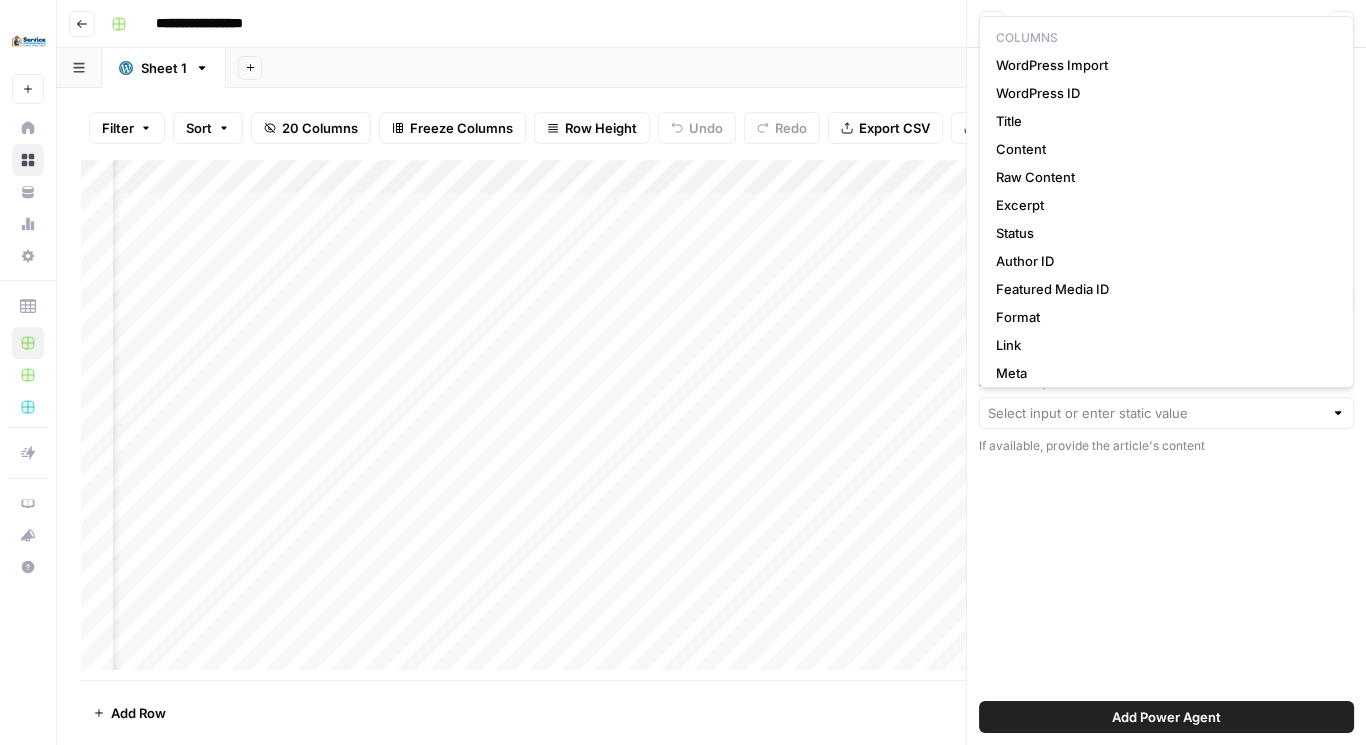type on "Title" 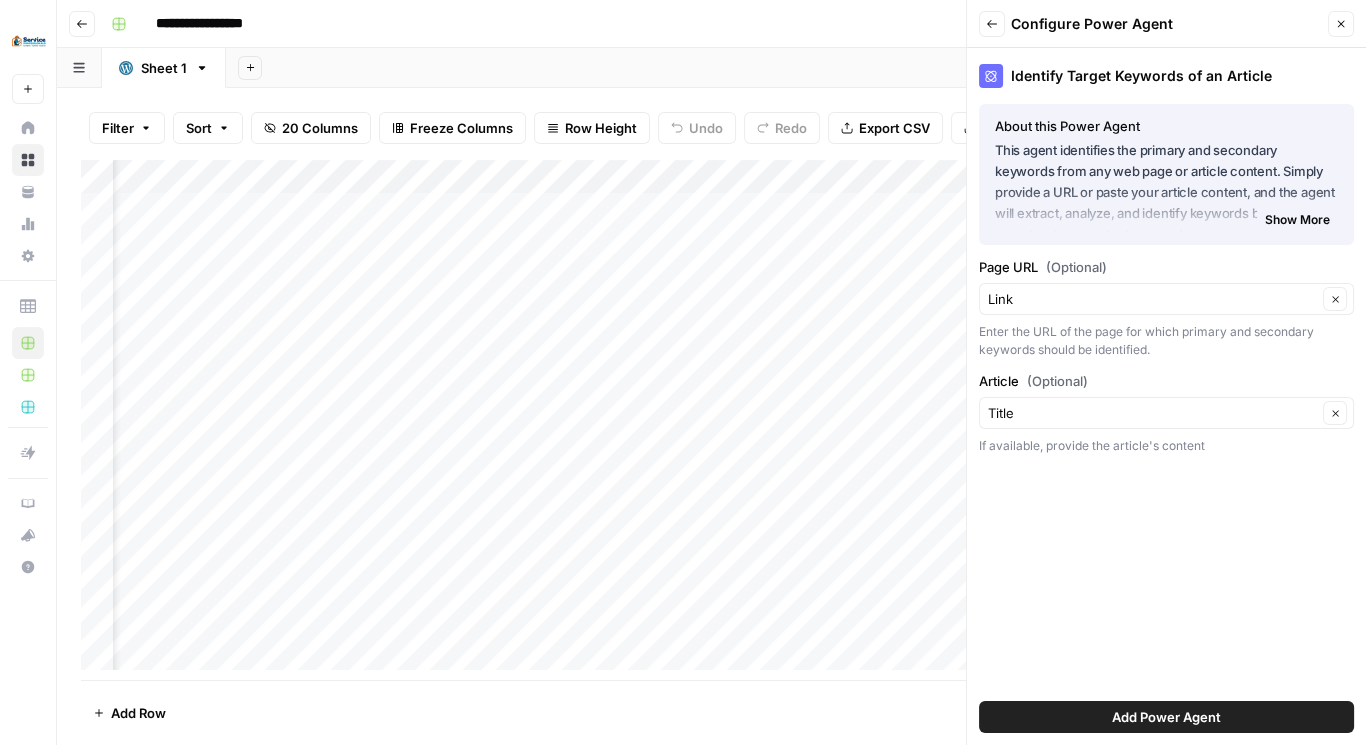 click on "Add Power Agent" at bounding box center (1166, 717) 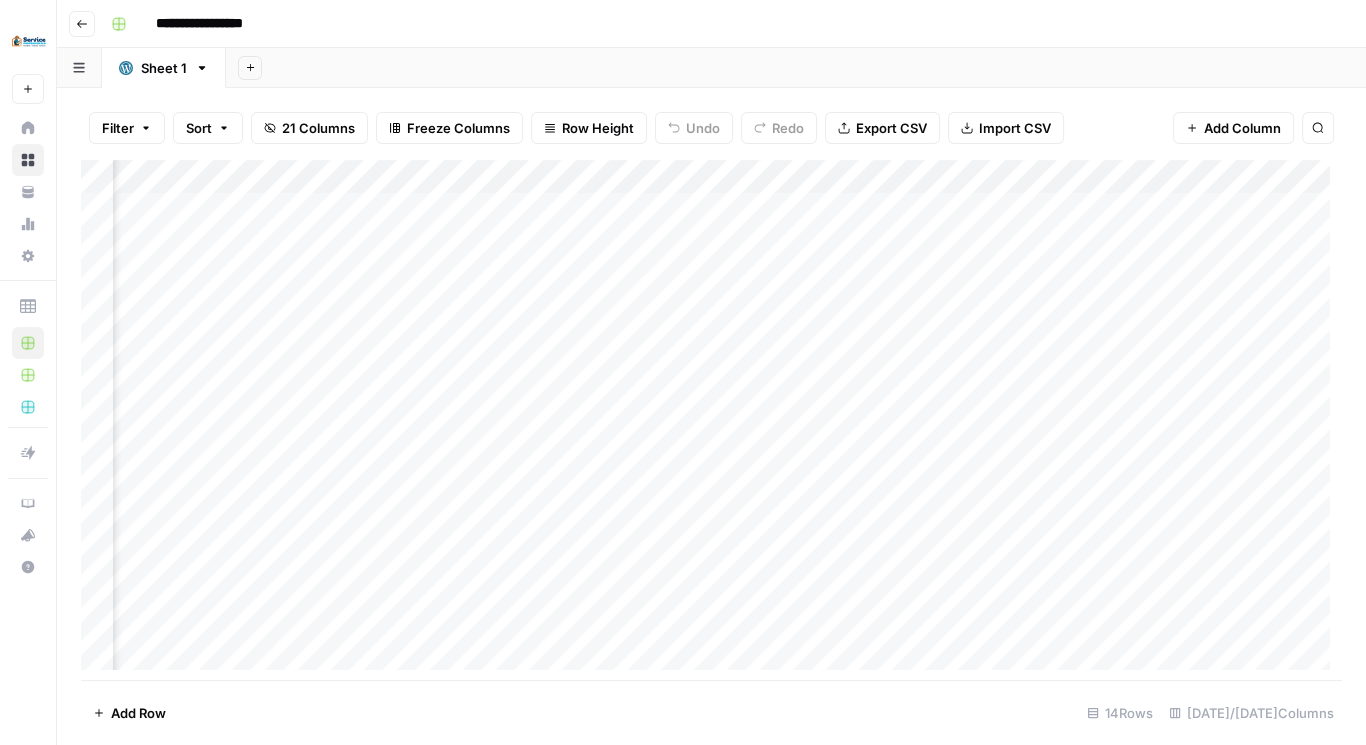 scroll, scrollTop: 0, scrollLeft: 261, axis: horizontal 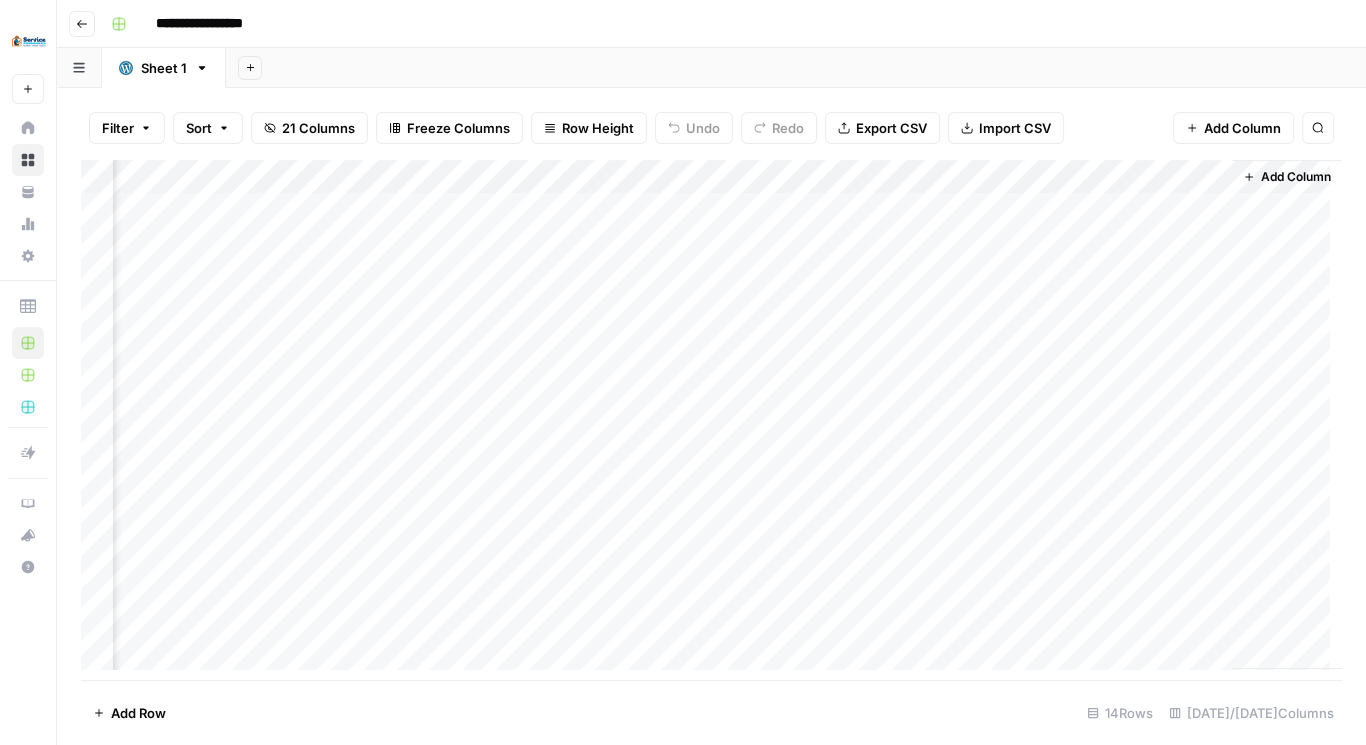 click on "Add Column" at bounding box center [1296, 177] 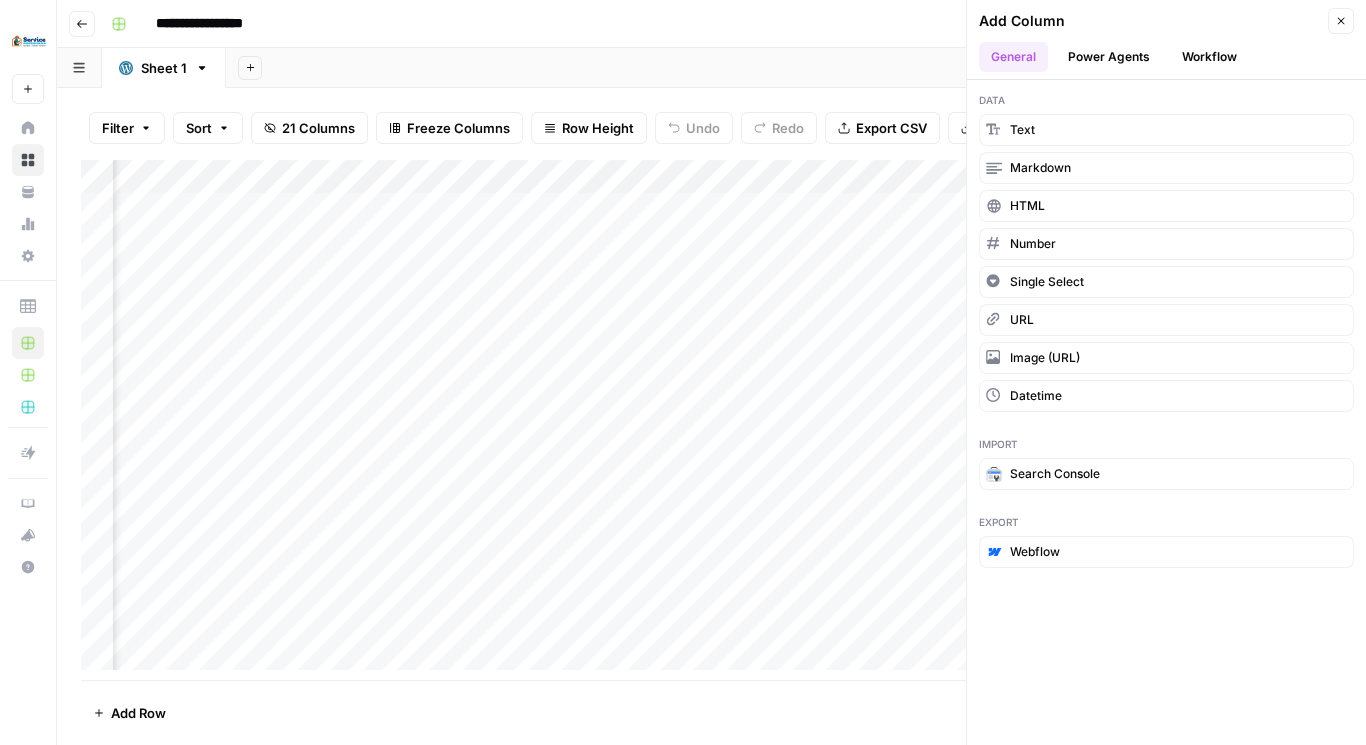click on "Power Agents" at bounding box center [1109, 57] 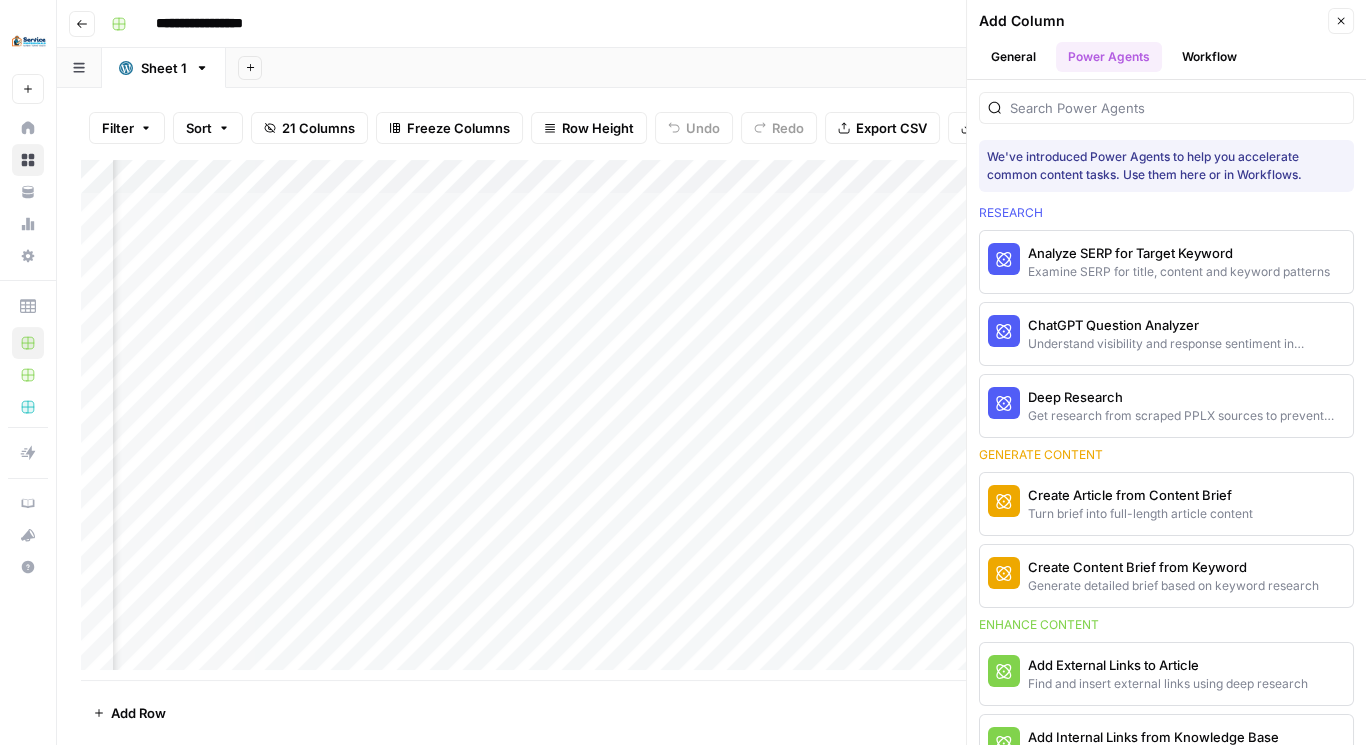click at bounding box center [1166, 108] 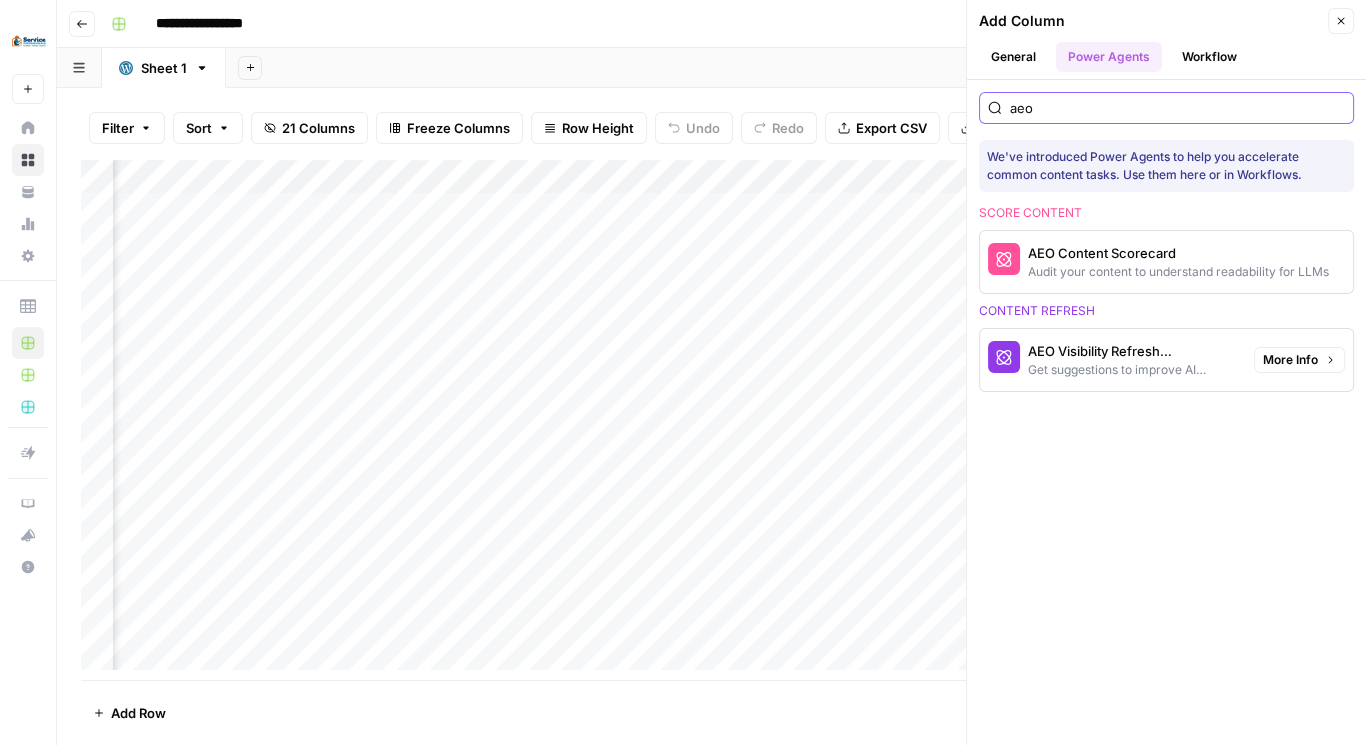 type on "aeo" 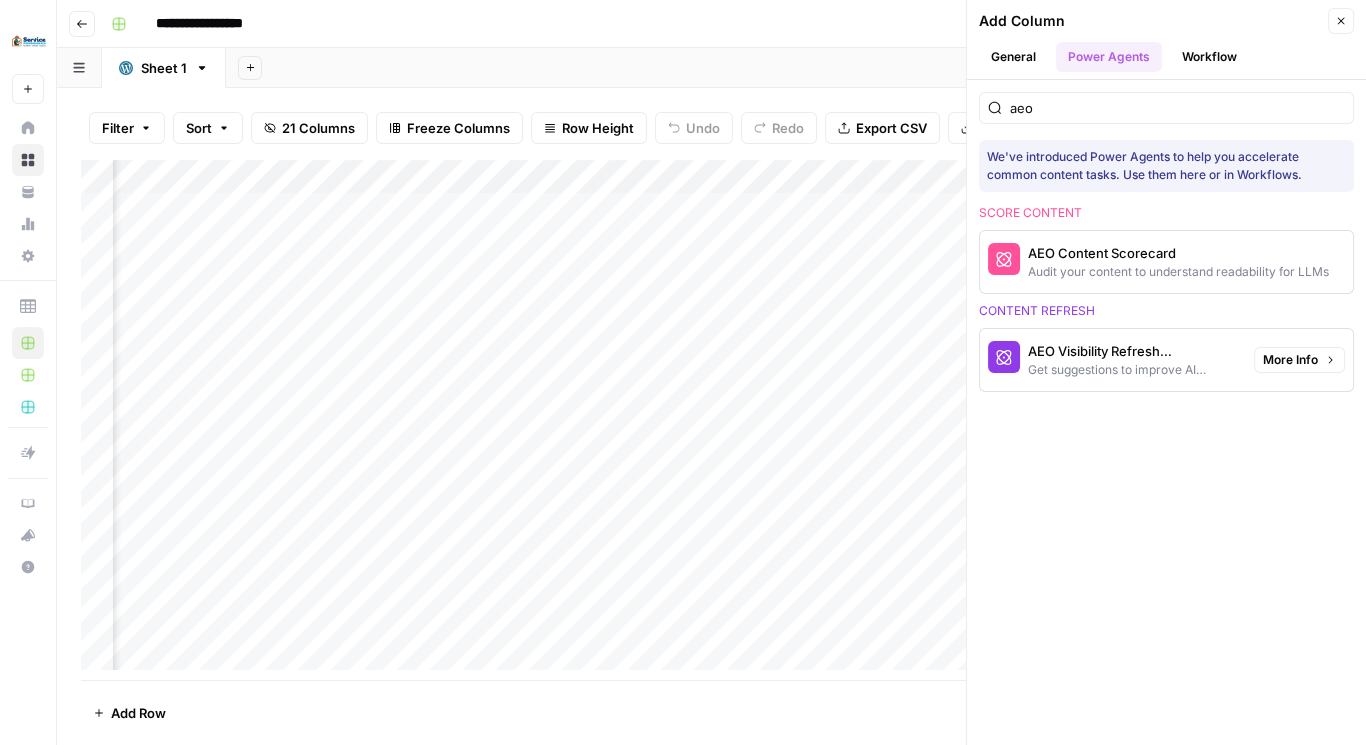 click on "Get suggestions to improve AI discovery and citation" at bounding box center [1133, 370] 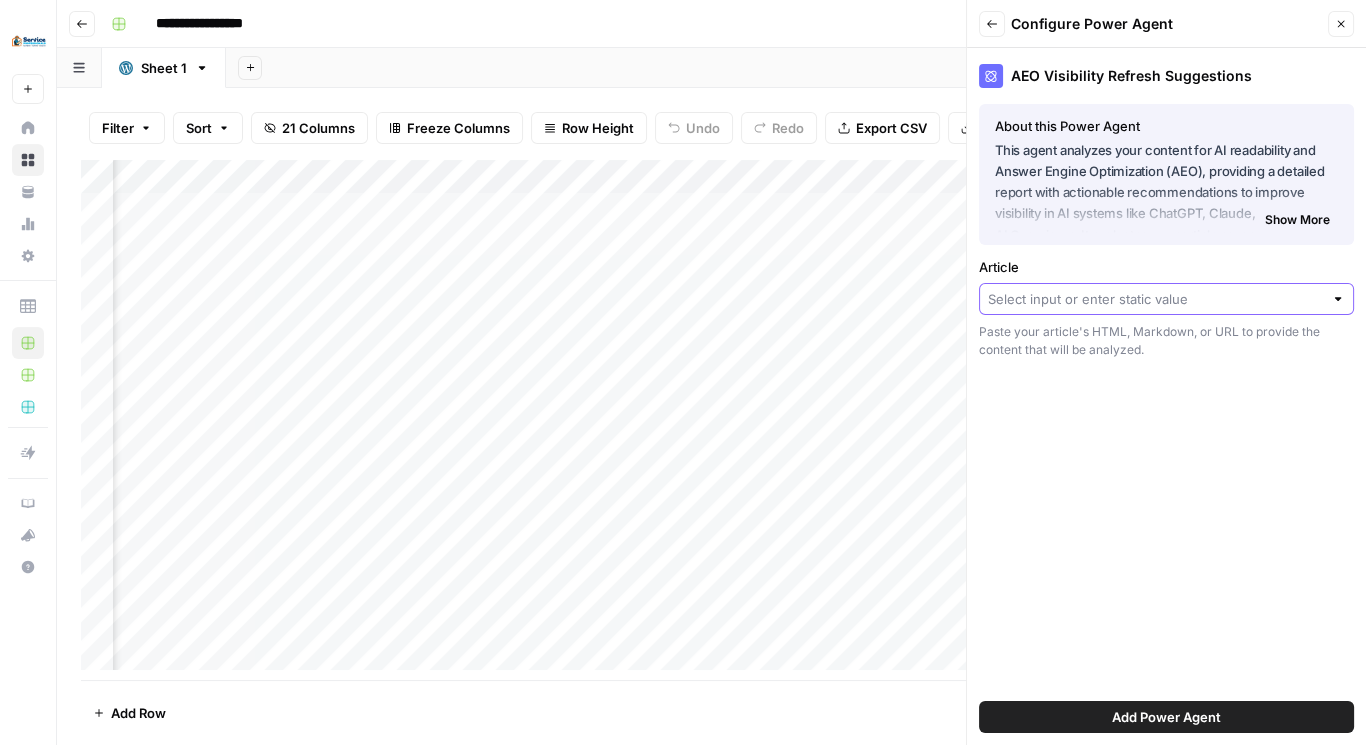 click on "Article" at bounding box center (1155, 299) 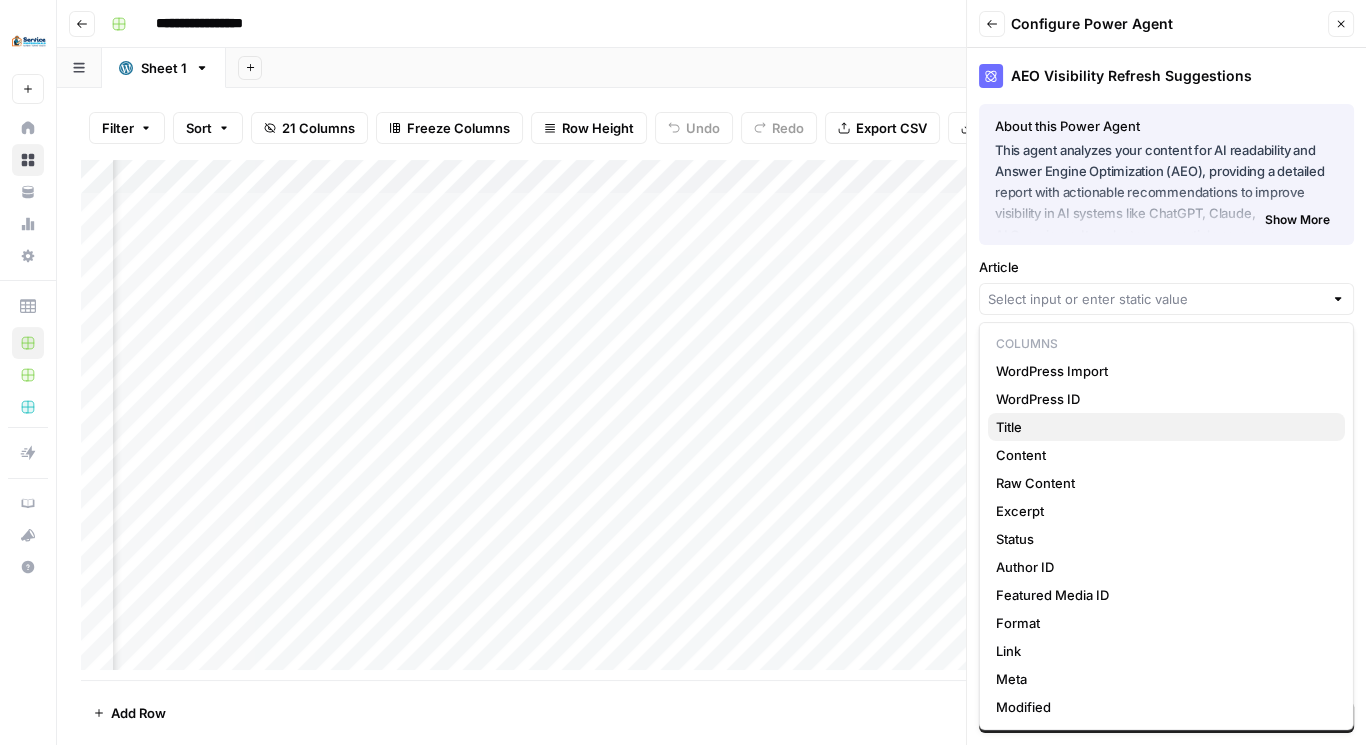 click on "Title" at bounding box center [1162, 427] 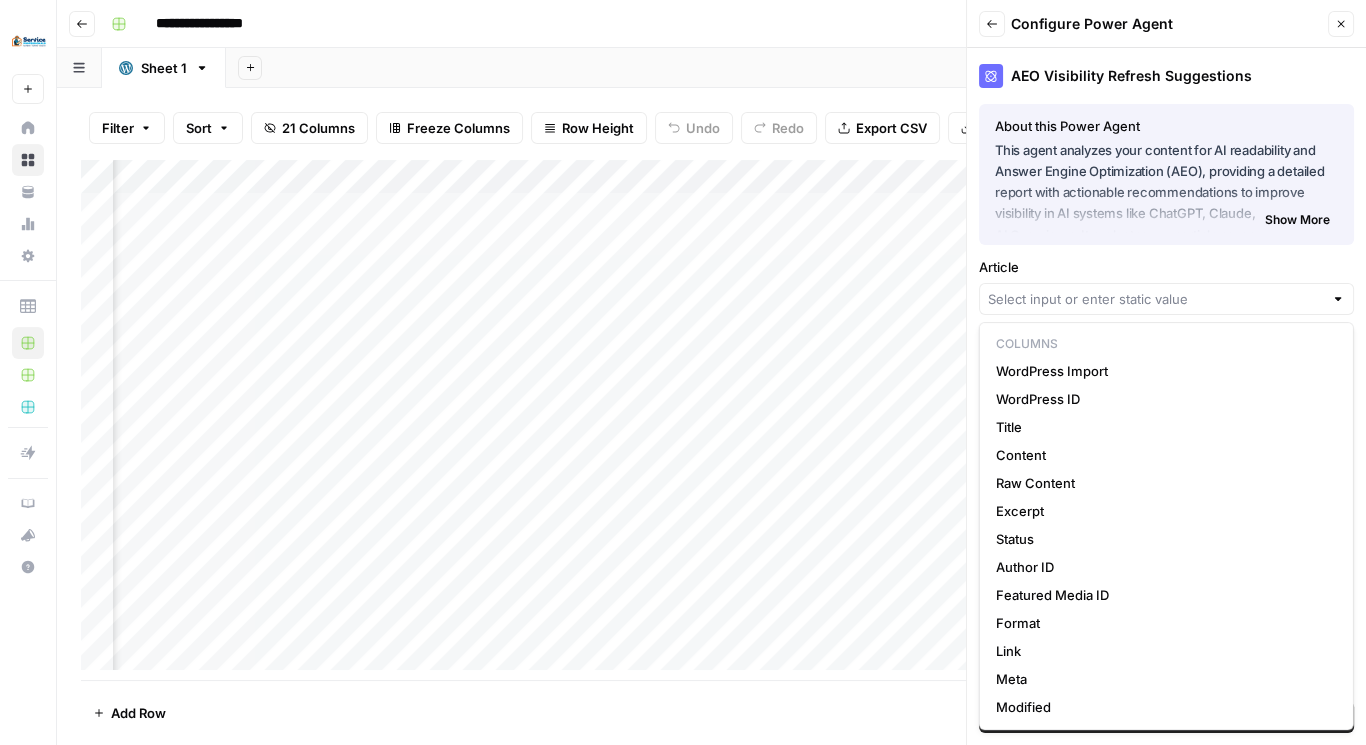 type on "Title" 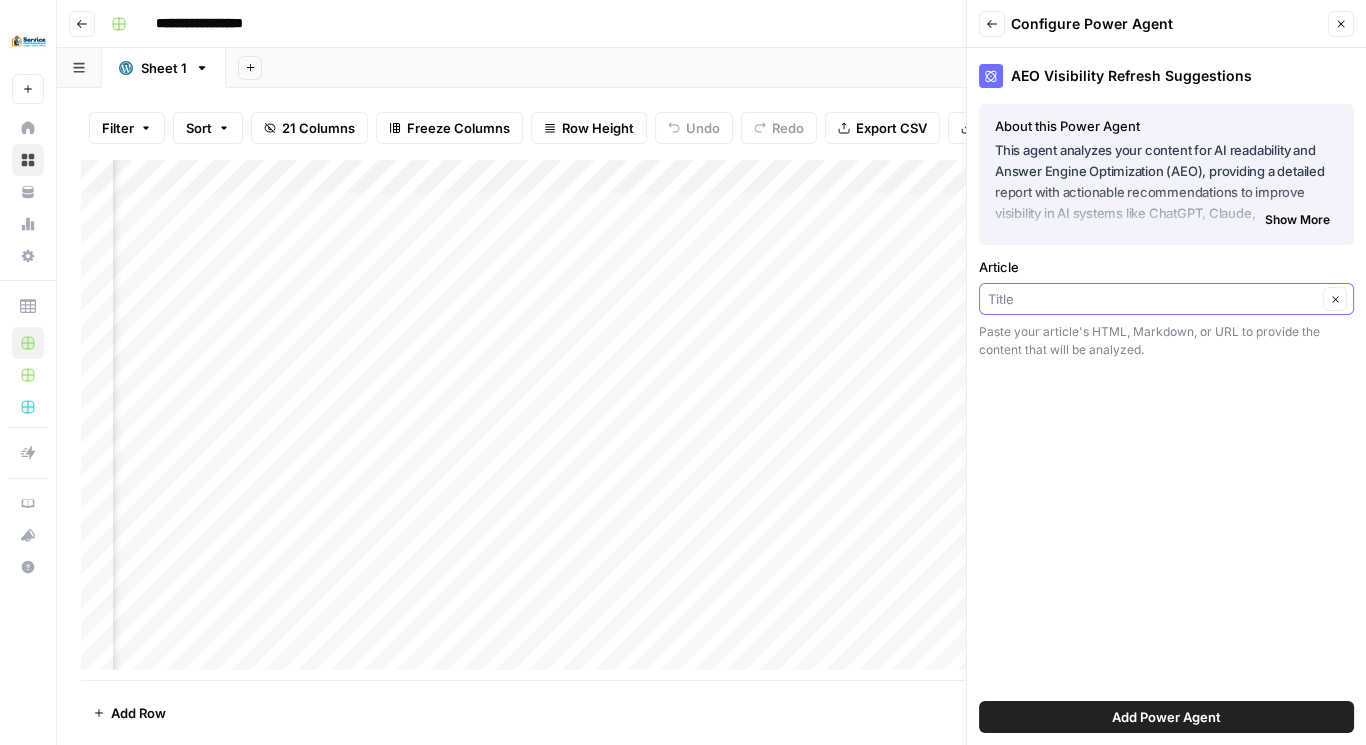 click on "Article" at bounding box center (1152, 299) 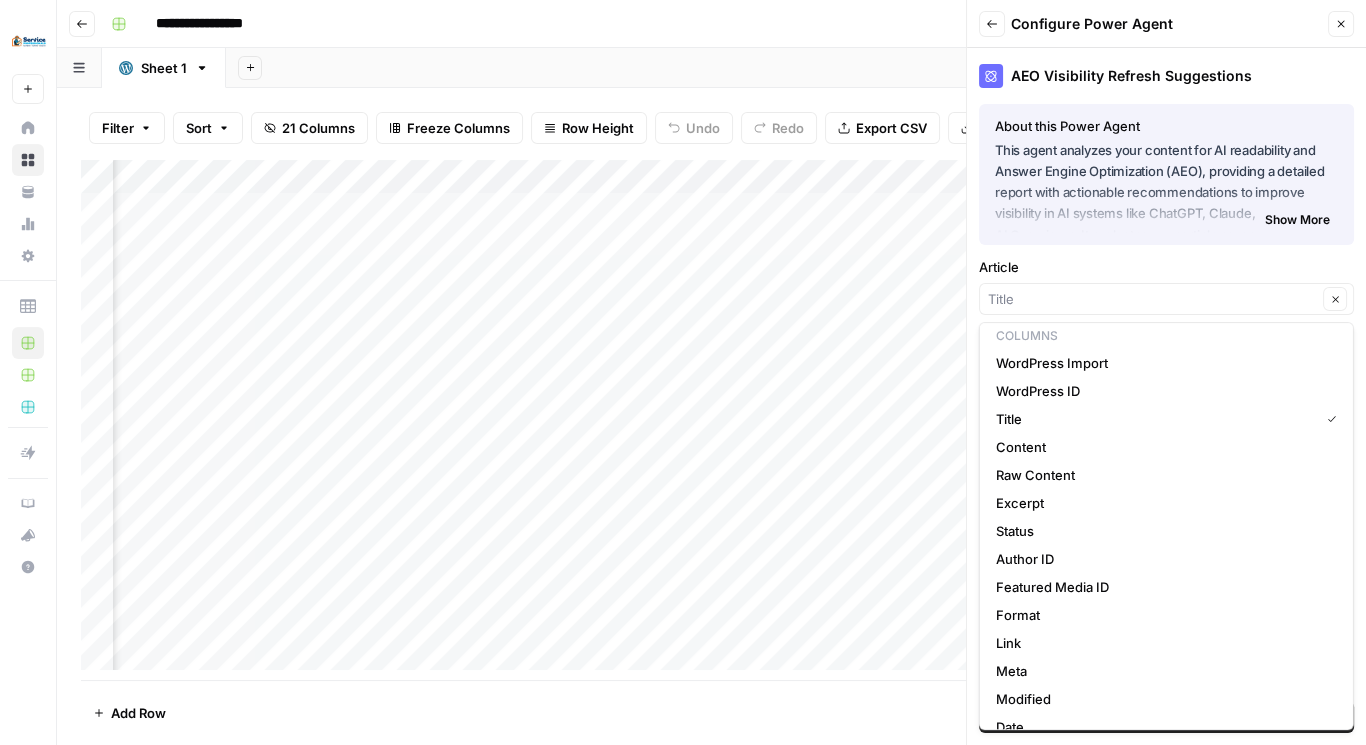 scroll, scrollTop: 33, scrollLeft: 0, axis: vertical 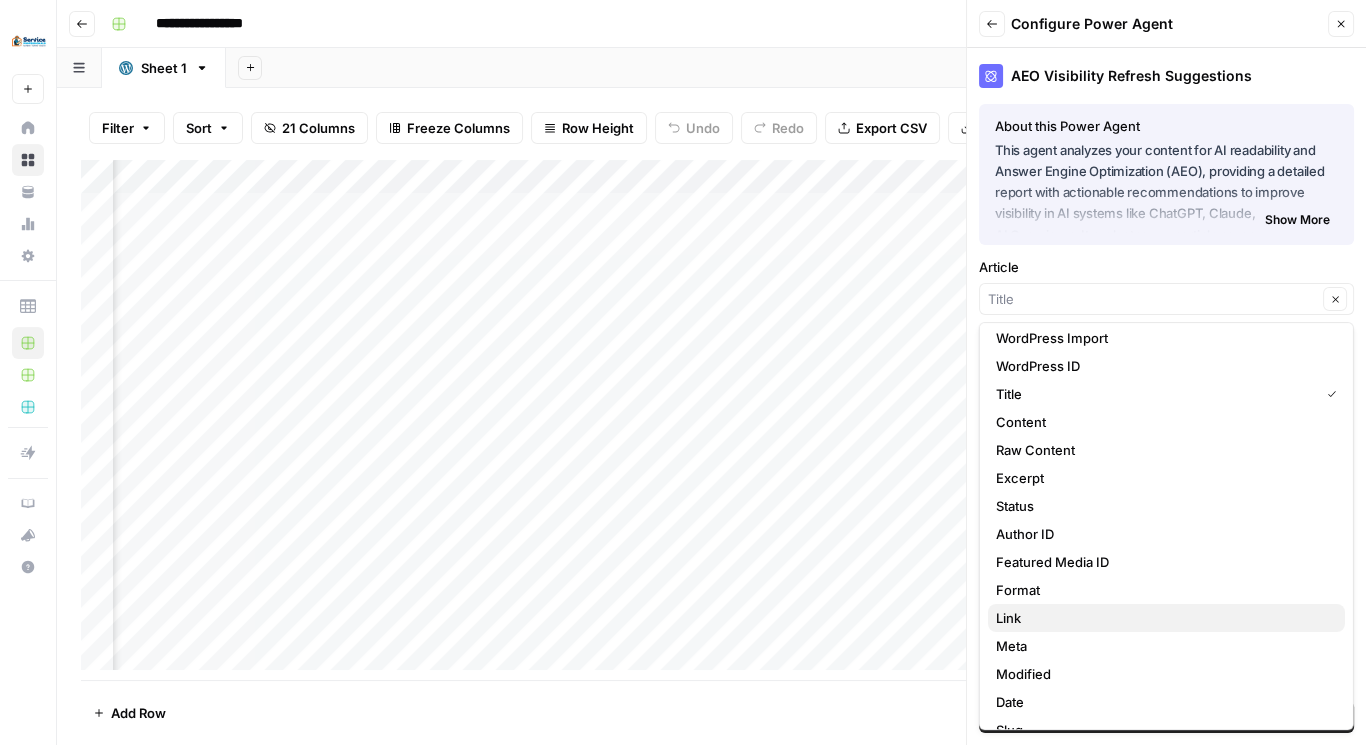 click on "Link" at bounding box center (1162, 618) 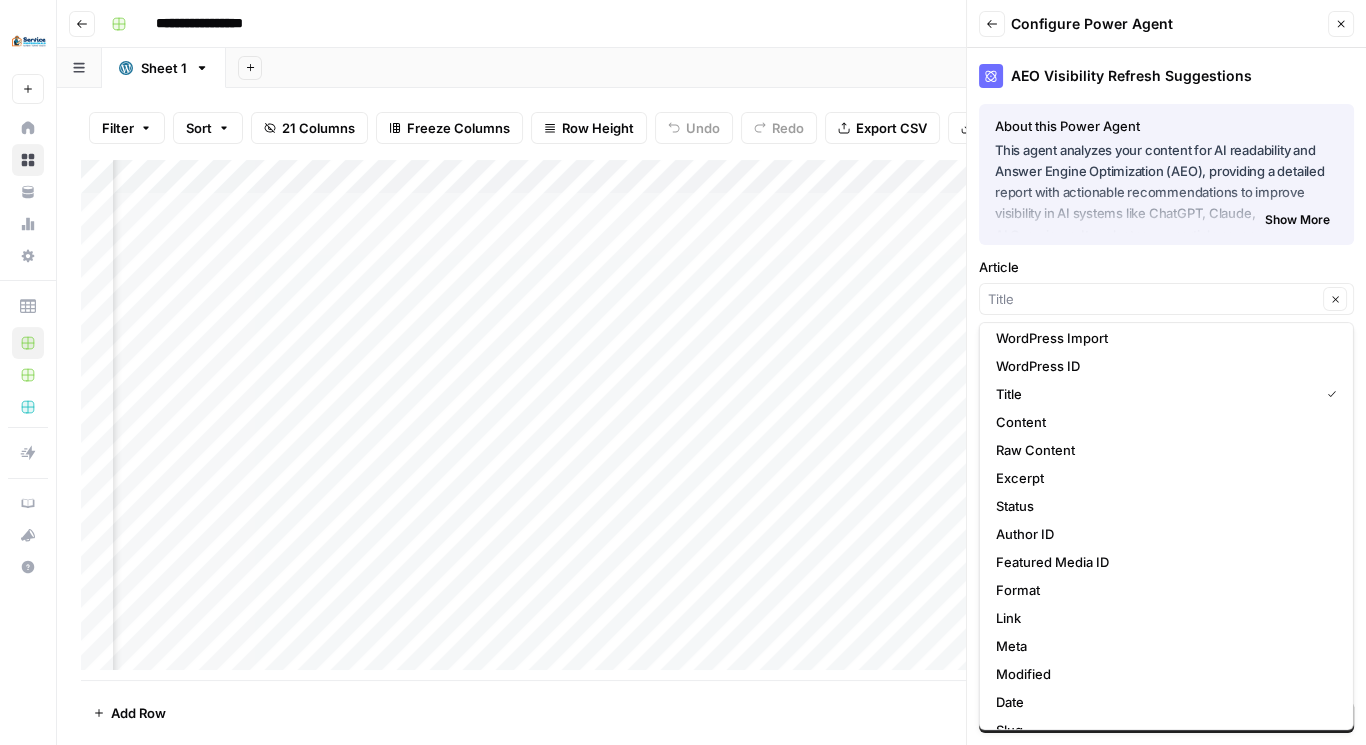 type on "Link" 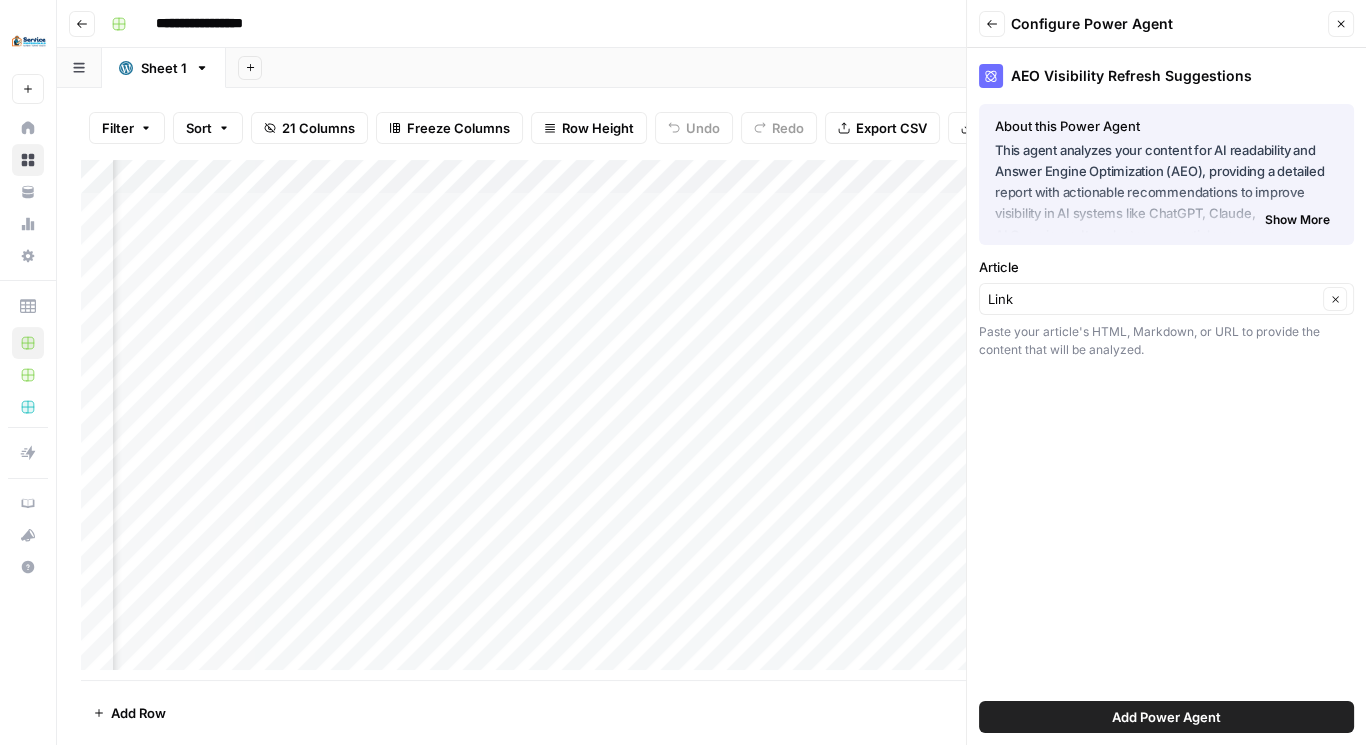 click on "Add Power Agent" at bounding box center (1166, 717) 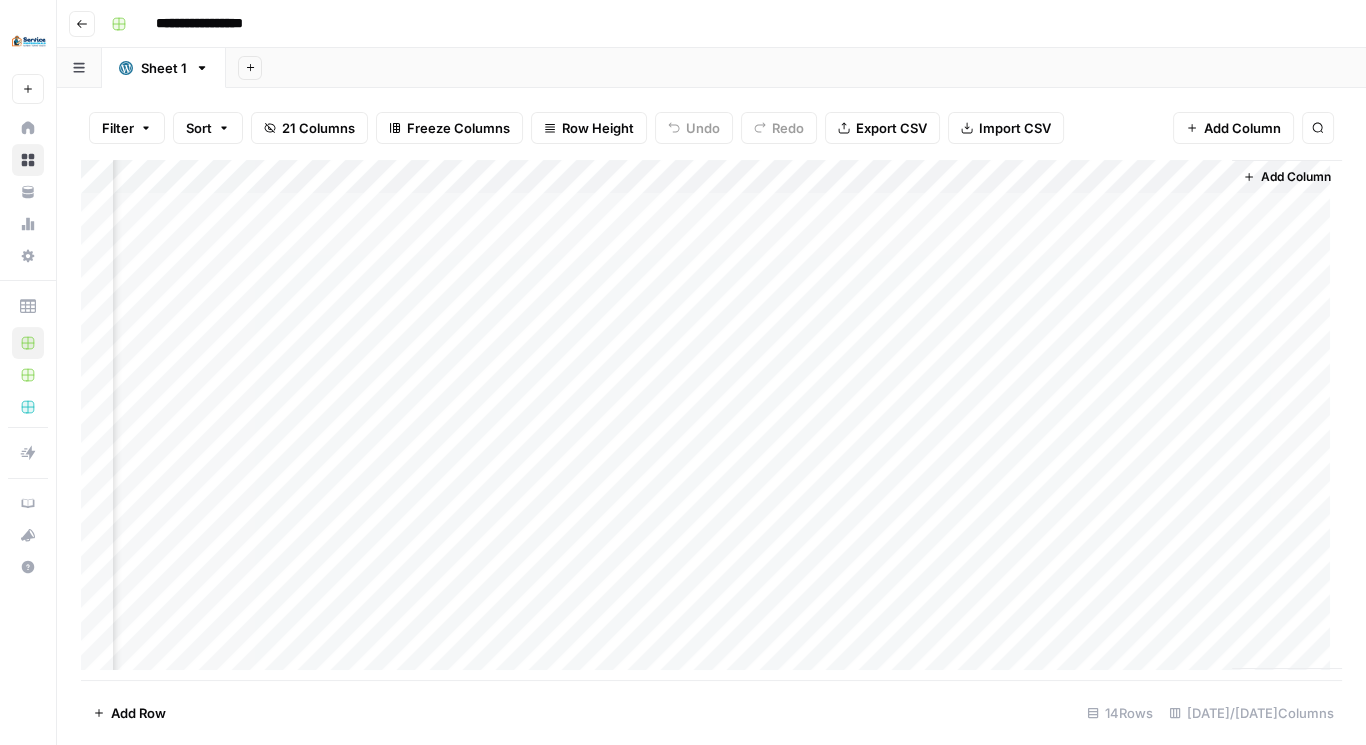scroll, scrollTop: 0, scrollLeft: 441, axis: horizontal 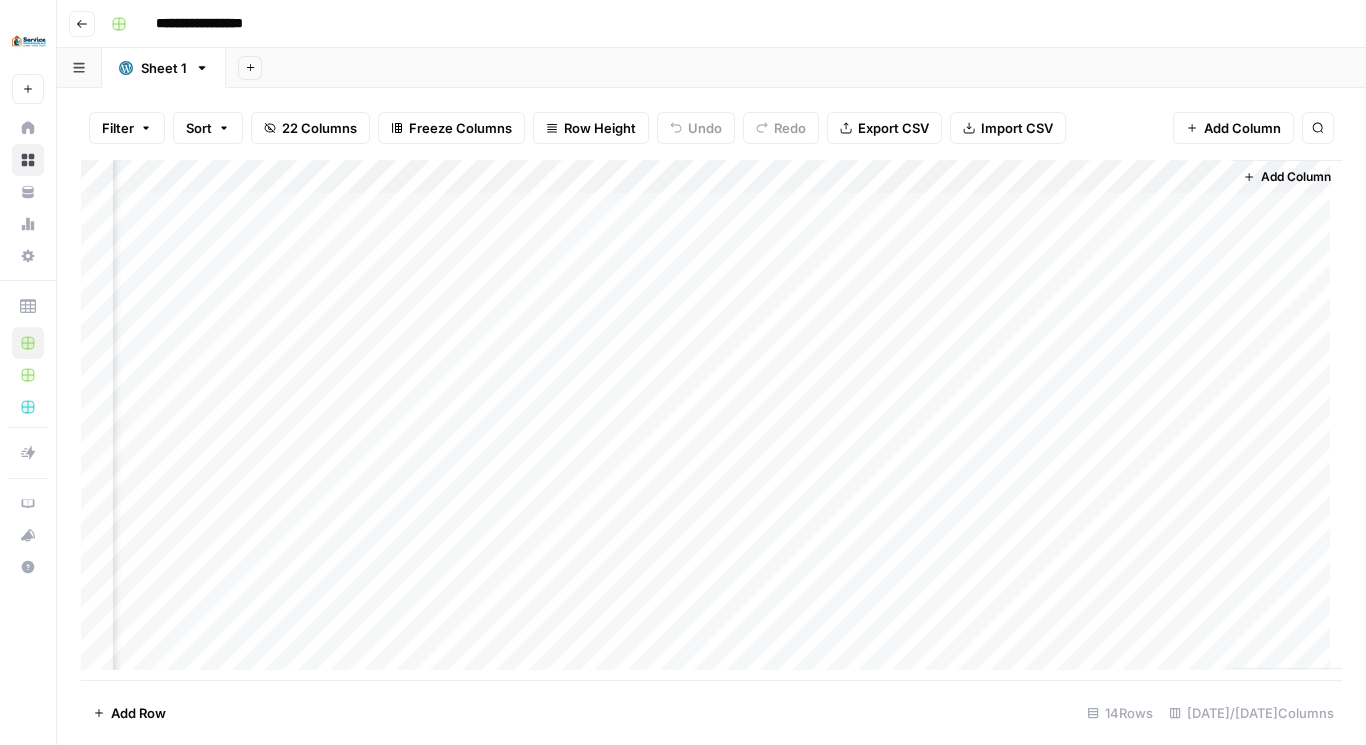 click on "Add Column" at bounding box center [1296, 177] 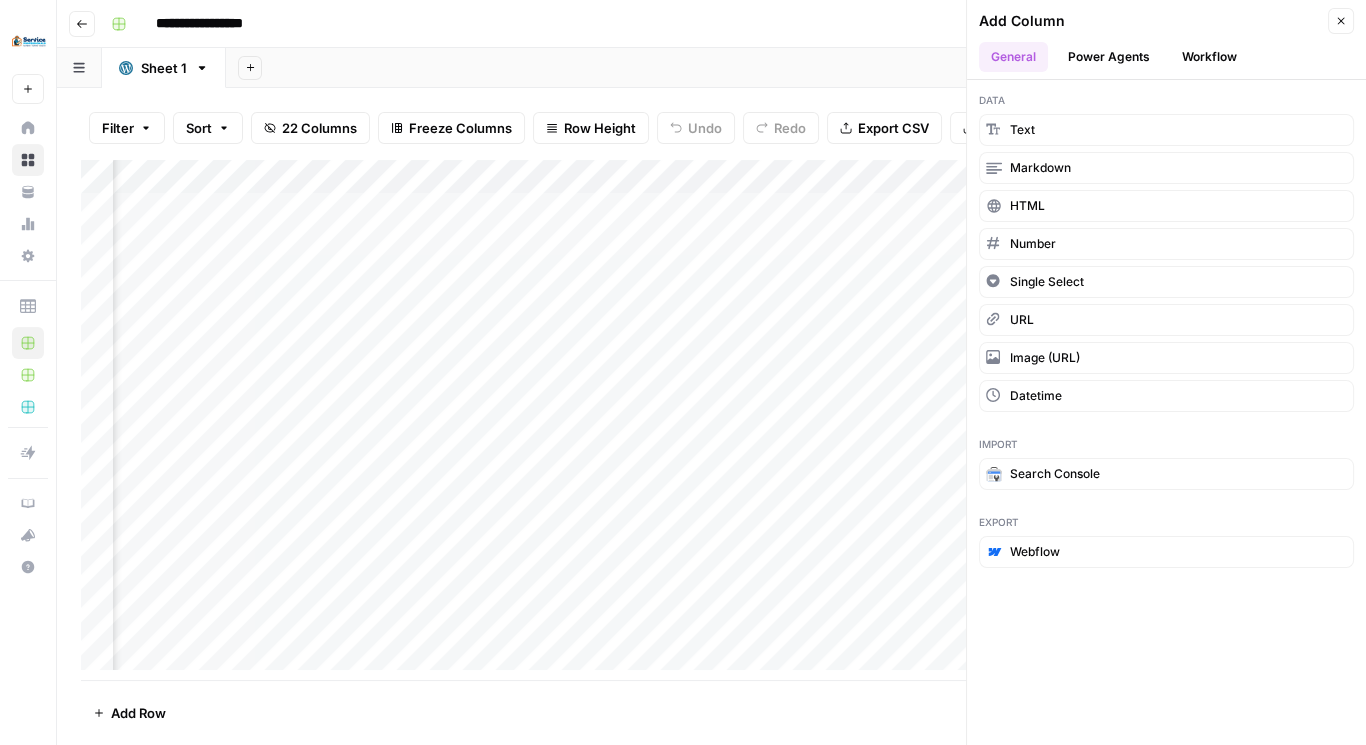 click on "Power Agents" at bounding box center [1109, 57] 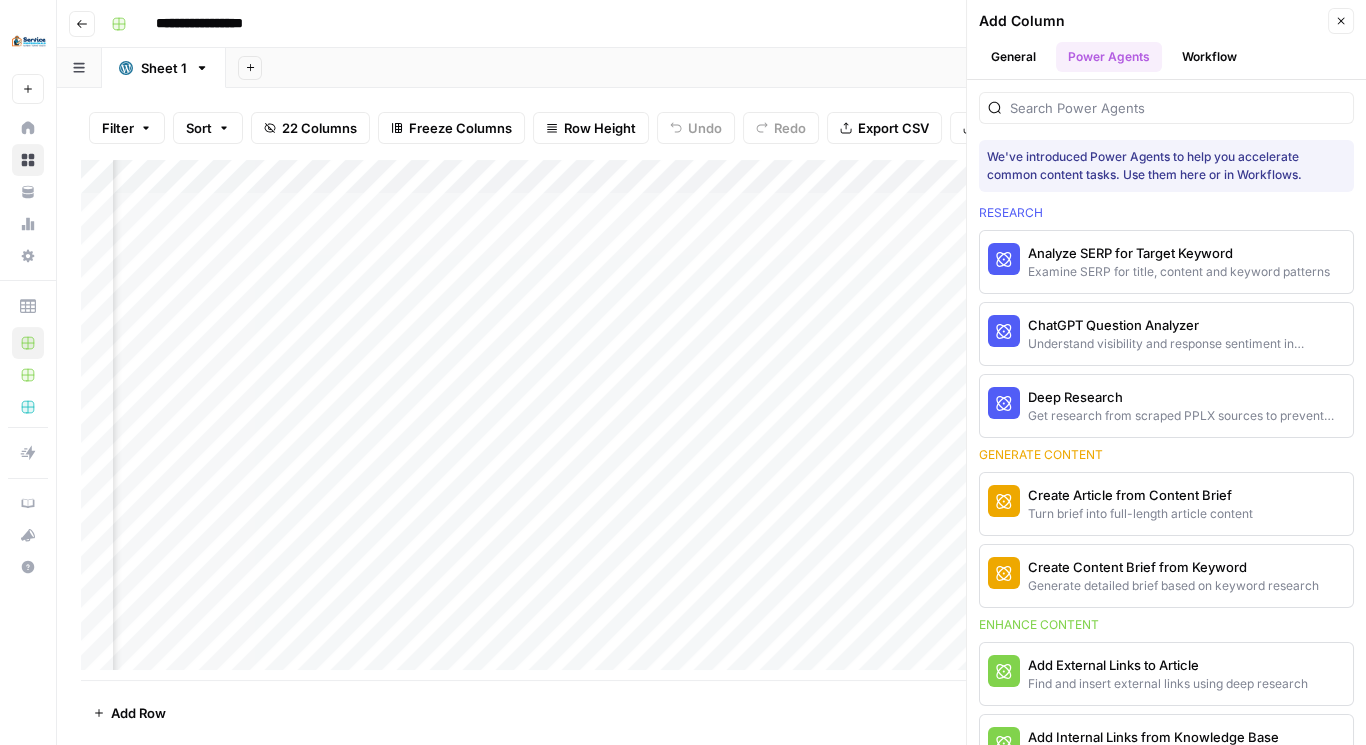 click at bounding box center [1166, 108] 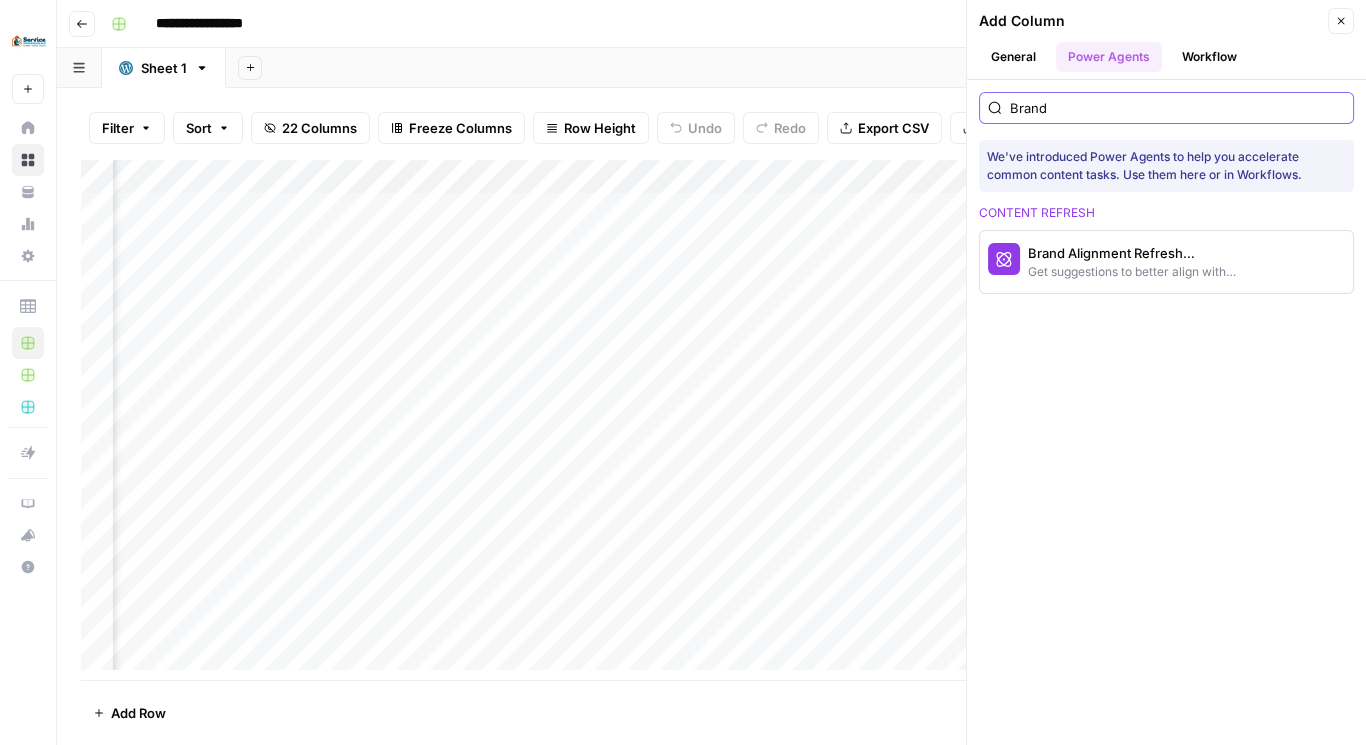 type on "Brand" 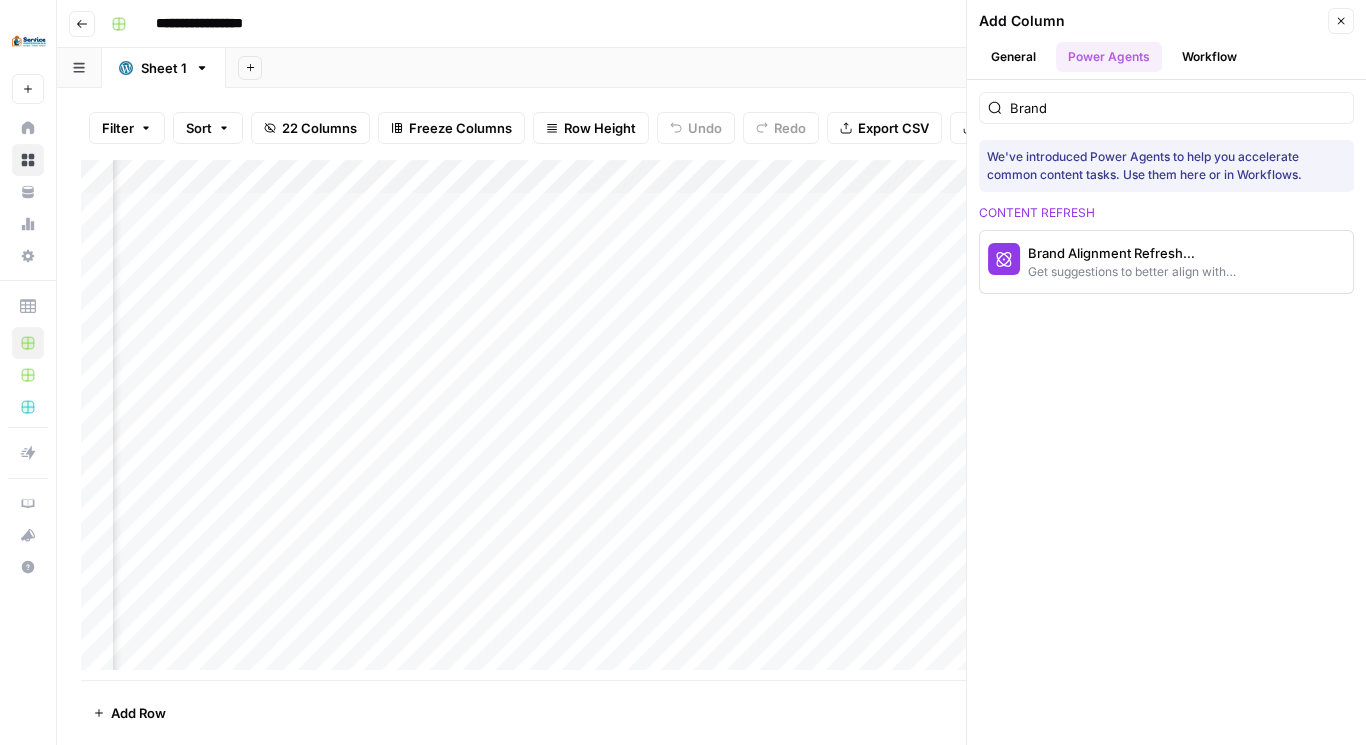 click on "Get suggestions to better align with brand positioning and tone" at bounding box center (1133, 272) 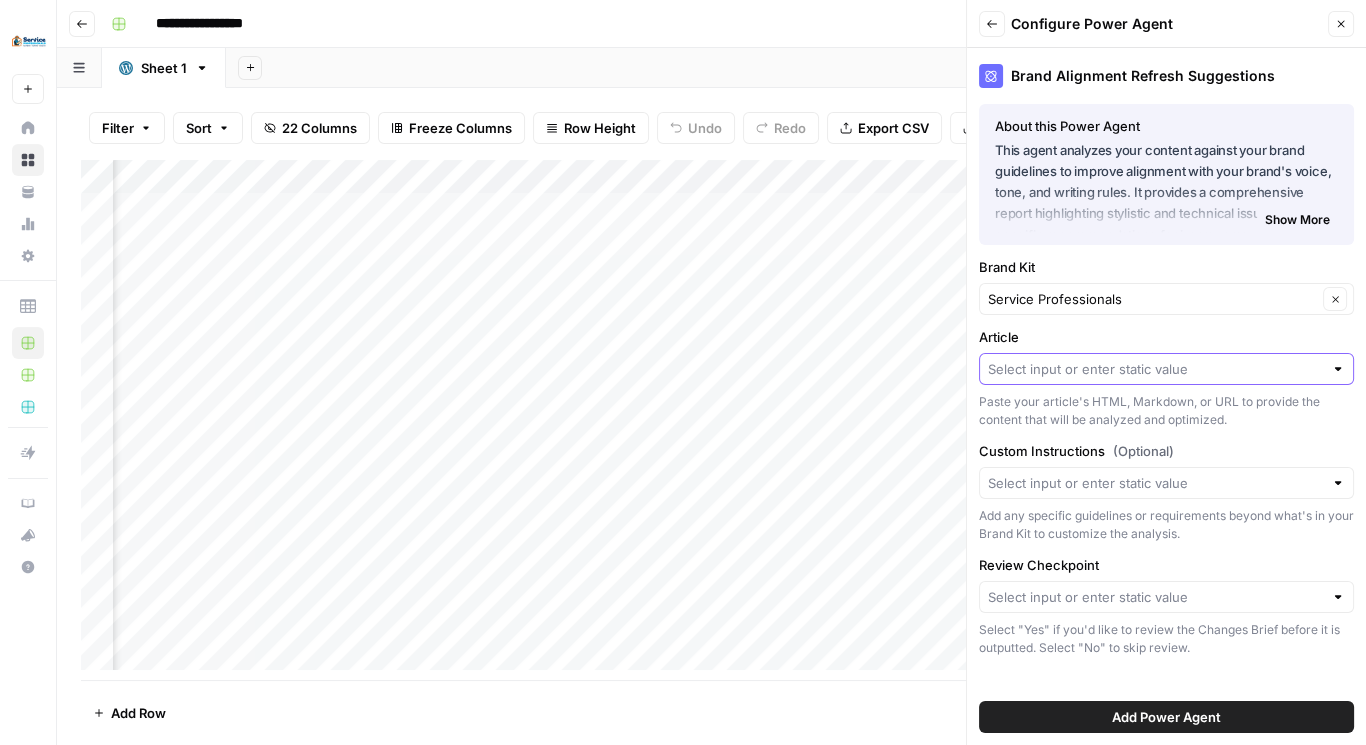 click on "Article" at bounding box center [1155, 369] 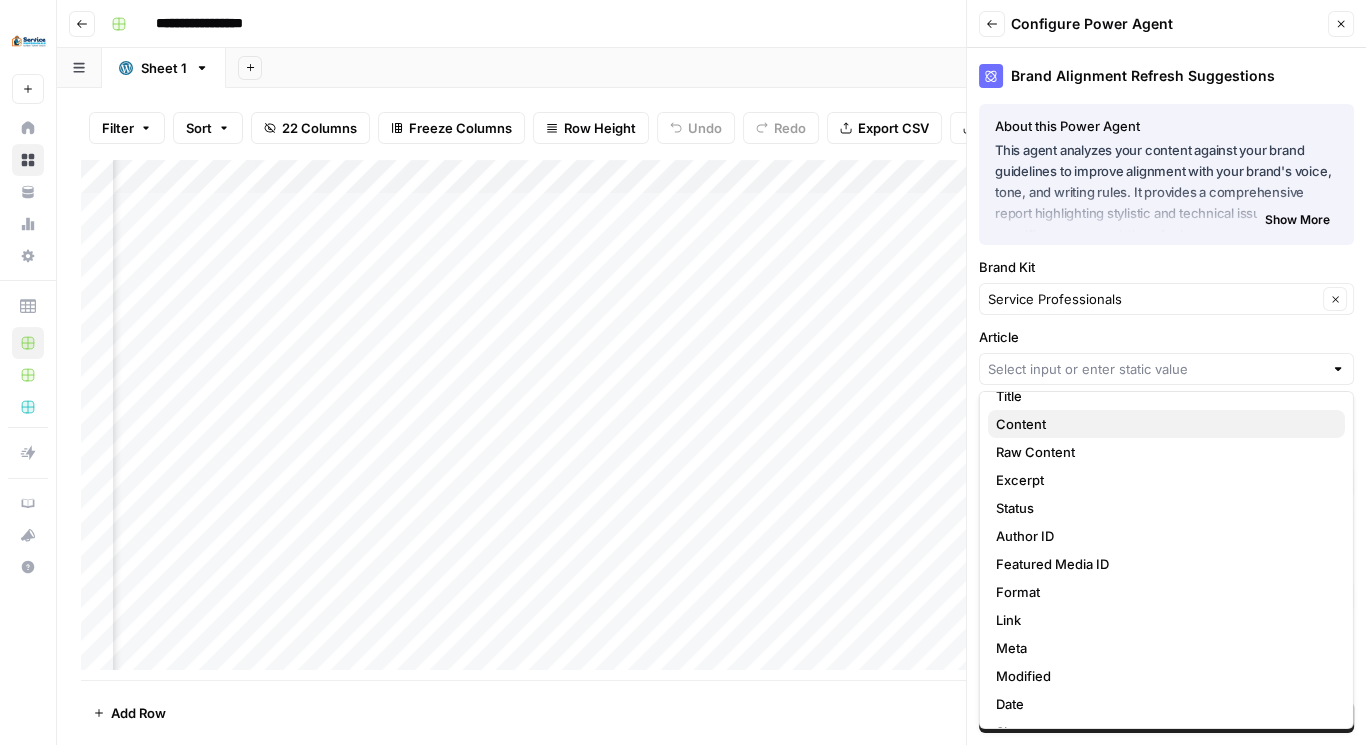 scroll, scrollTop: 112, scrollLeft: 0, axis: vertical 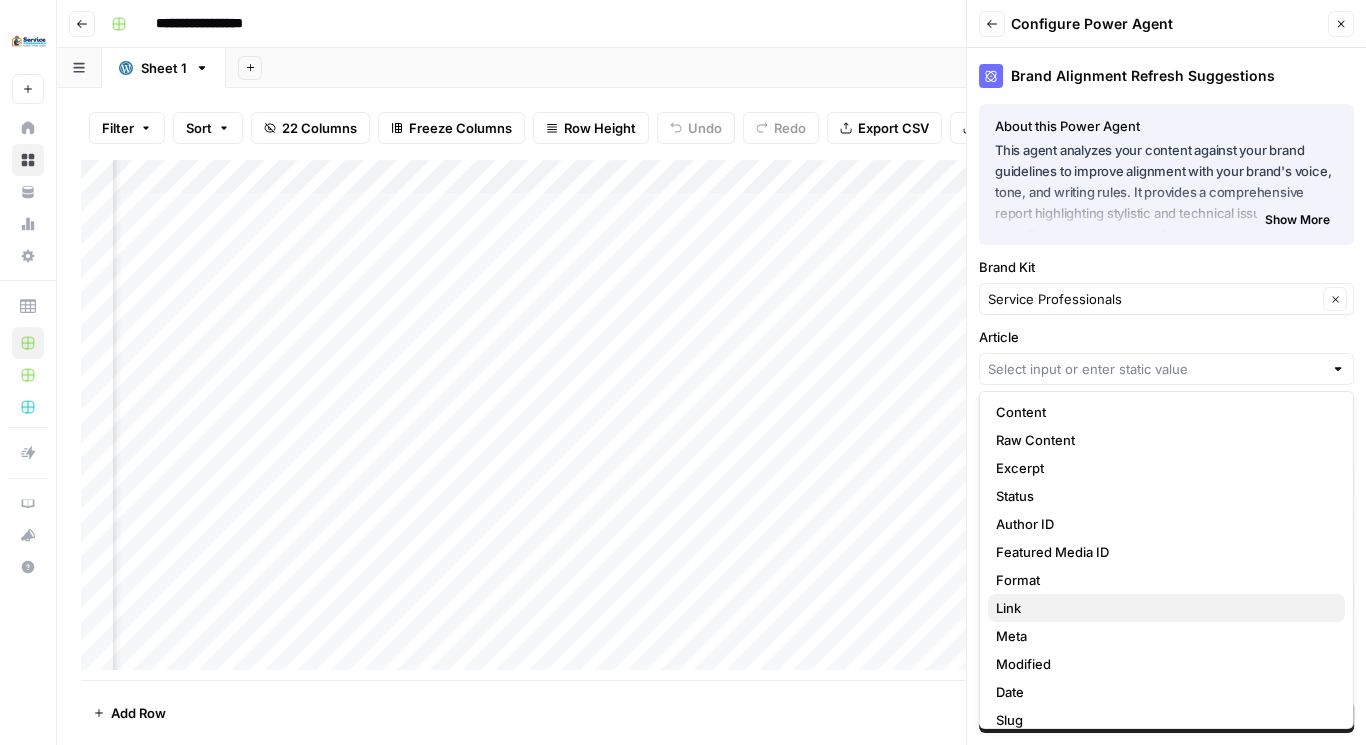 click on "Link" at bounding box center [1162, 608] 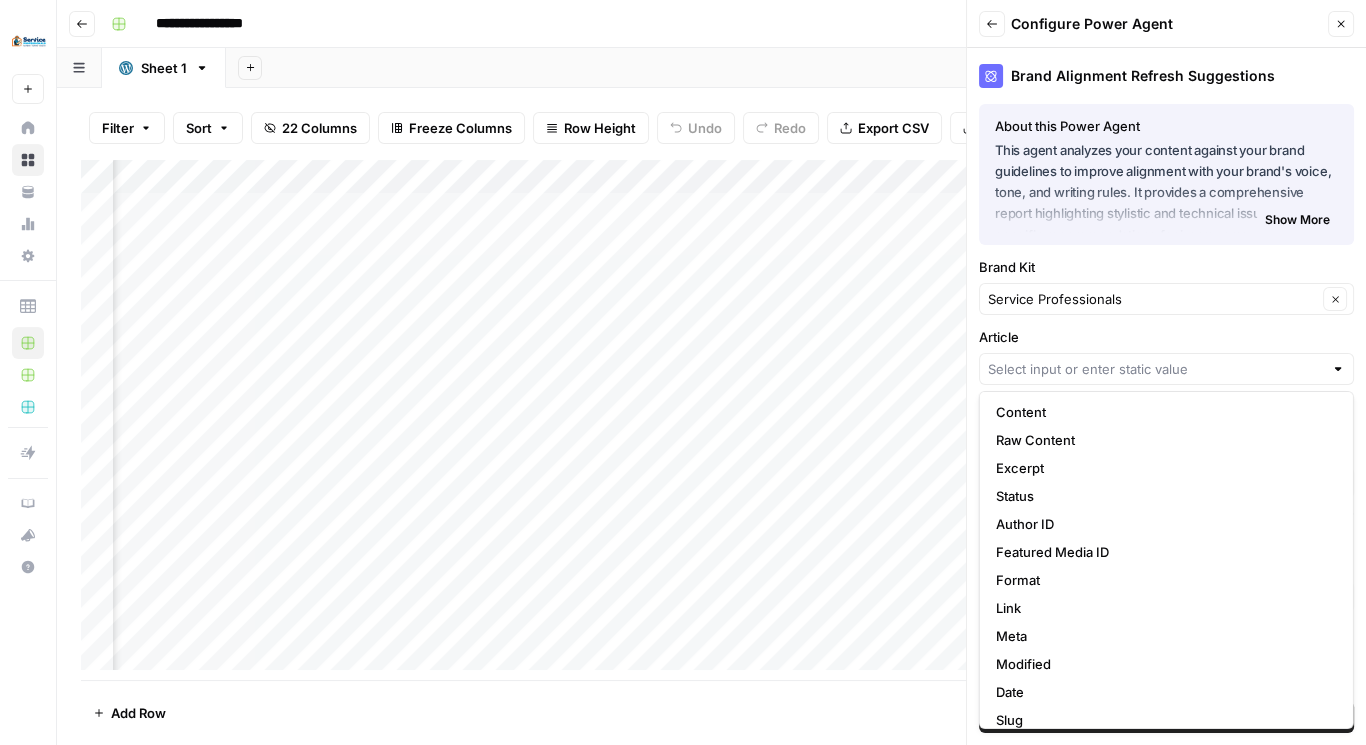 type on "Link" 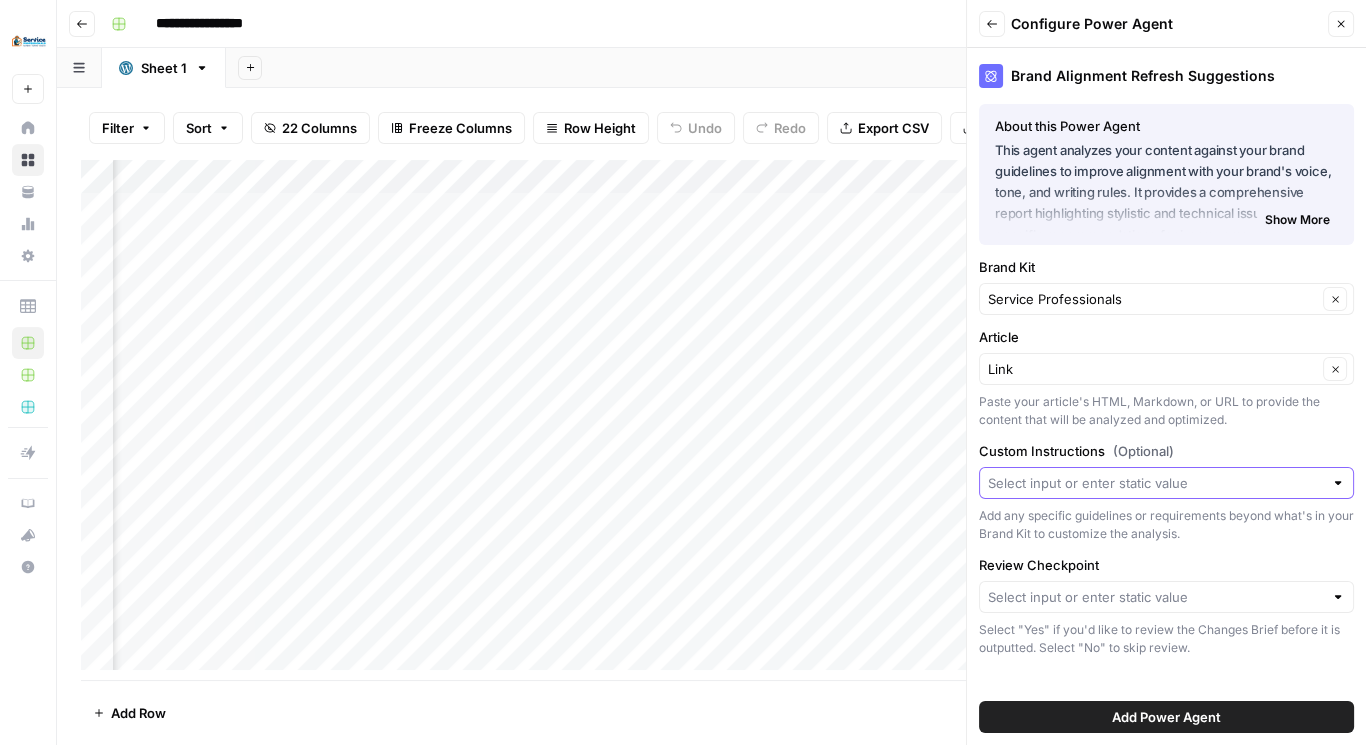 click on "Custom Instructions   (Optional)" at bounding box center (1155, 483) 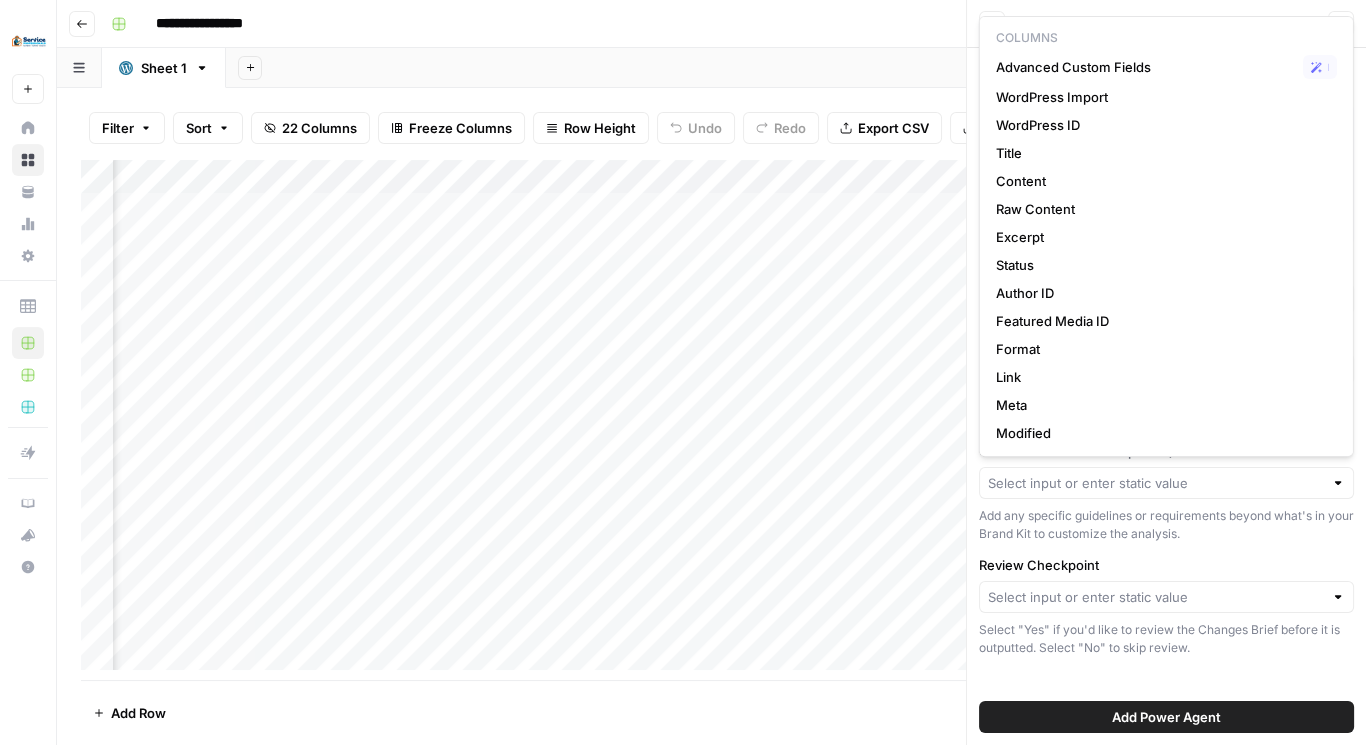 click on "Add any specific guidelines or requirements beyond what's in your Brand Kit to customize the analysis." at bounding box center (1166, 525) 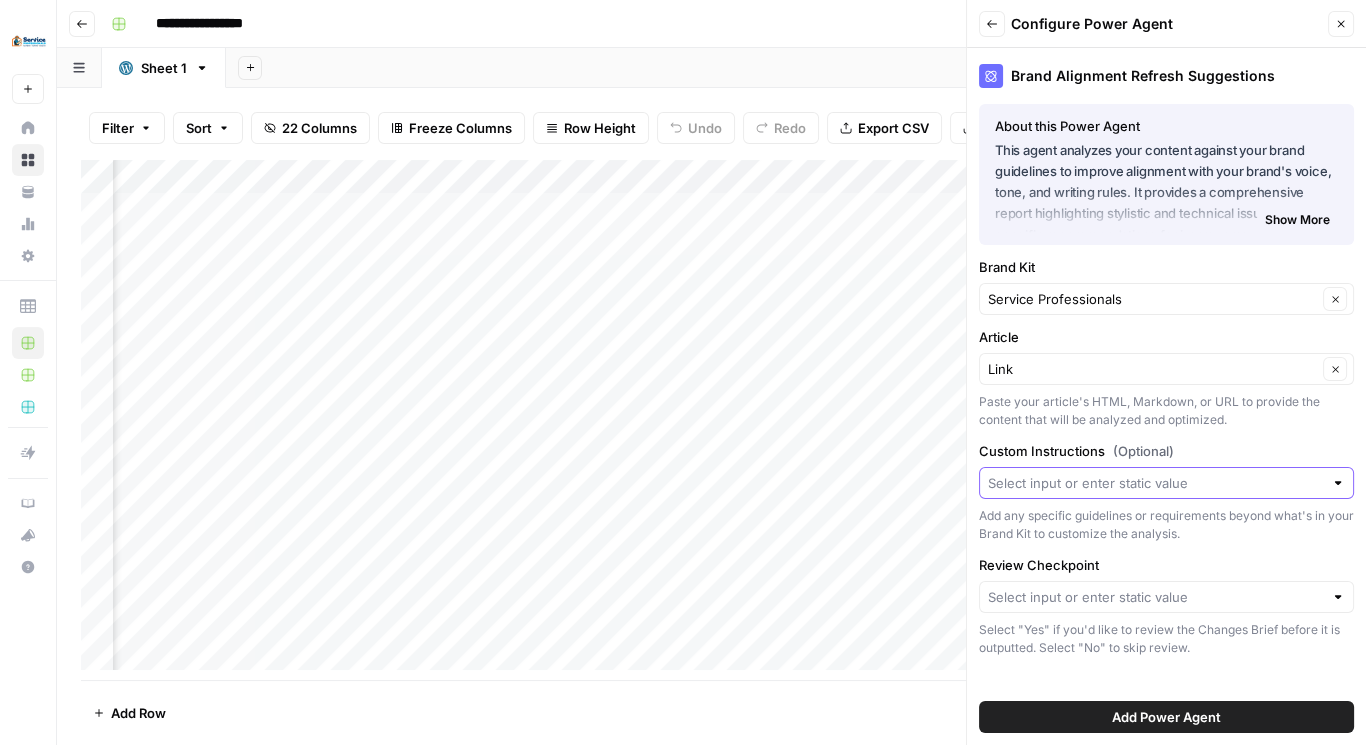 click on "Custom Instructions   (Optional)" at bounding box center [1155, 483] 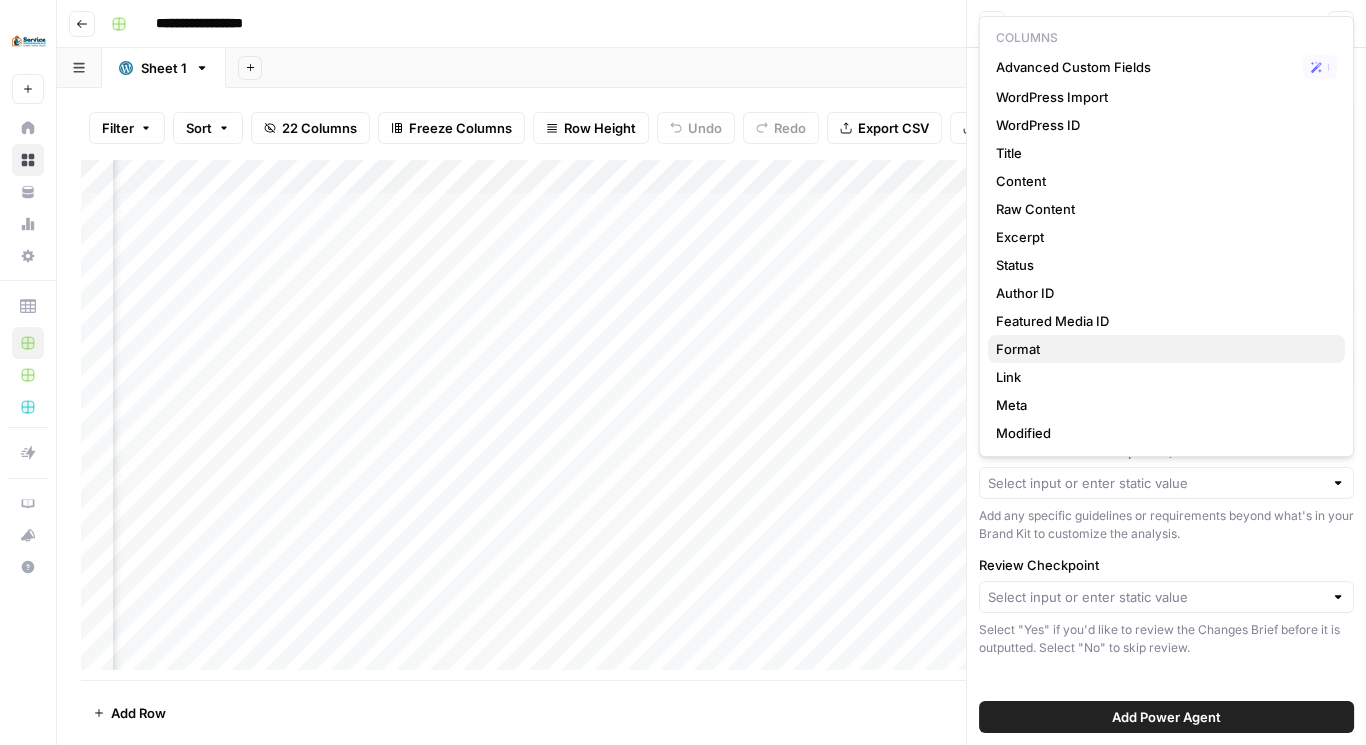 scroll, scrollTop: 165, scrollLeft: 0, axis: vertical 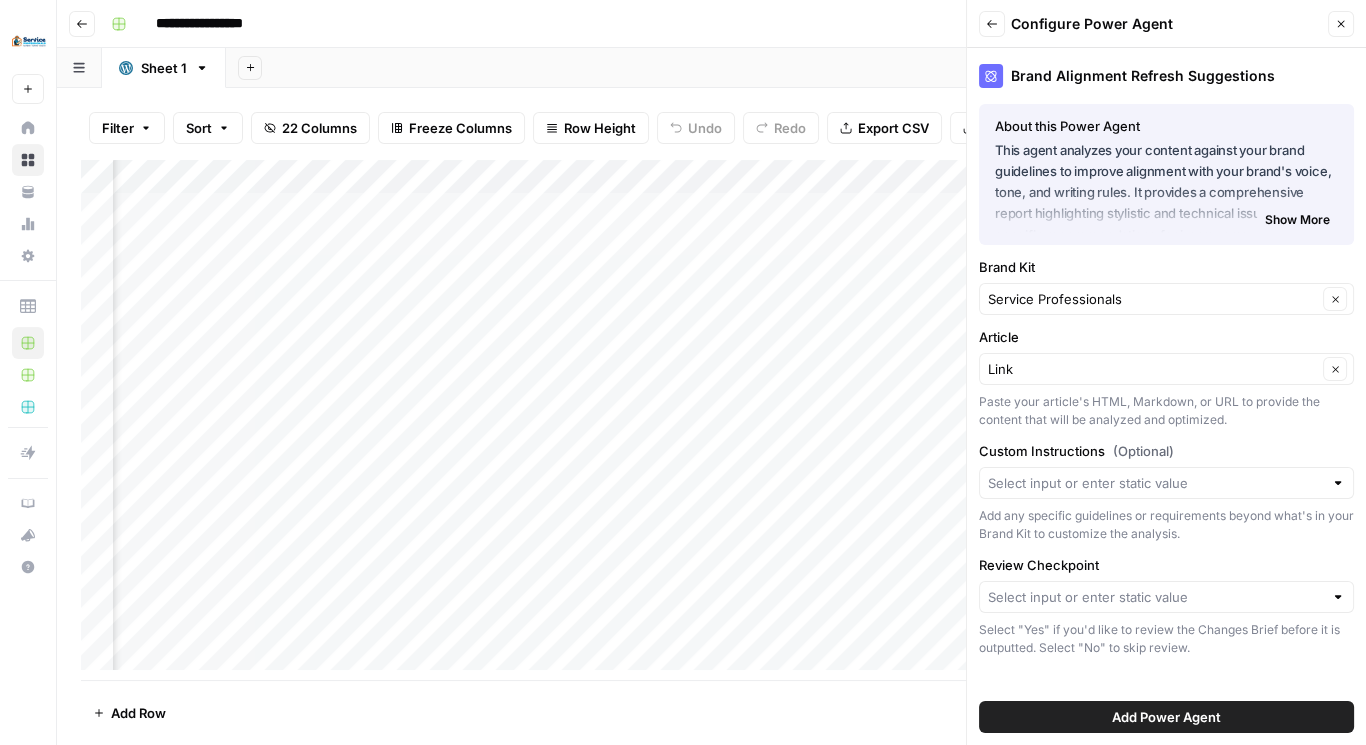 click on "Add any specific guidelines or requirements beyond what's in your Brand Kit to customize the analysis." at bounding box center [1166, 525] 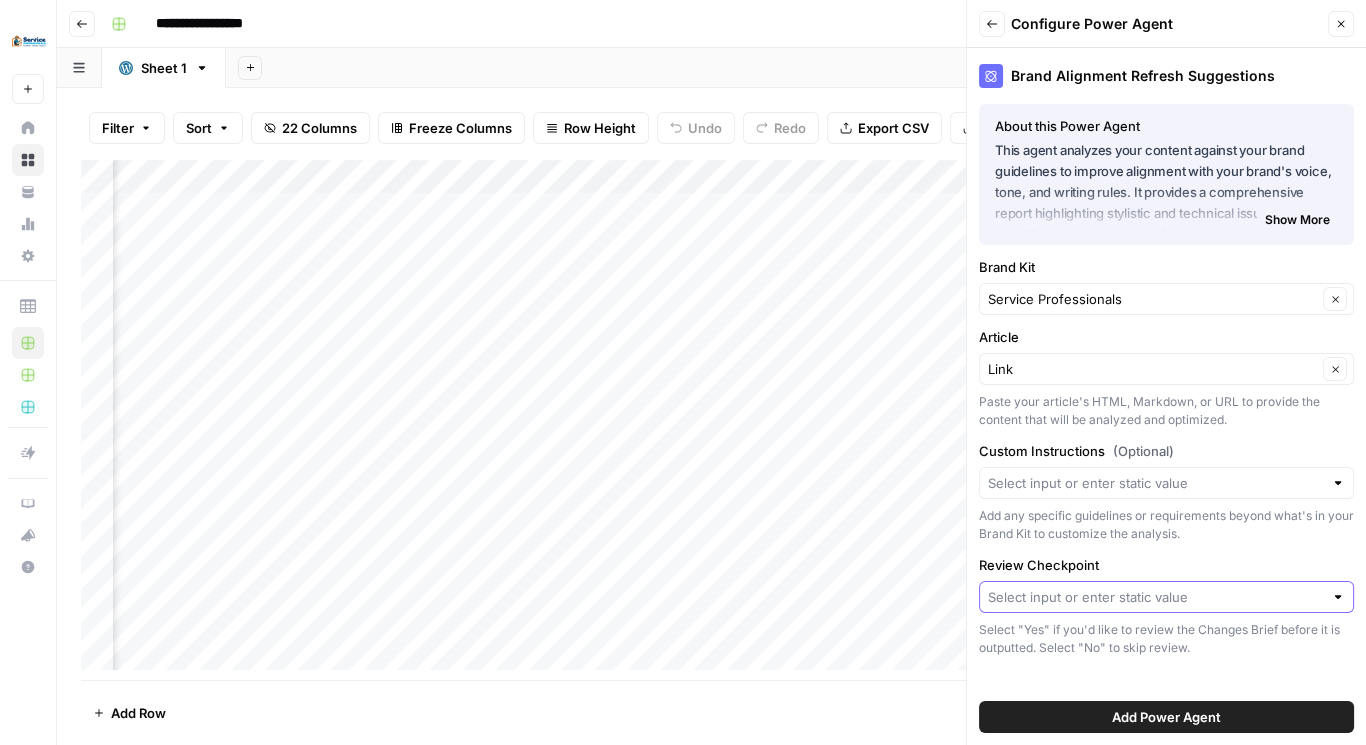 click on "Review Checkpoint" at bounding box center (1155, 597) 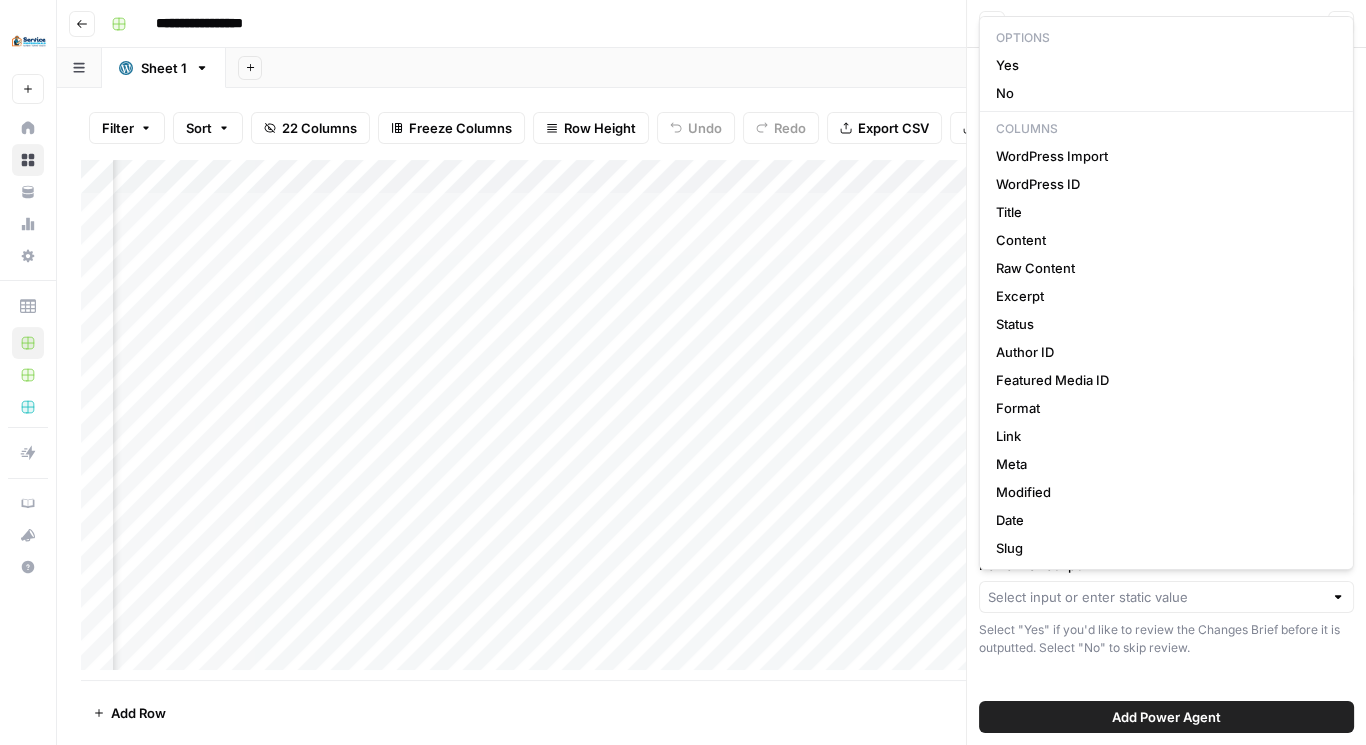 click on "Select "Yes" if you'd like to review the Changes Brief before it is outputted. Select "No" to skip review." at bounding box center [1166, 639] 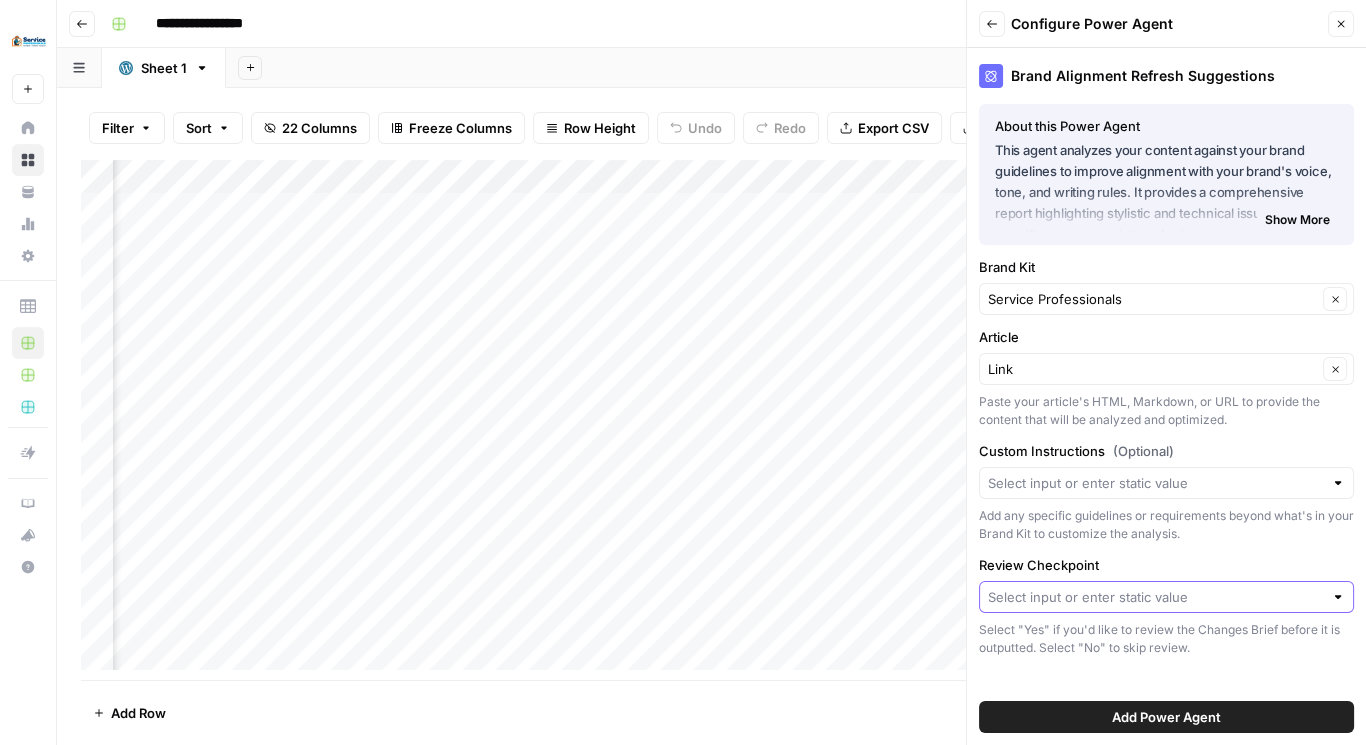click on "Review Checkpoint" at bounding box center [1155, 597] 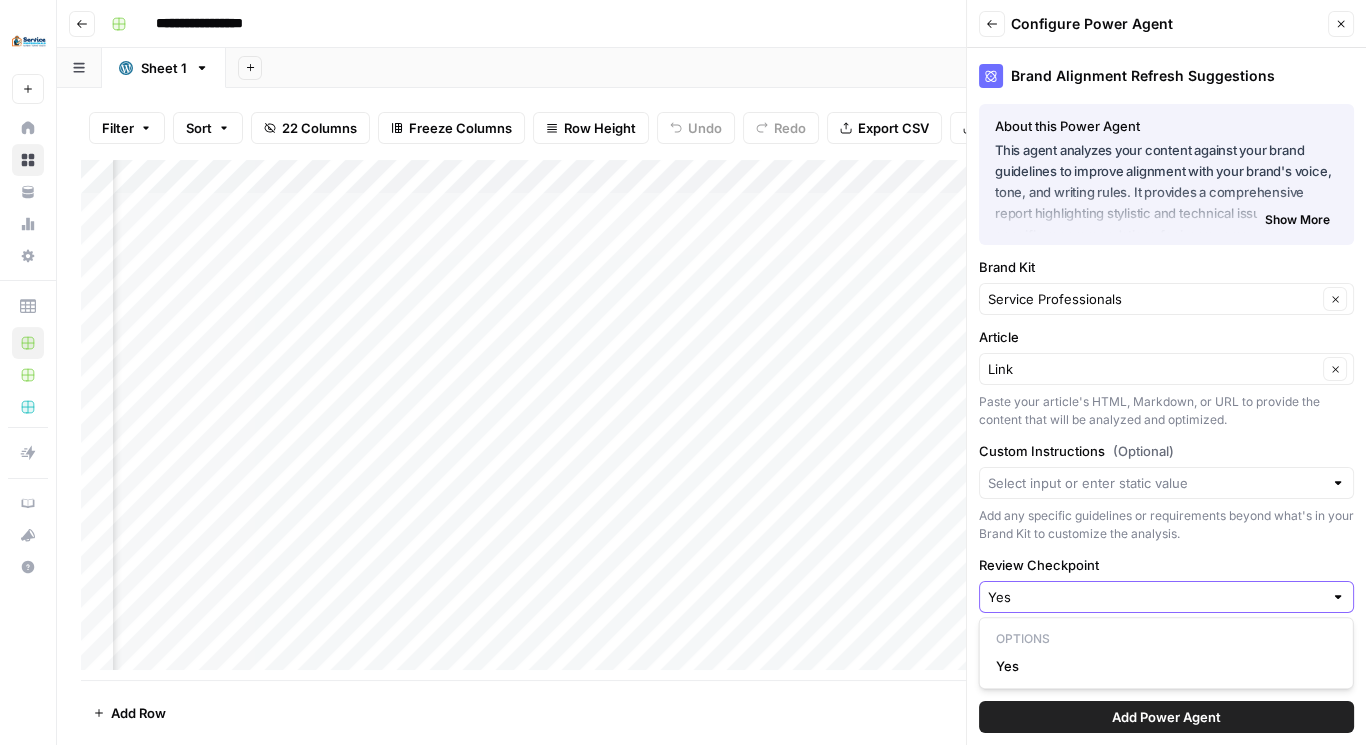 type on "Yes" 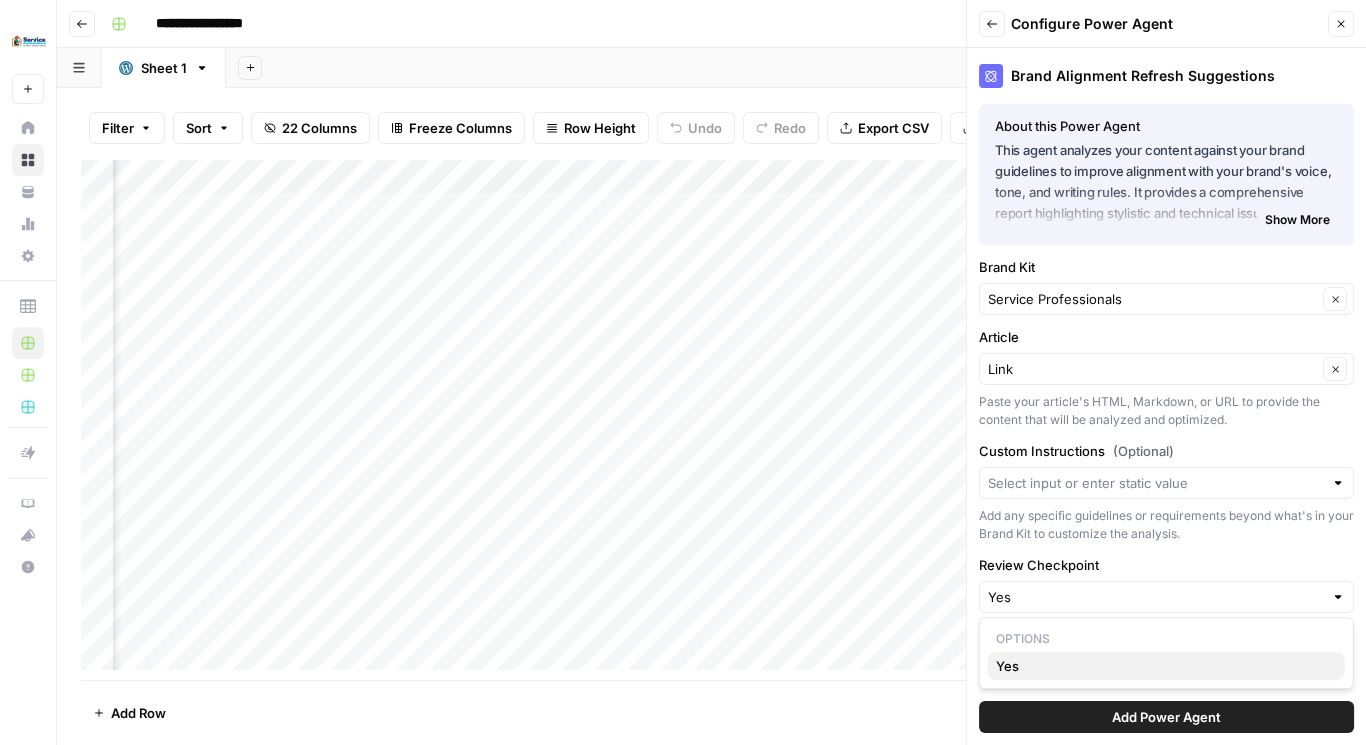 click on "Yes" at bounding box center (1162, 666) 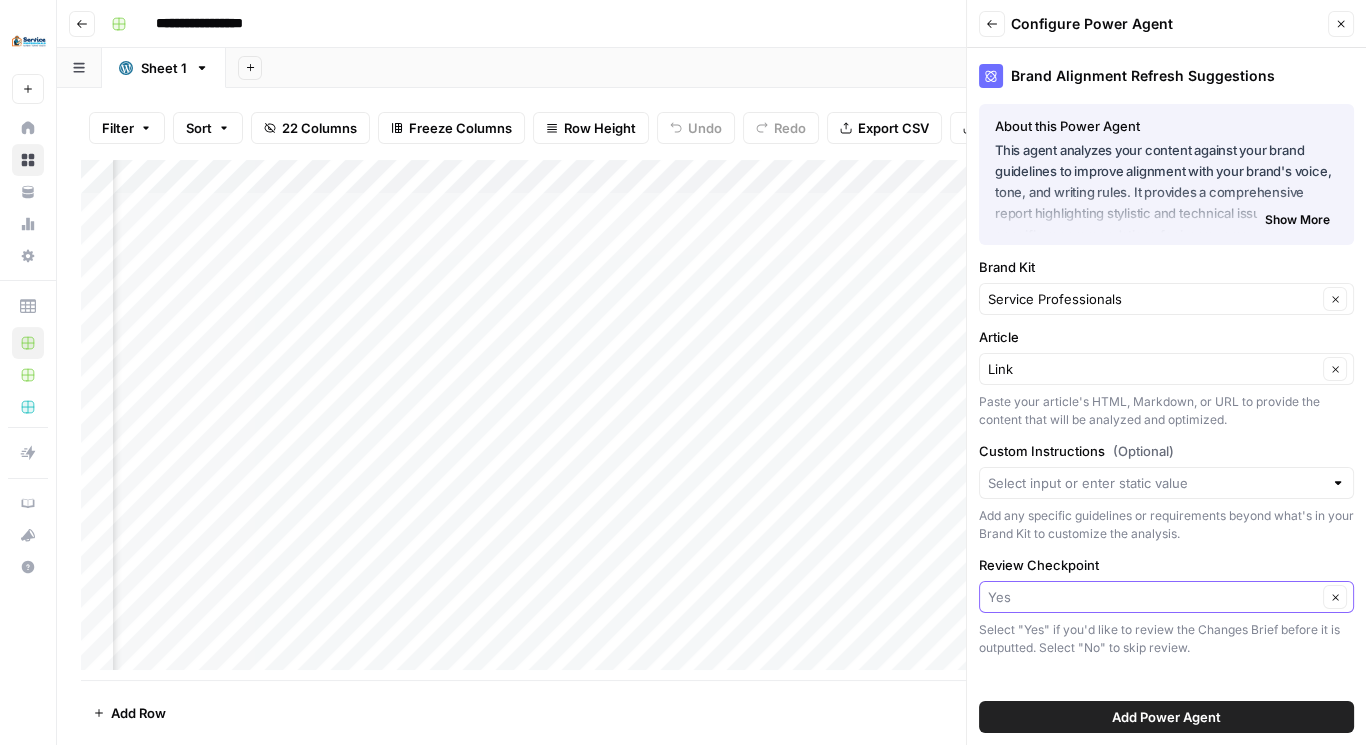 click on "Review Checkpoint" at bounding box center [1152, 597] 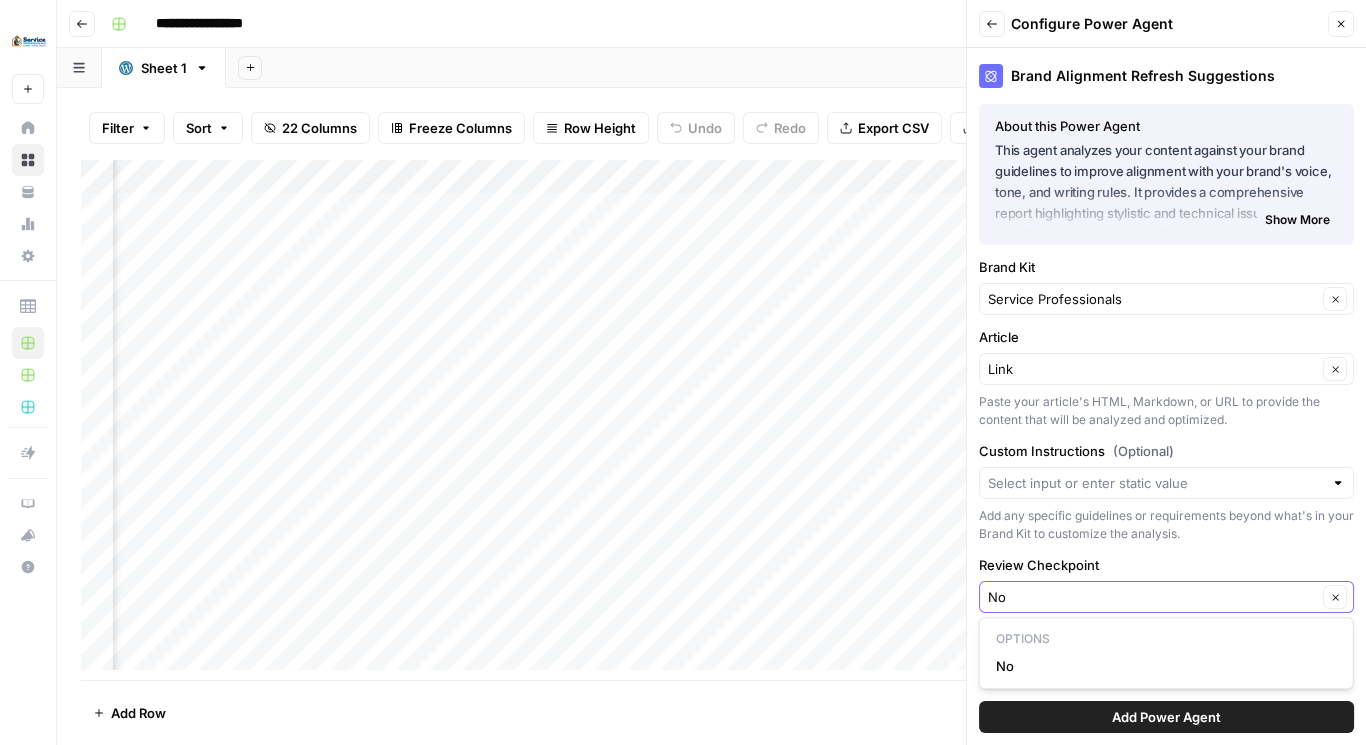 type on "No" 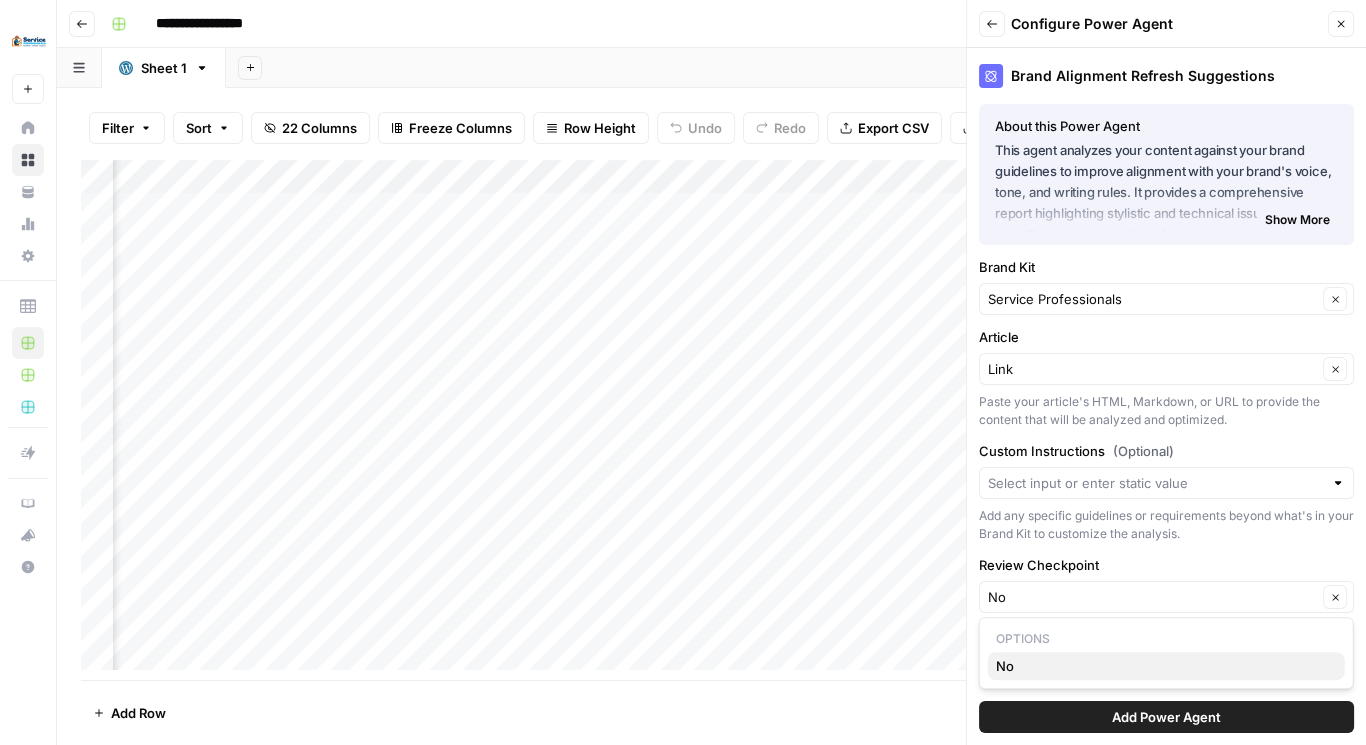 click on "No" at bounding box center [1162, 666] 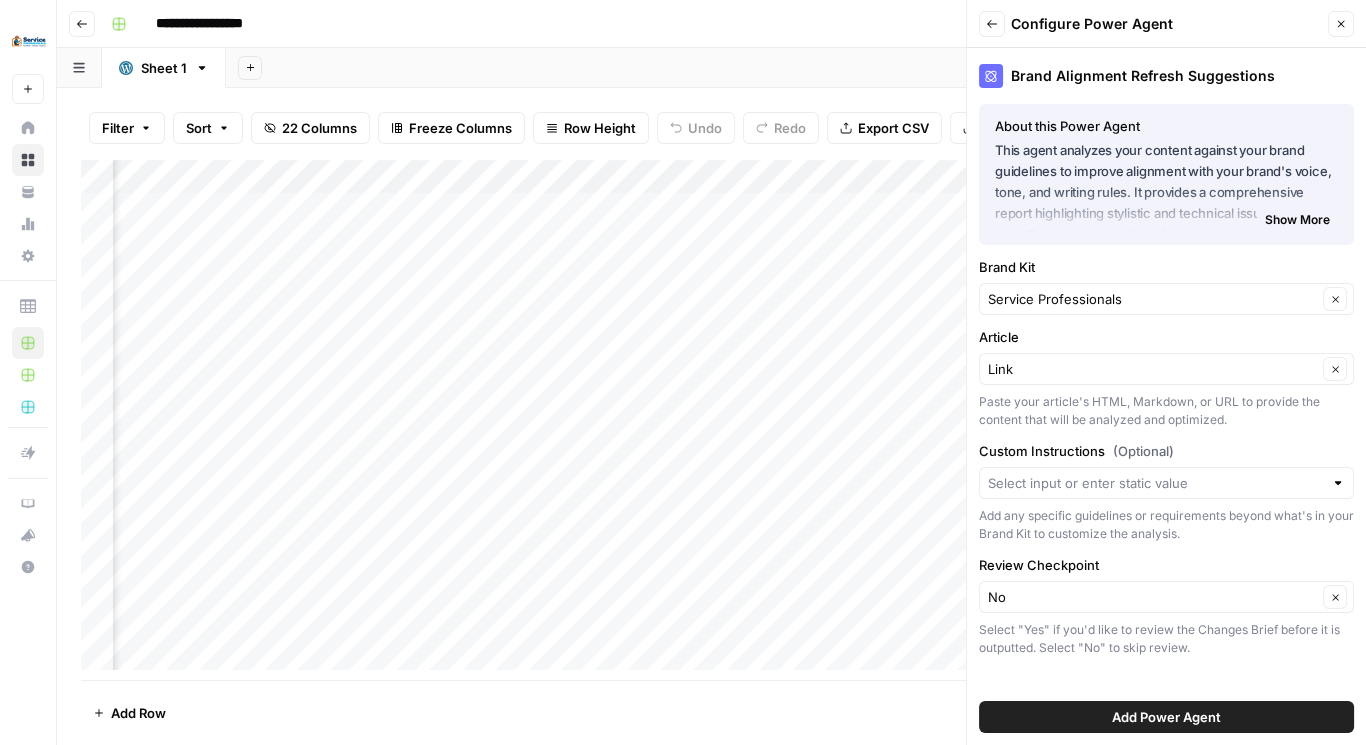 click on "Add Power Agent" at bounding box center (1166, 717) 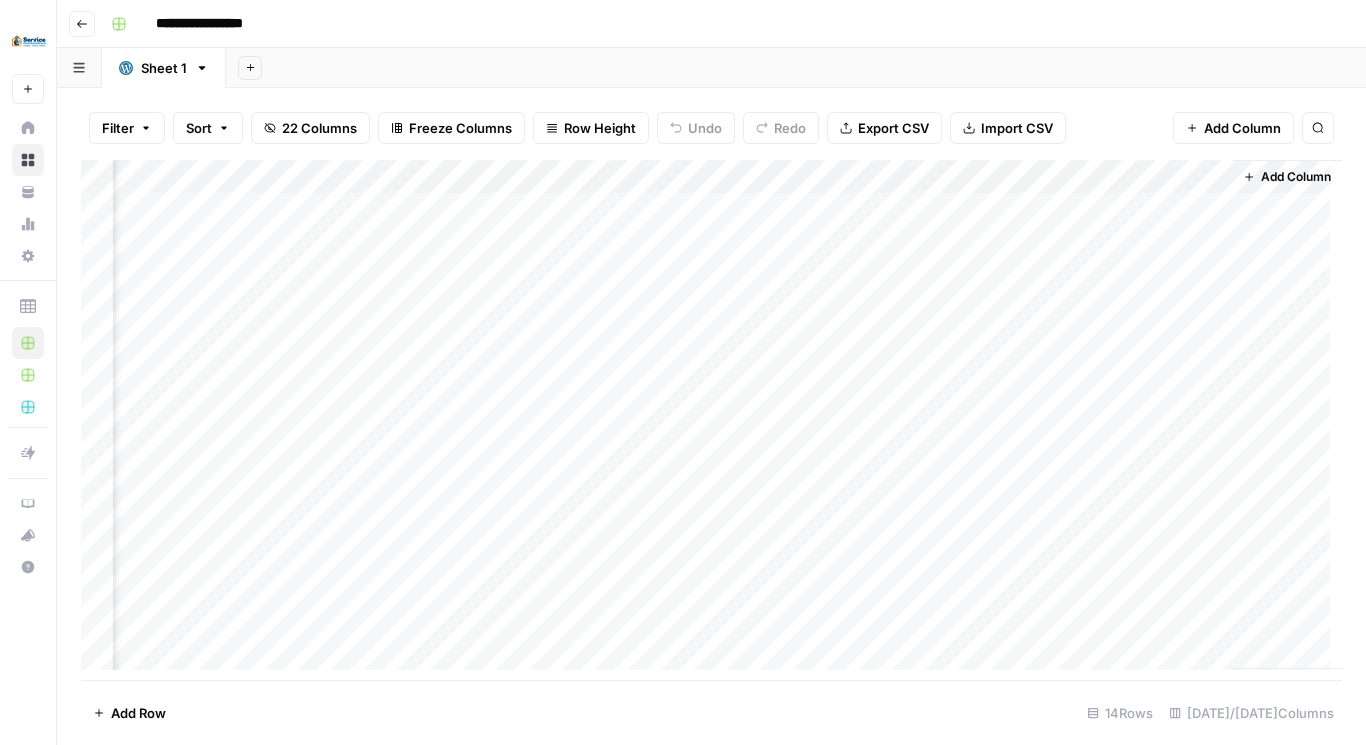 scroll, scrollTop: 0, scrollLeft: 621, axis: horizontal 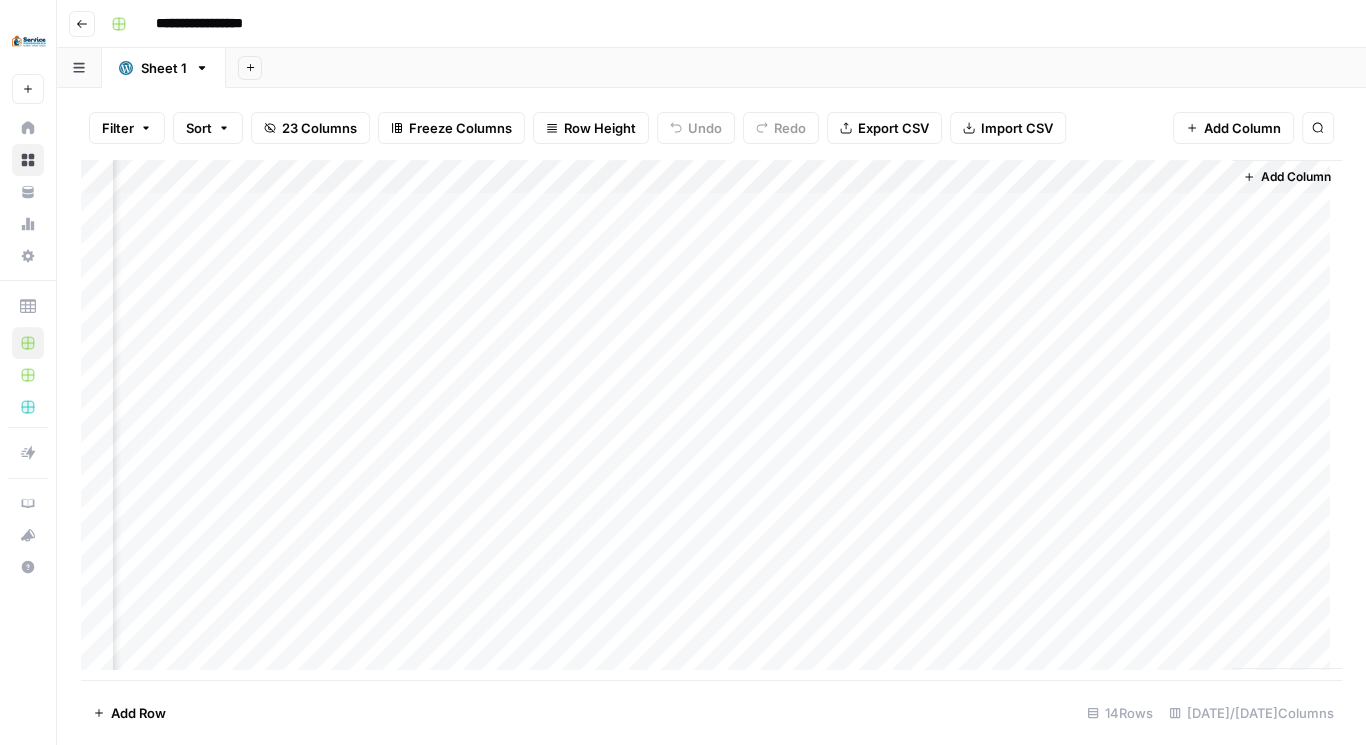 click on "Add Column" at bounding box center [1296, 177] 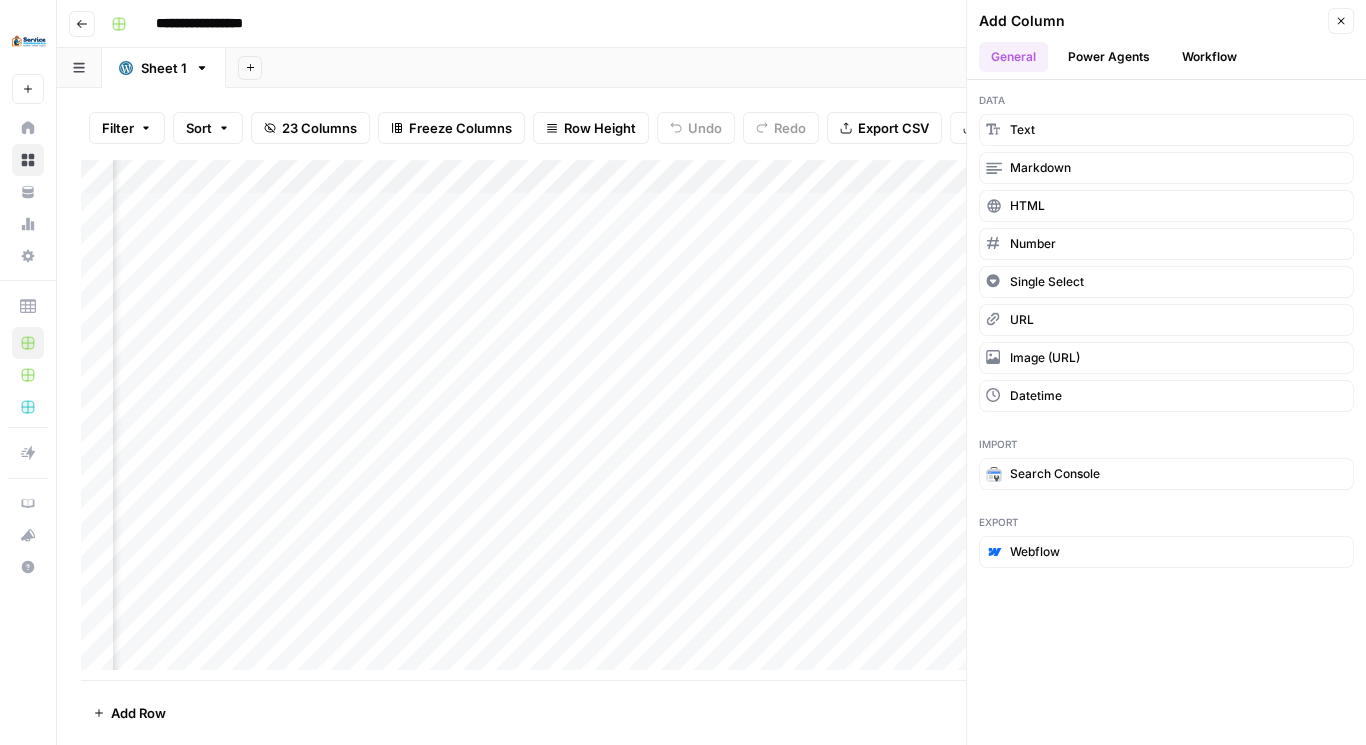 click on "Add Sheet" at bounding box center (796, 68) 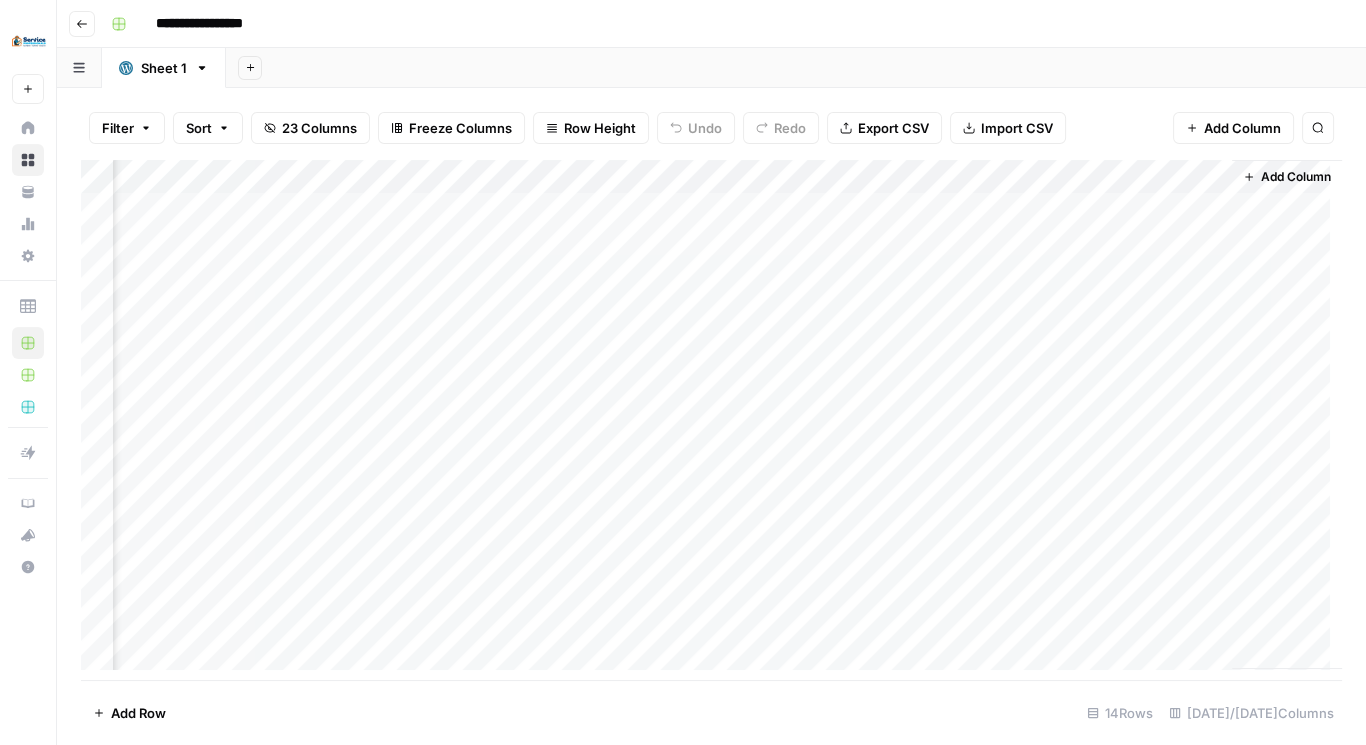 click on "Add Column" at bounding box center (1296, 177) 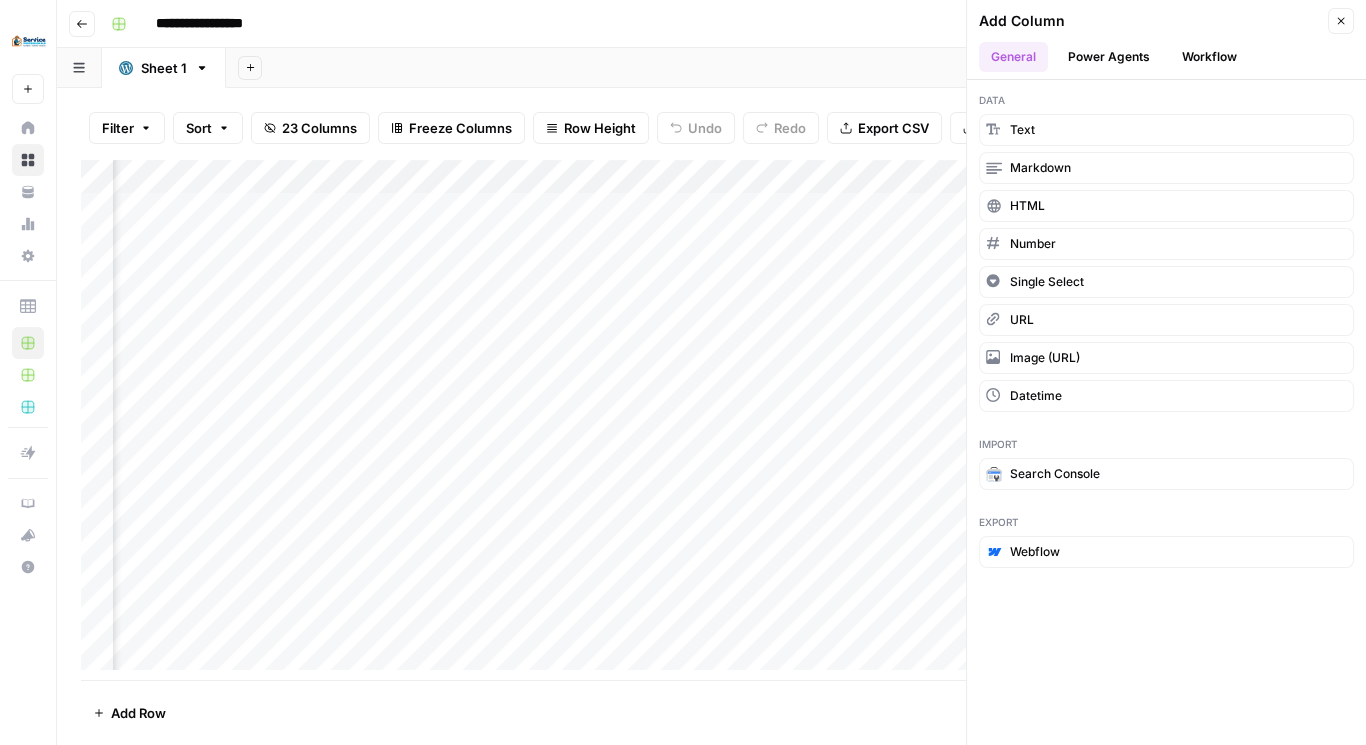 click on "Power Agents" at bounding box center (1109, 57) 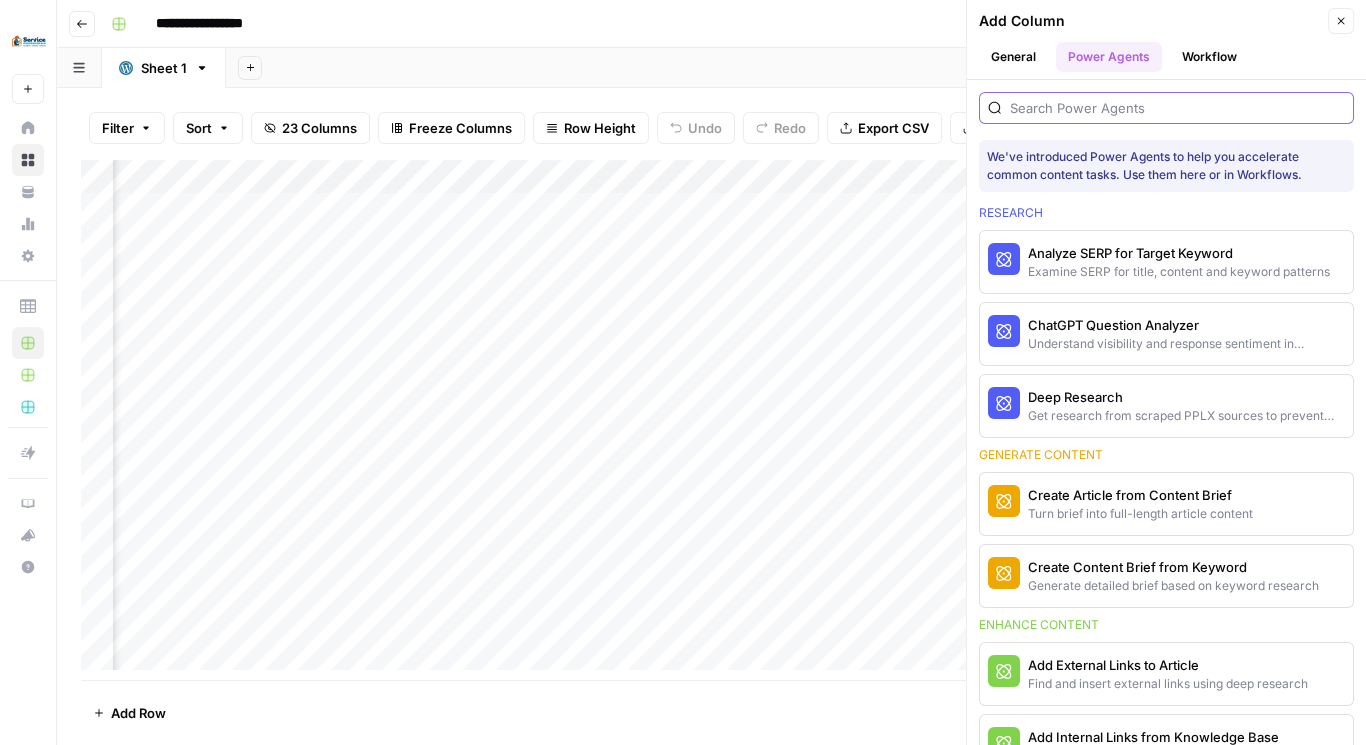 click at bounding box center (1177, 108) 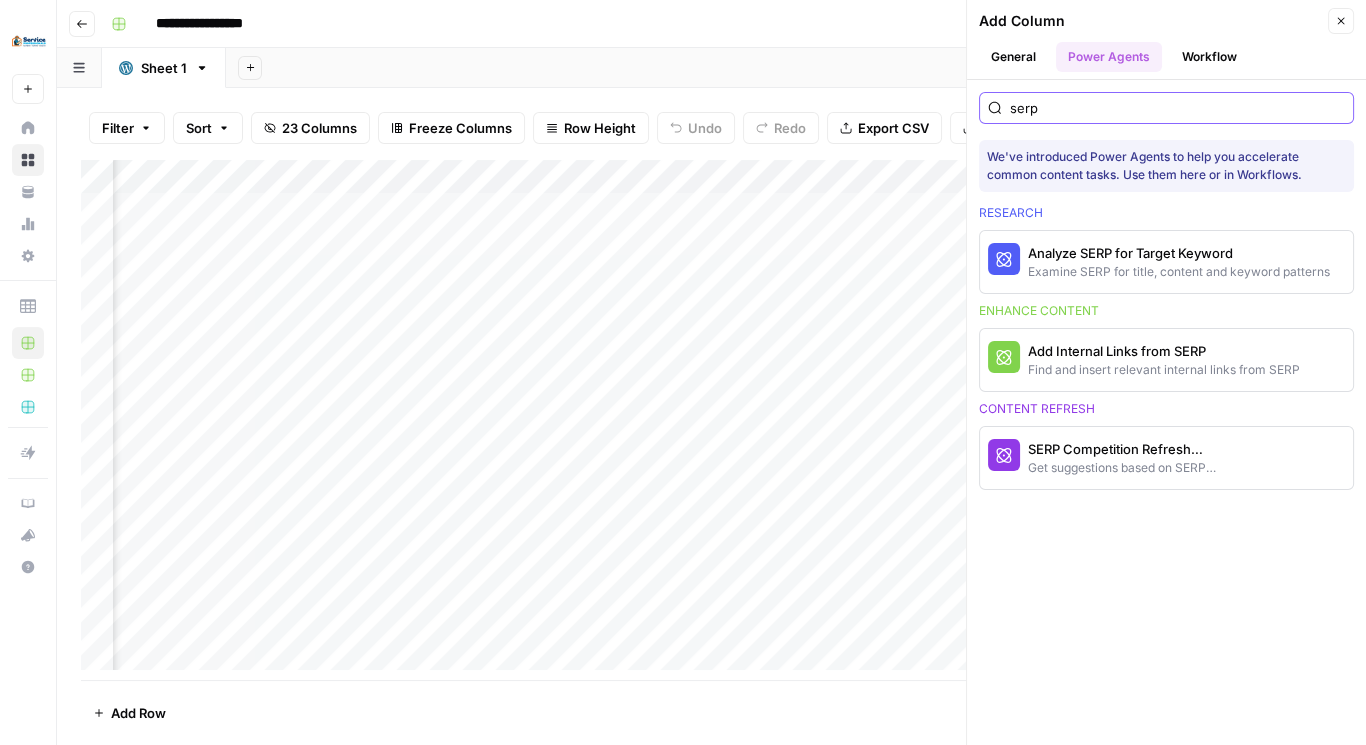 type on "serp" 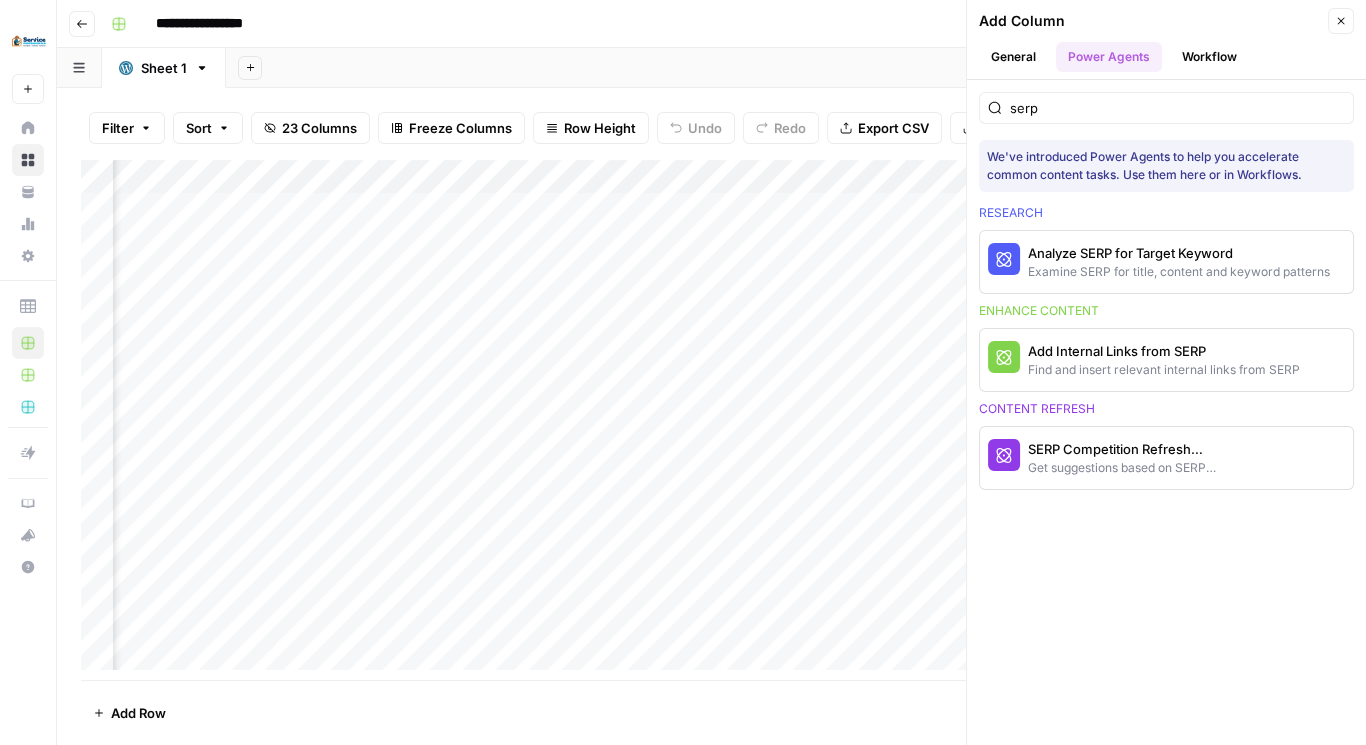 click on "SERP Competition Refresh Suggestions" at bounding box center (1133, 449) 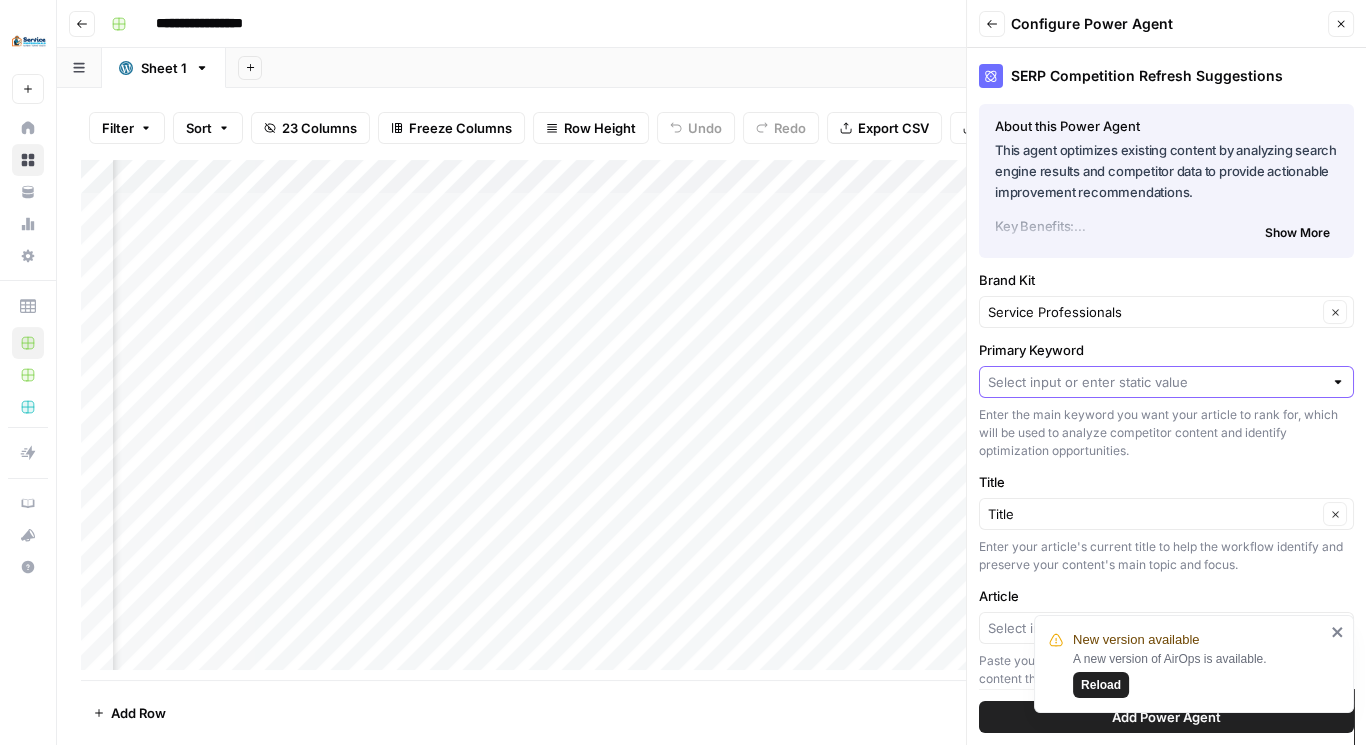 click on "Primary Keyword" at bounding box center [1155, 382] 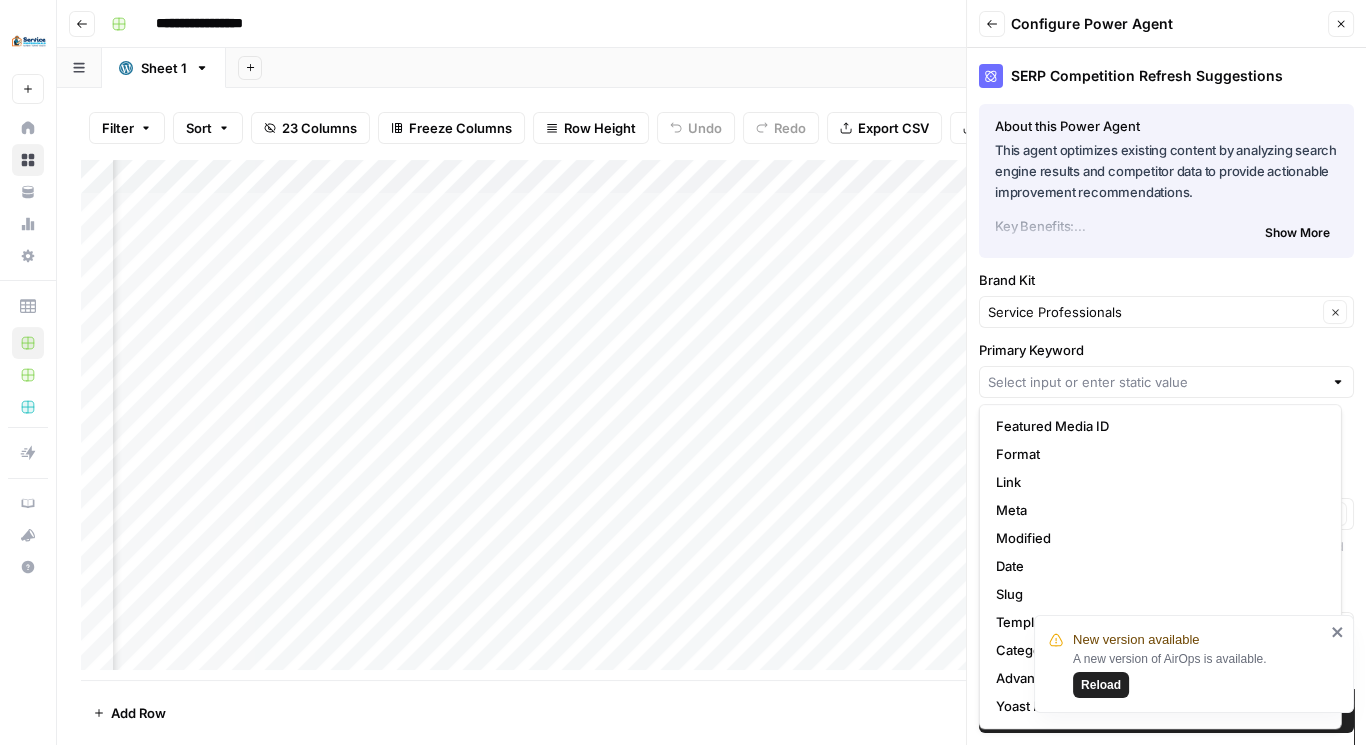 scroll, scrollTop: 277, scrollLeft: 0, axis: vertical 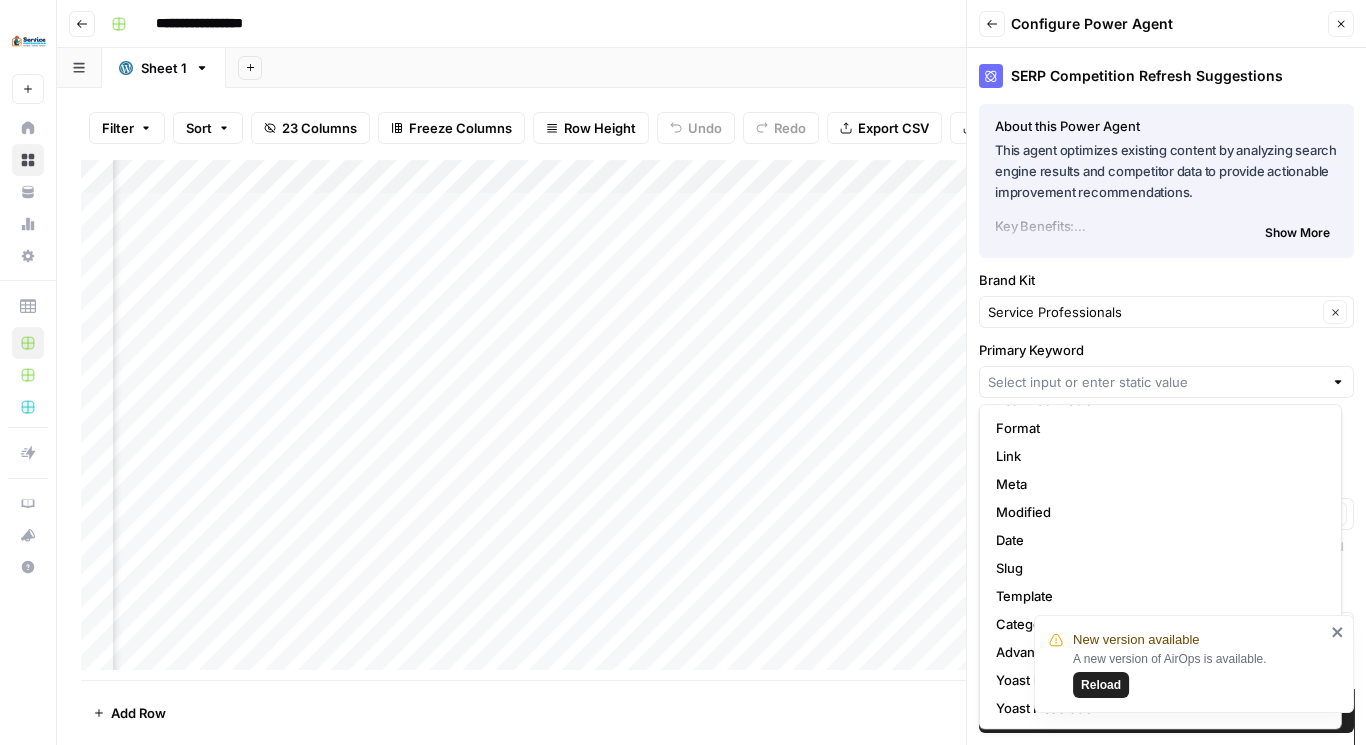 click on "Reload" at bounding box center [1101, 685] 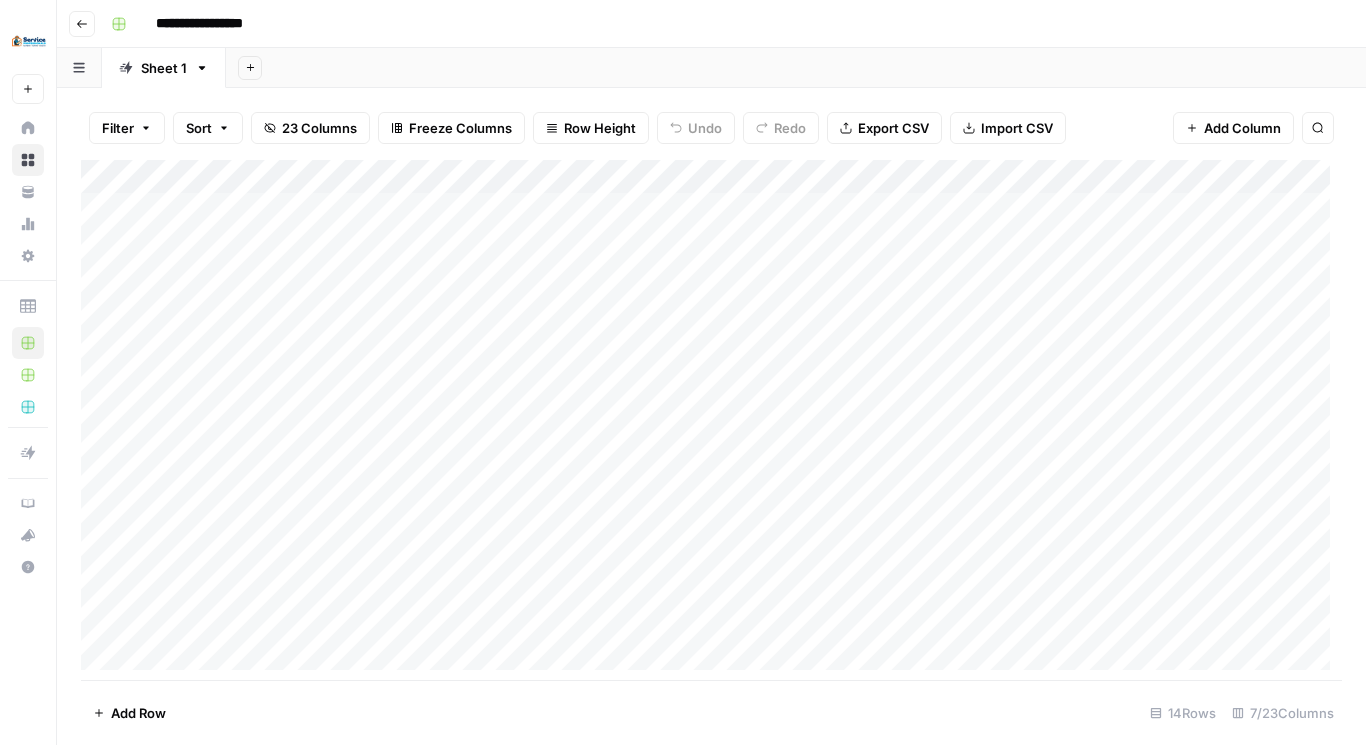 scroll, scrollTop: 0, scrollLeft: 0, axis: both 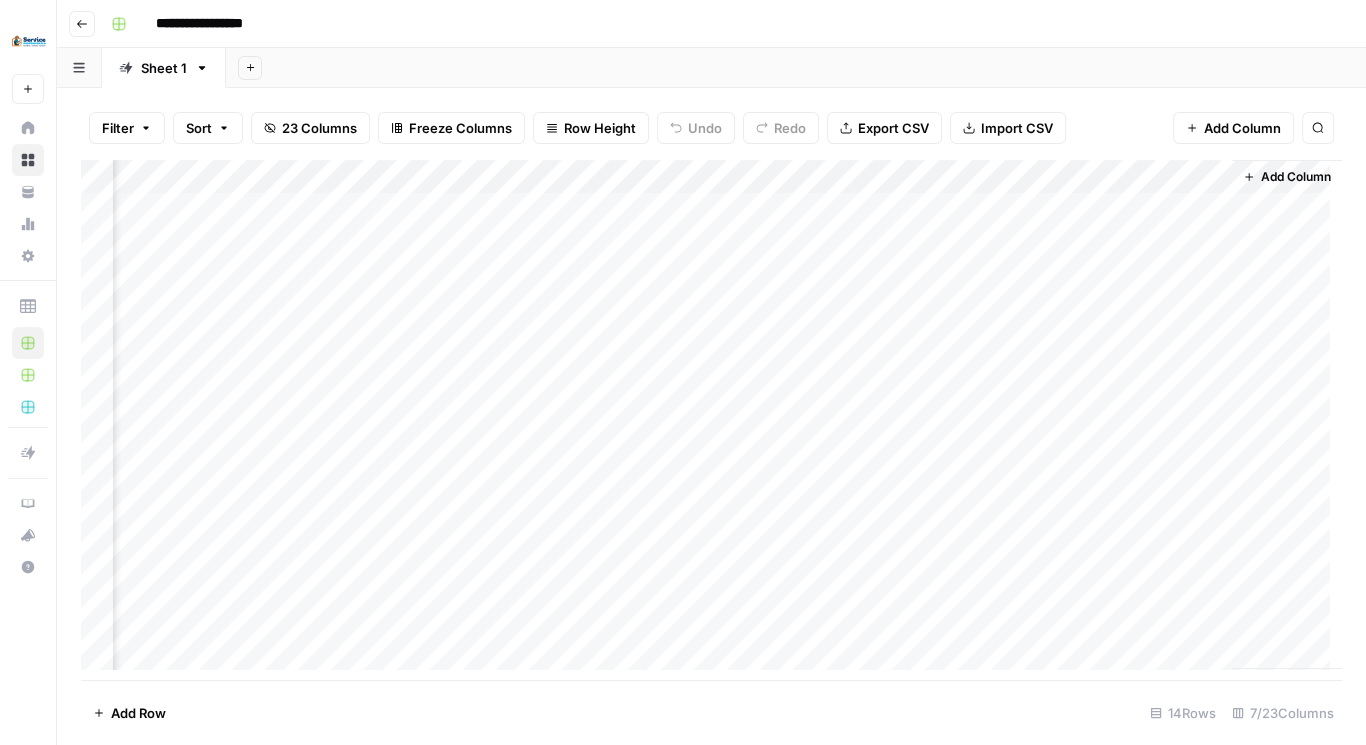 click on "Add Column" at bounding box center (711, 421) 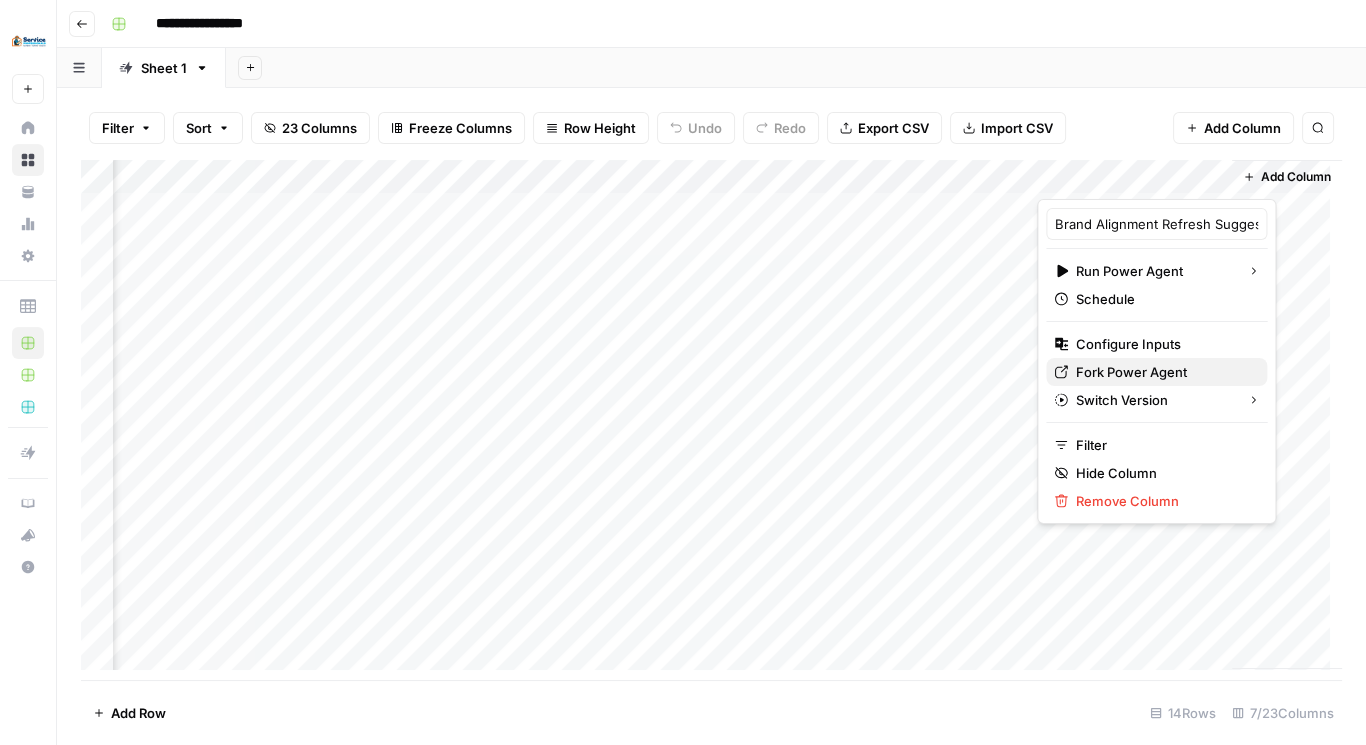 click on "Fork Power Agent" at bounding box center [1163, 372] 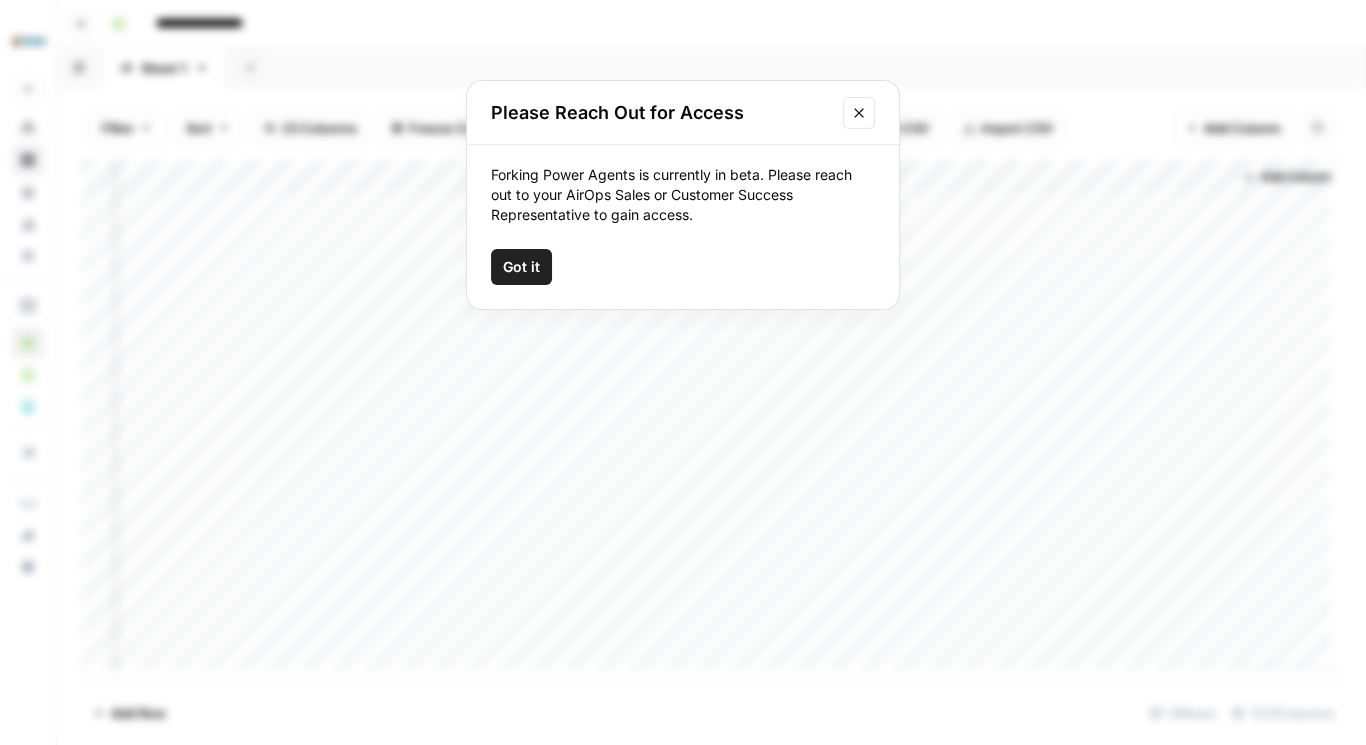 click on "Got it" at bounding box center [521, 267] 